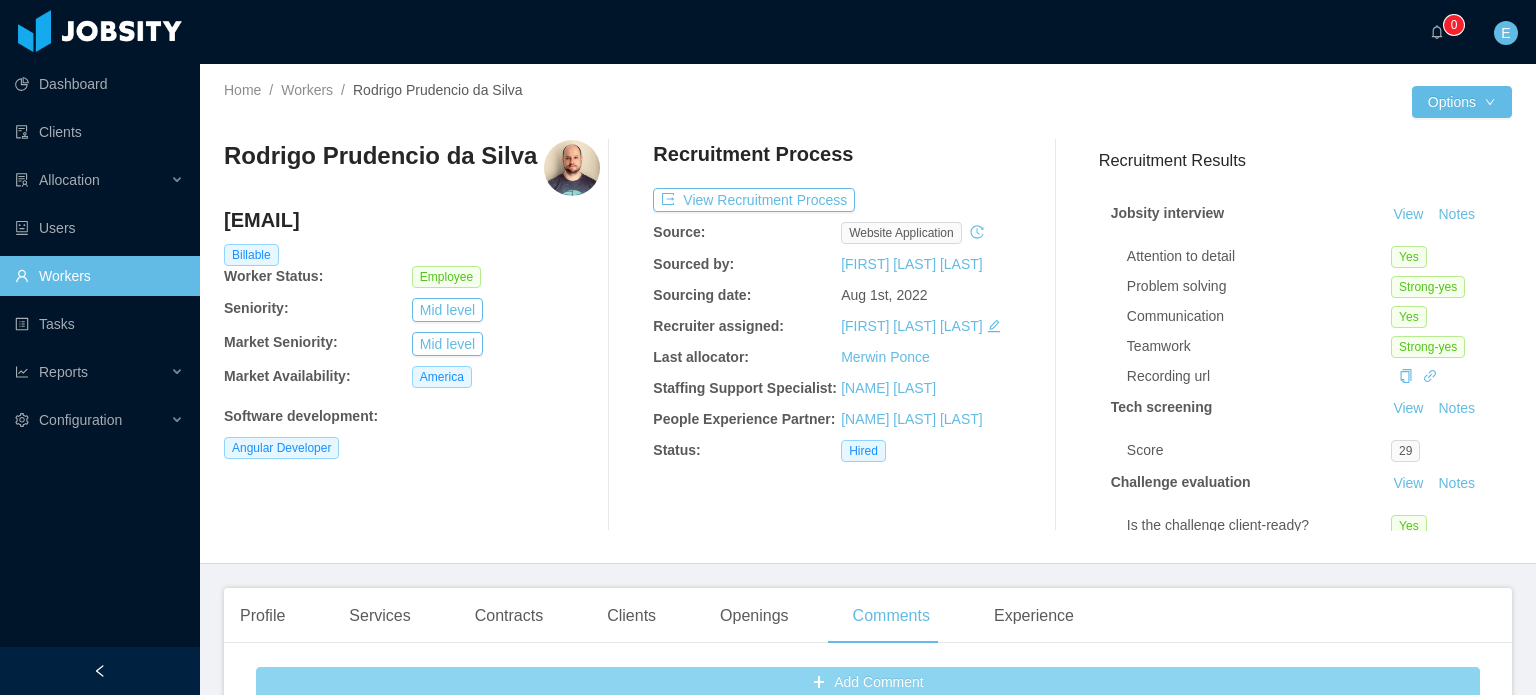 scroll, scrollTop: 0, scrollLeft: 0, axis: both 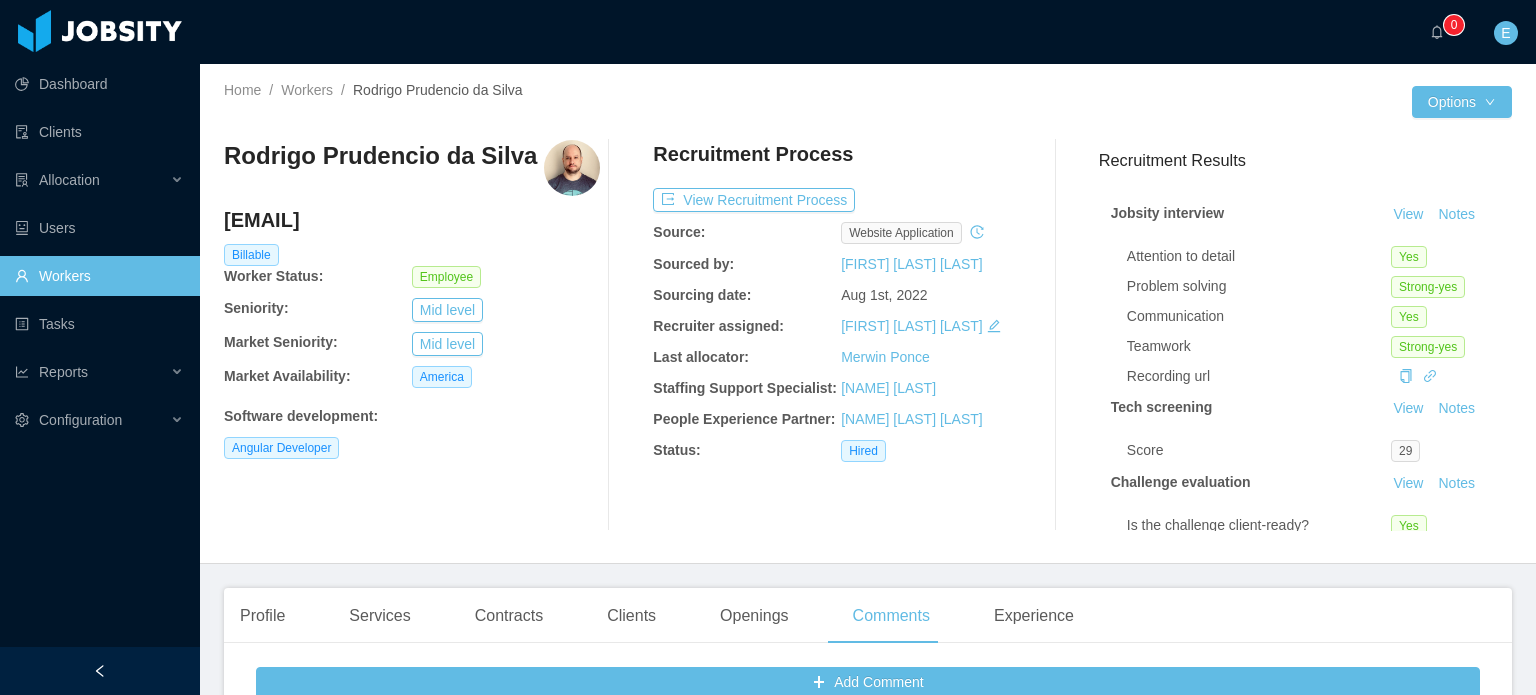 click on "Workers" at bounding box center [99, 276] 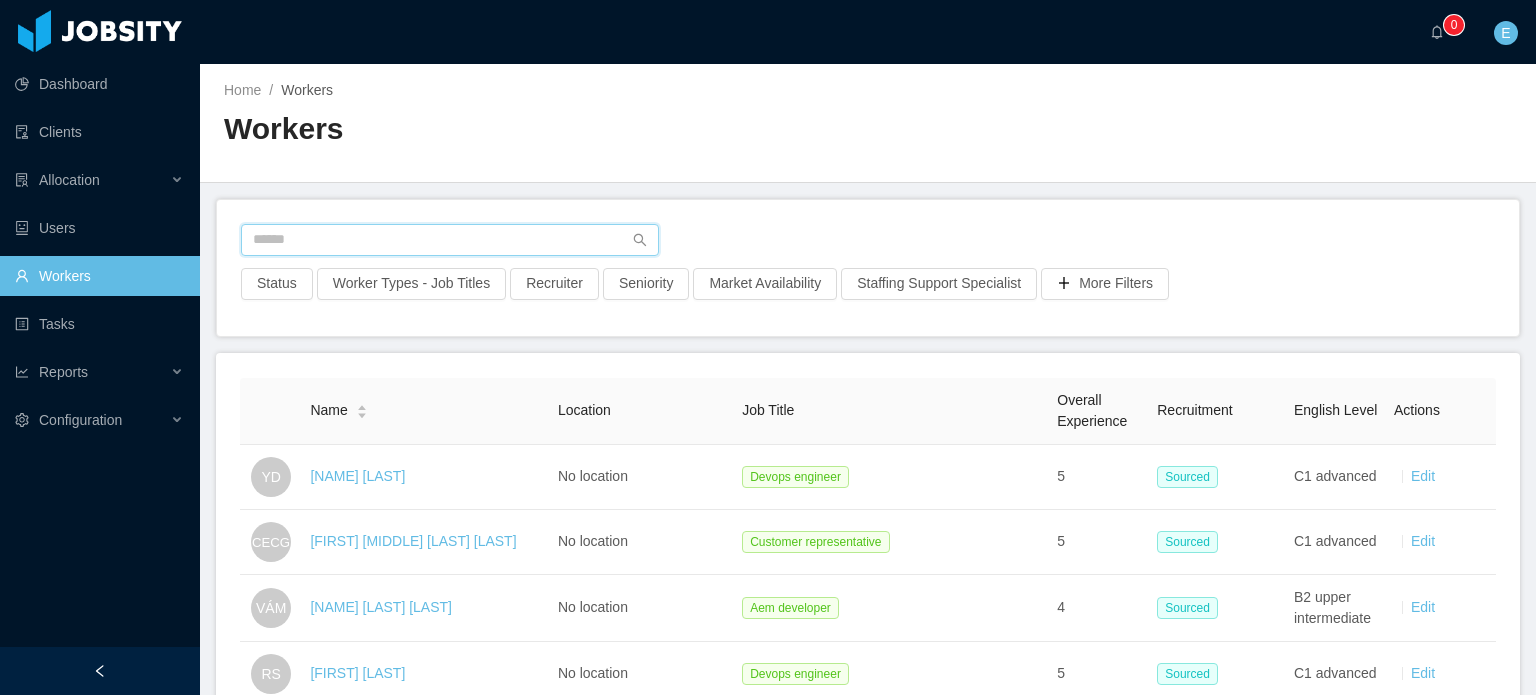 click at bounding box center (450, 240) 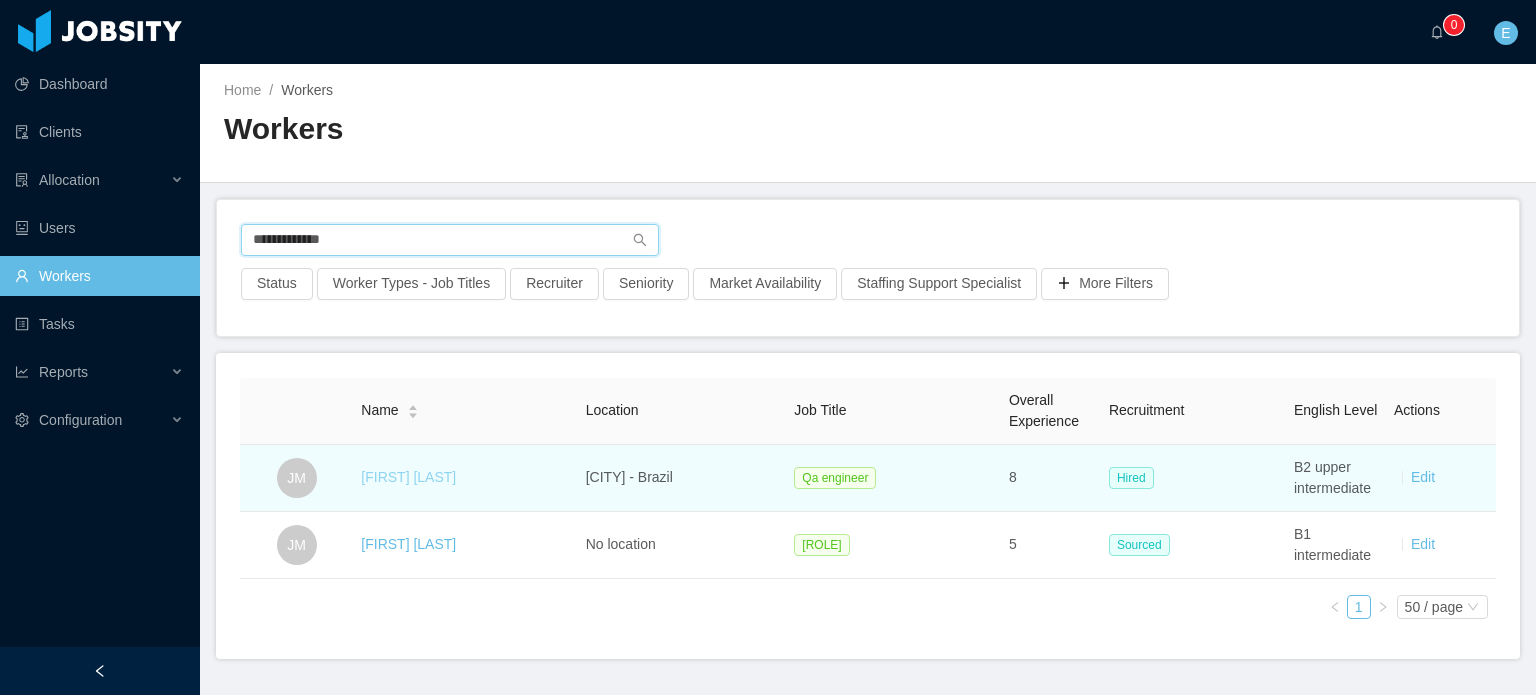 type on "**********" 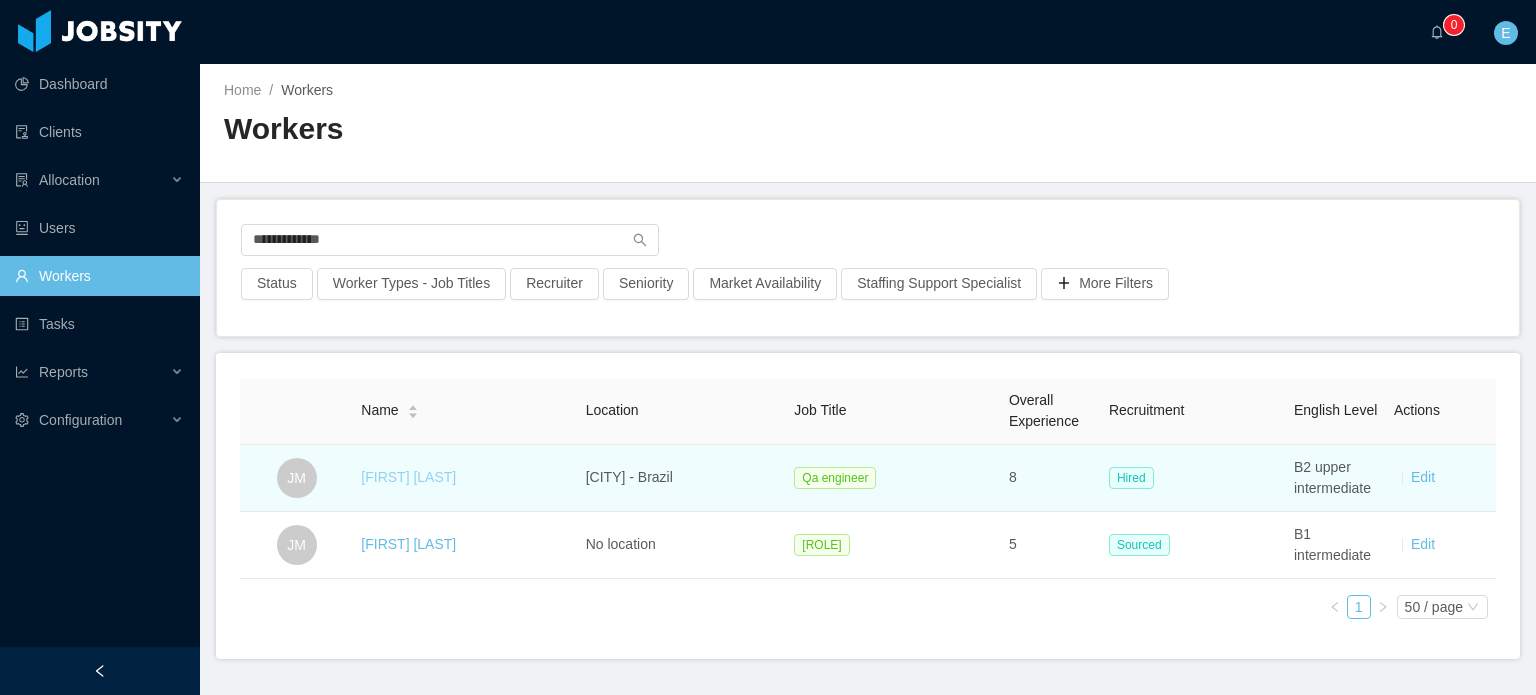 click on "[FIRST] [LAST]" at bounding box center [408, 477] 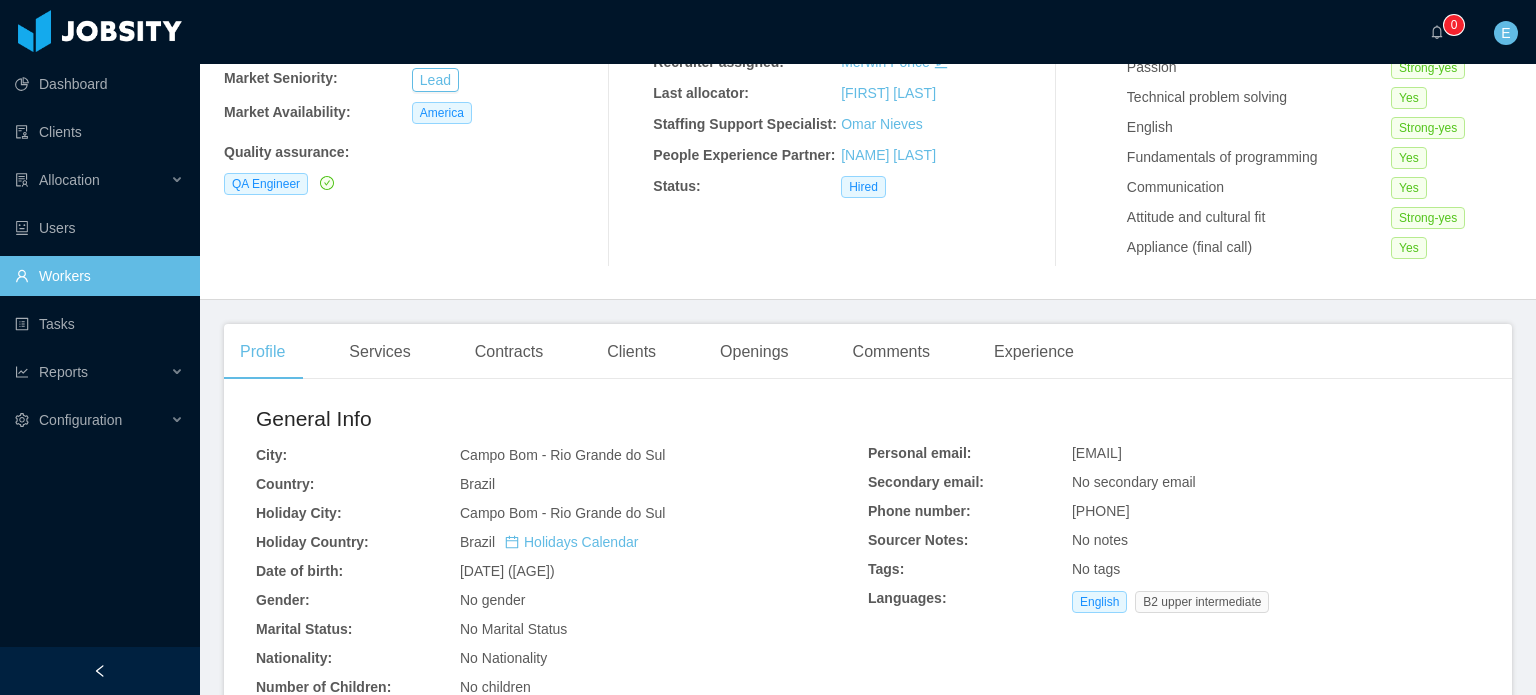 scroll, scrollTop: 300, scrollLeft: 0, axis: vertical 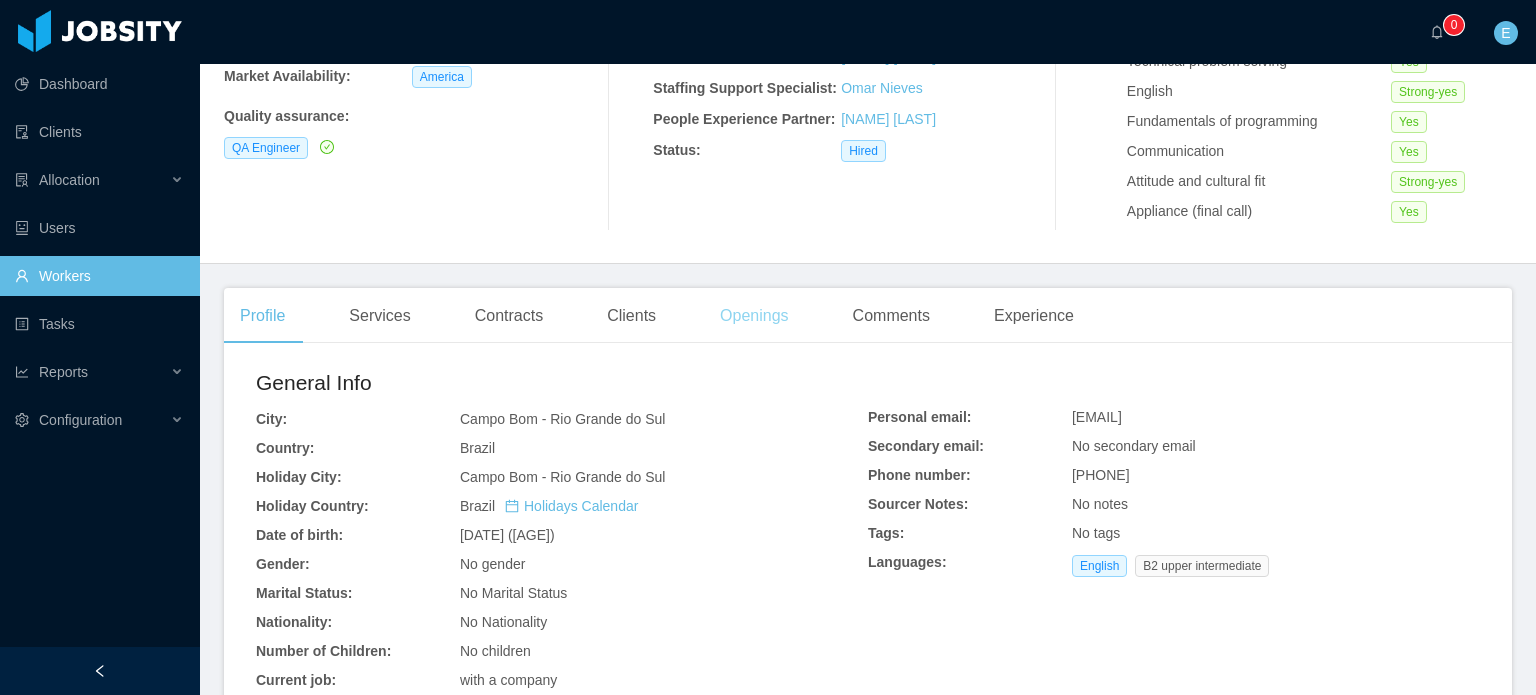 click on "Openings" at bounding box center (754, 316) 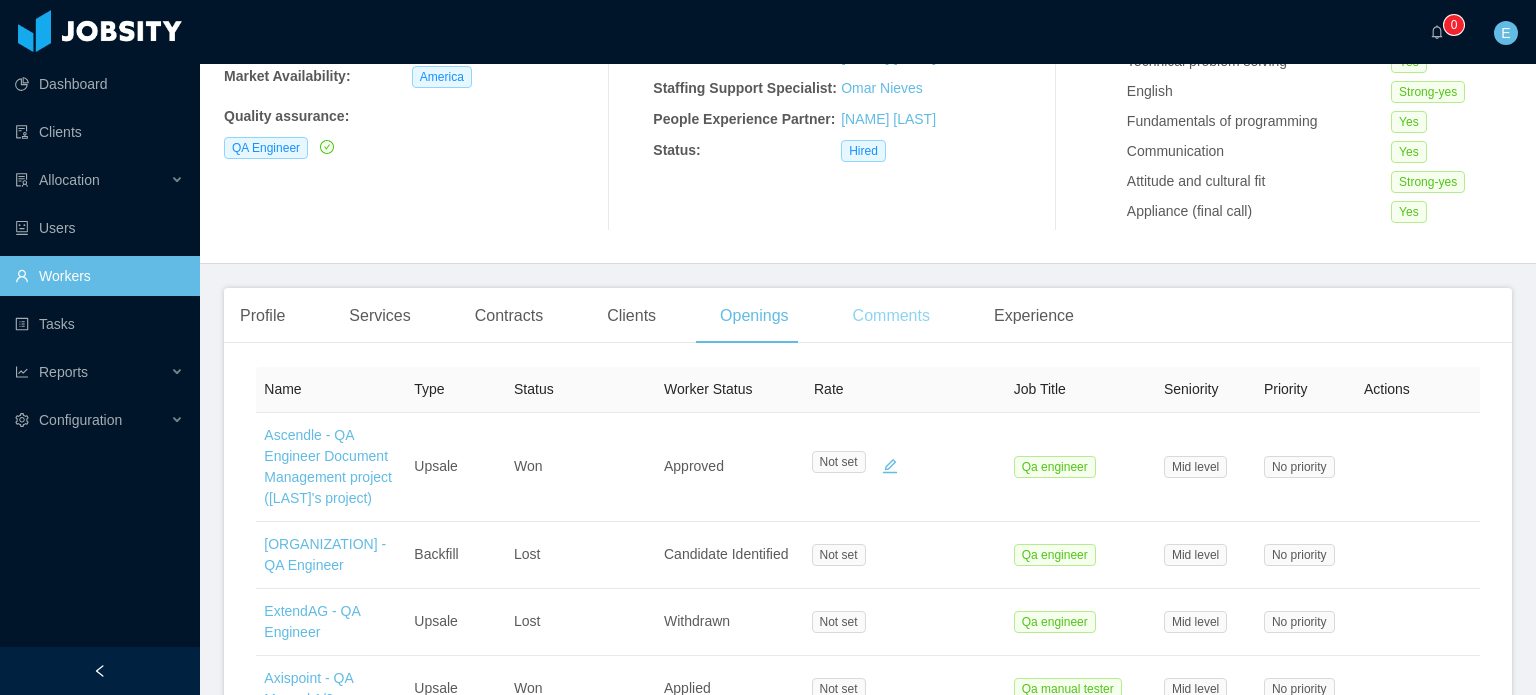 click on "Comments" at bounding box center [891, 316] 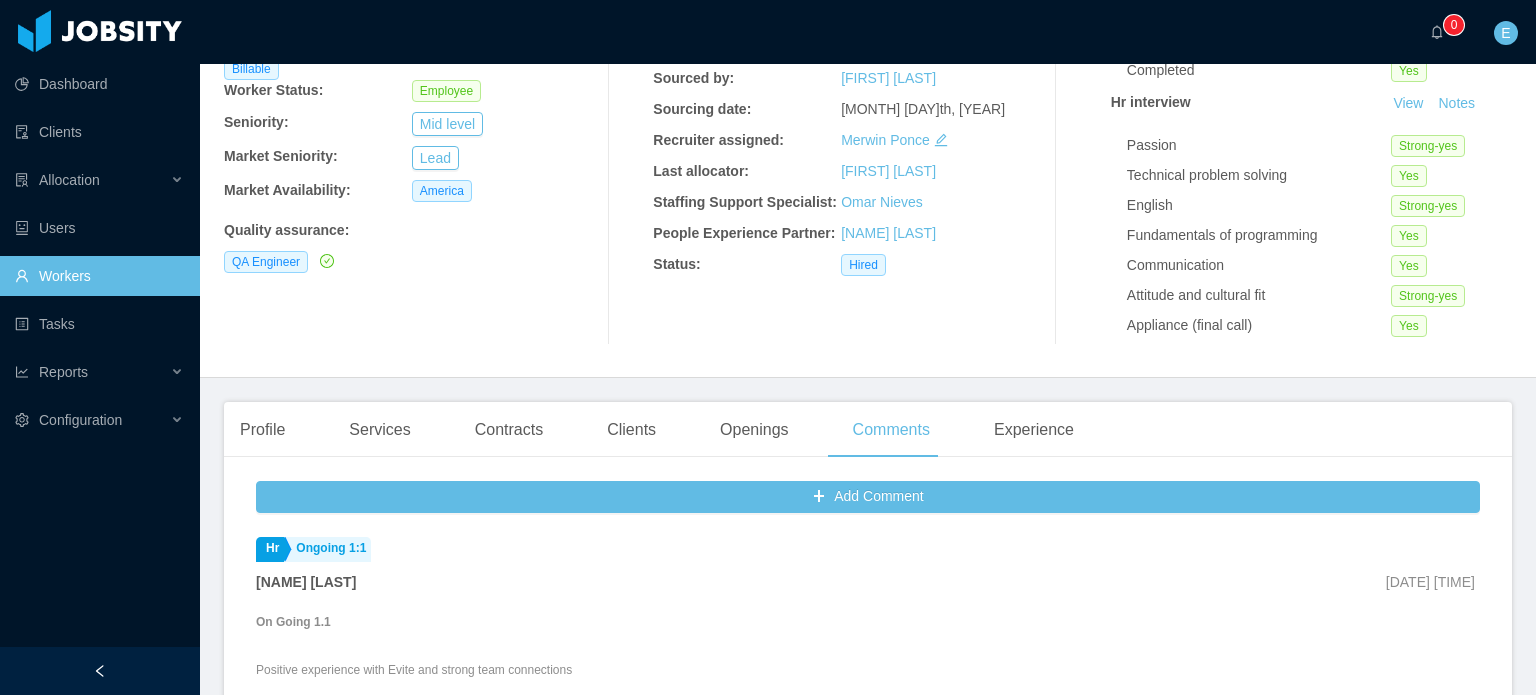 scroll, scrollTop: 244, scrollLeft: 0, axis: vertical 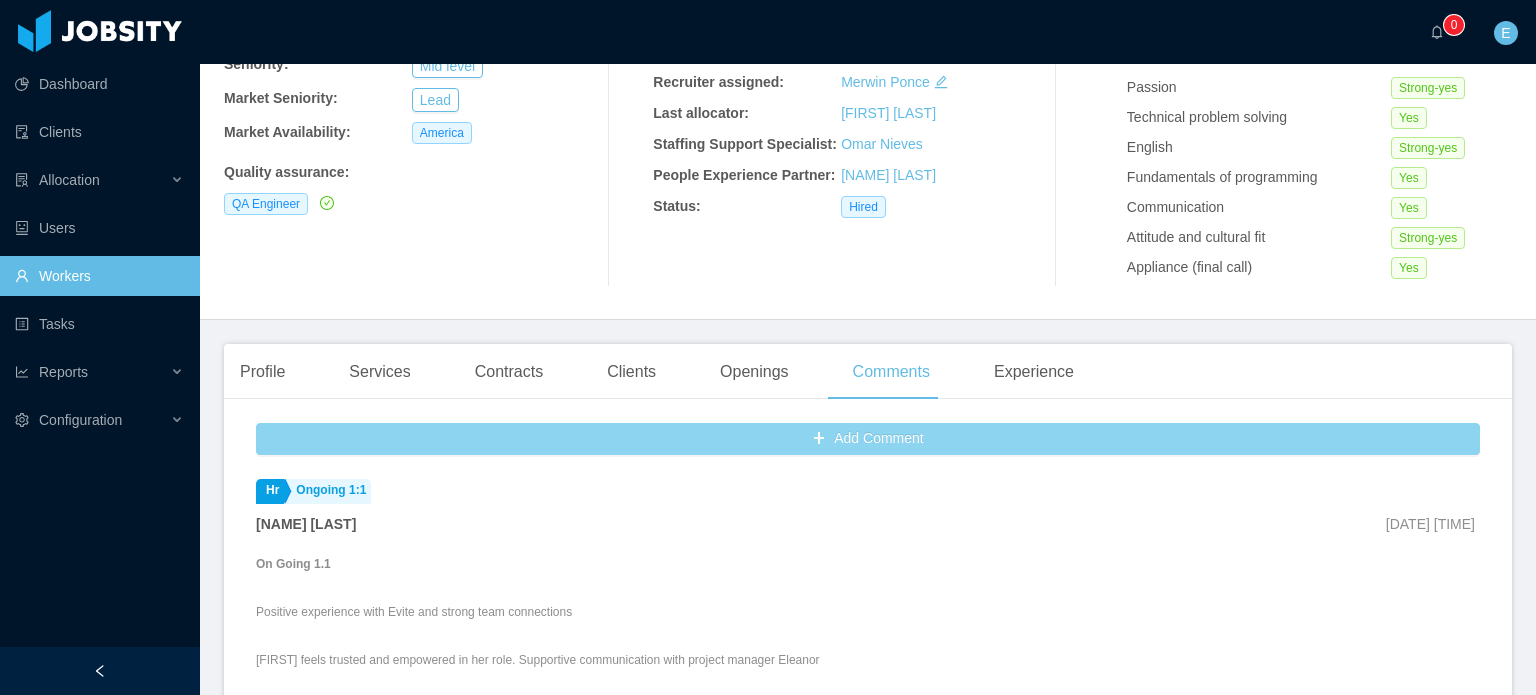 click on "Add Comment" at bounding box center (868, 439) 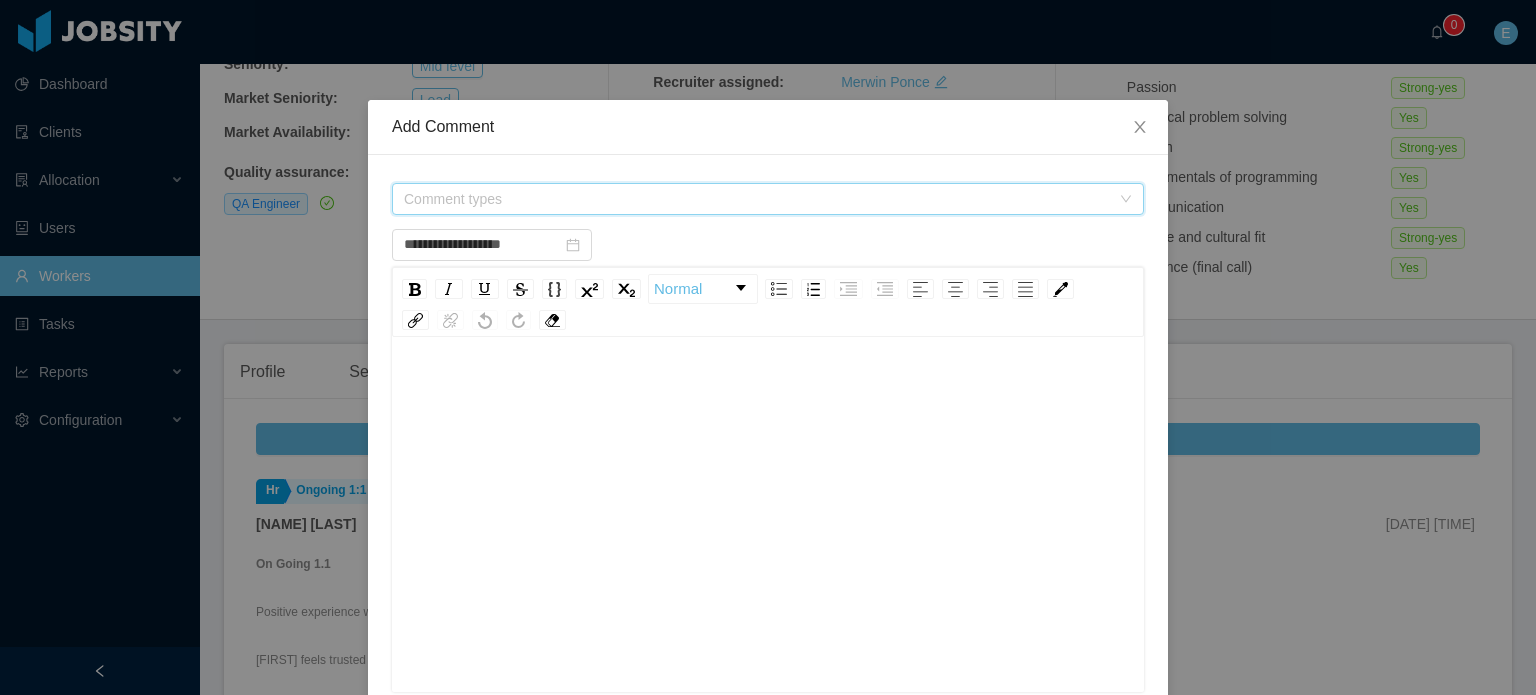 click on "Comment types" at bounding box center [757, 199] 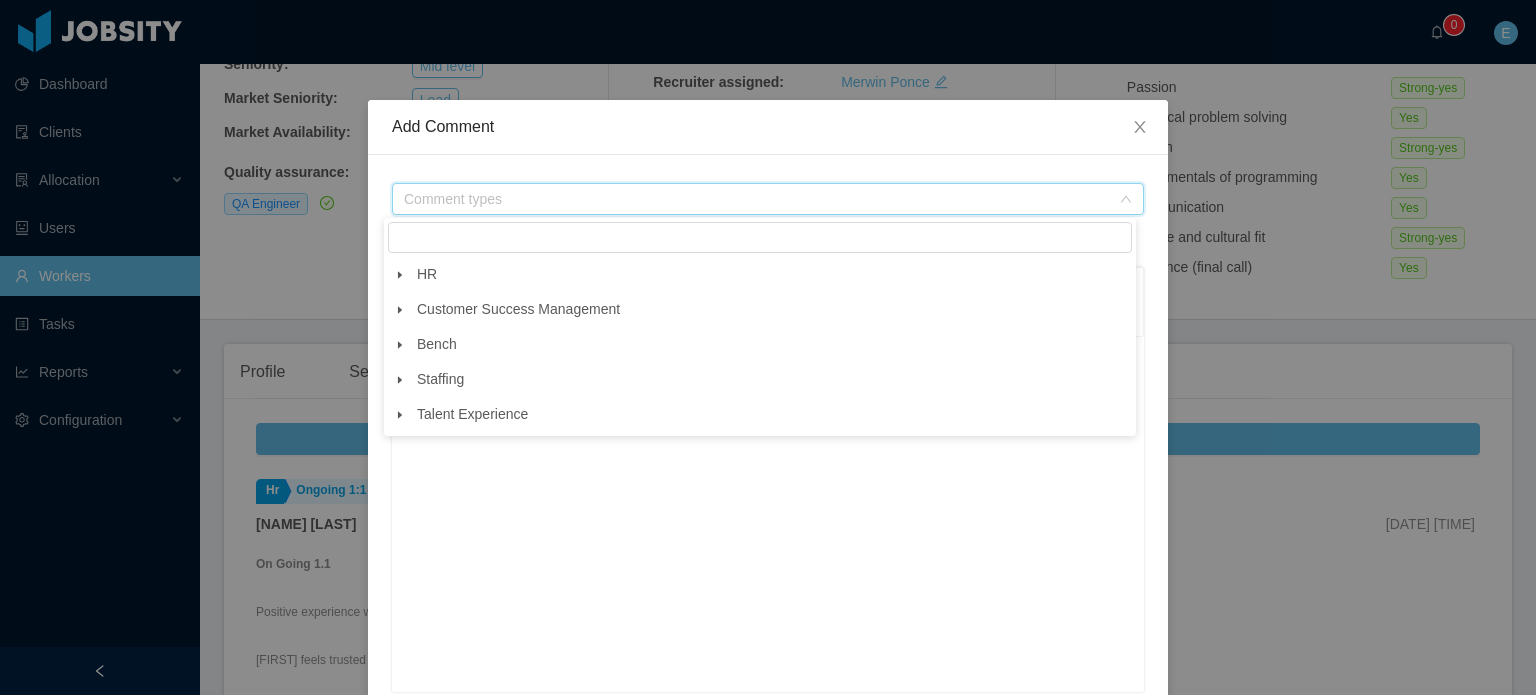 click 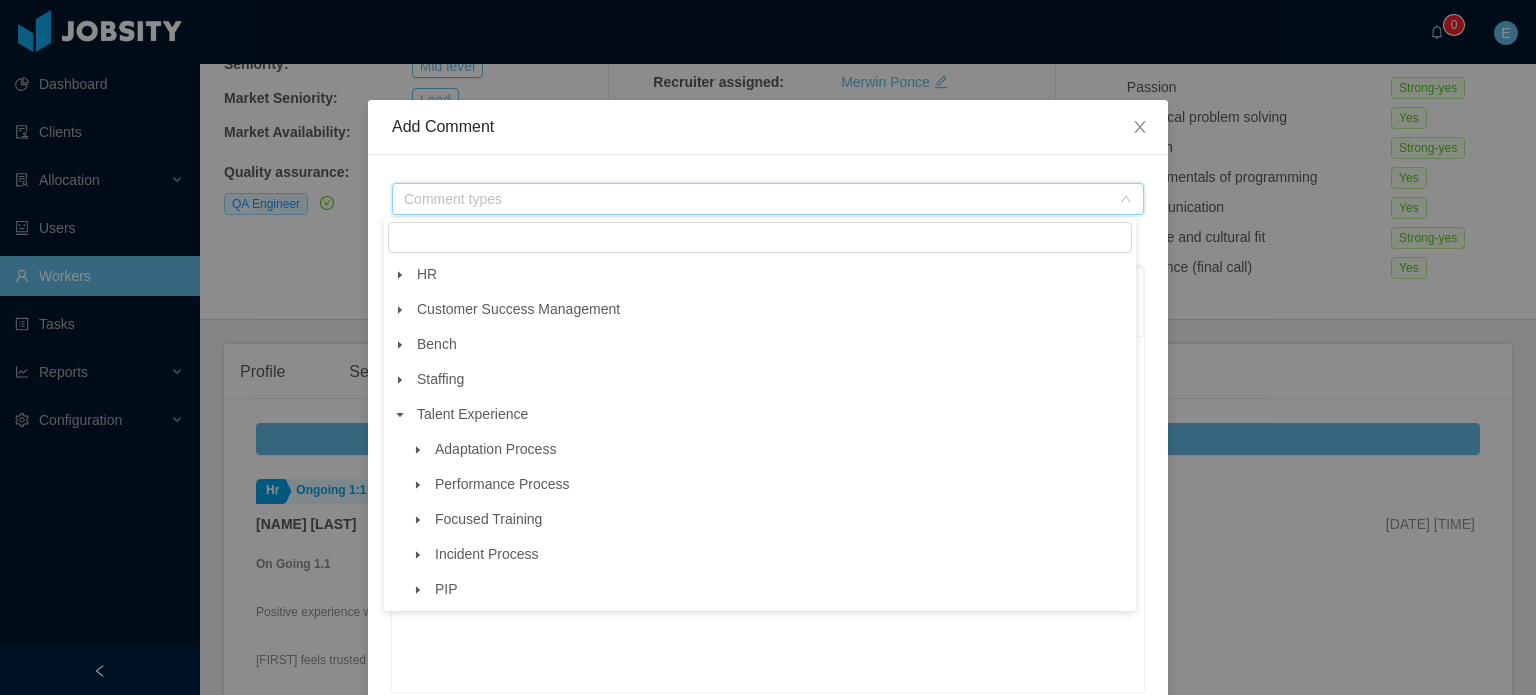 click 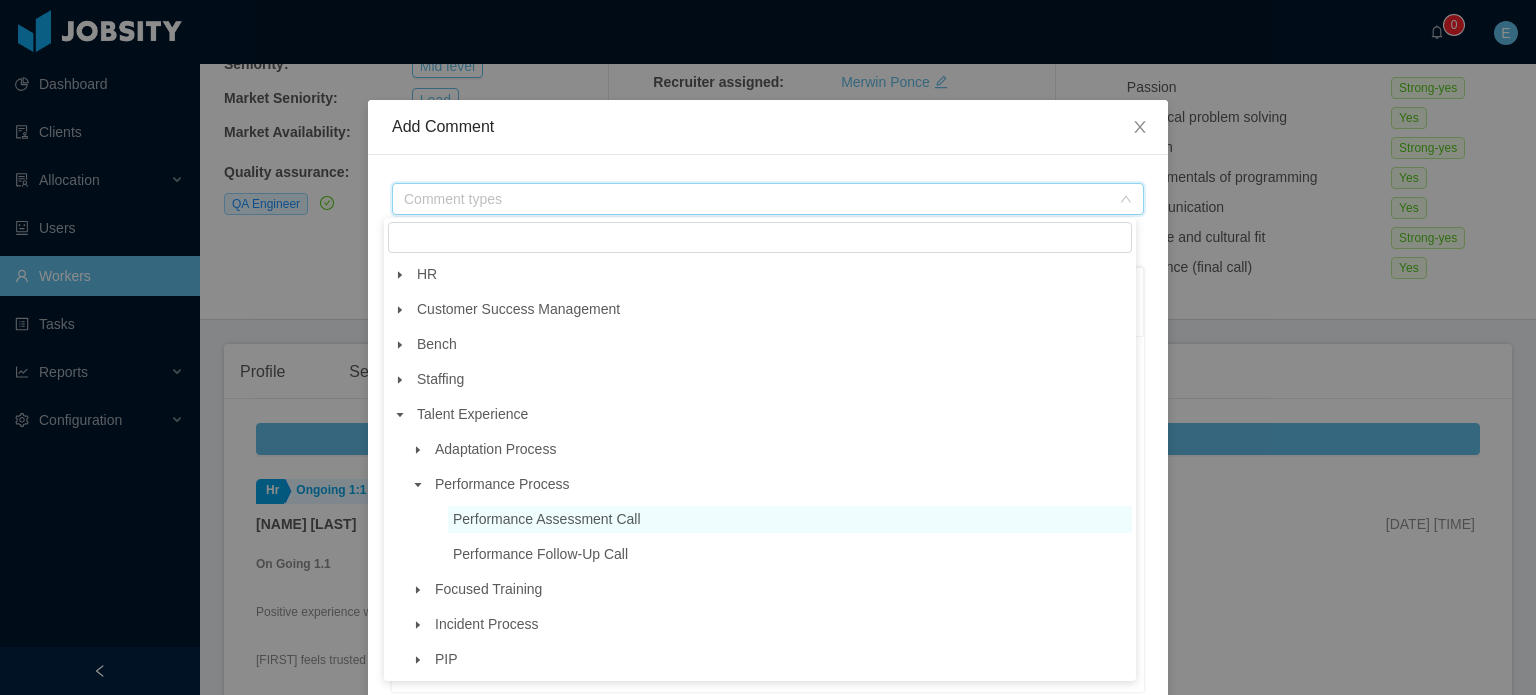 click on "Performance Assessment Call" at bounding box center [547, 519] 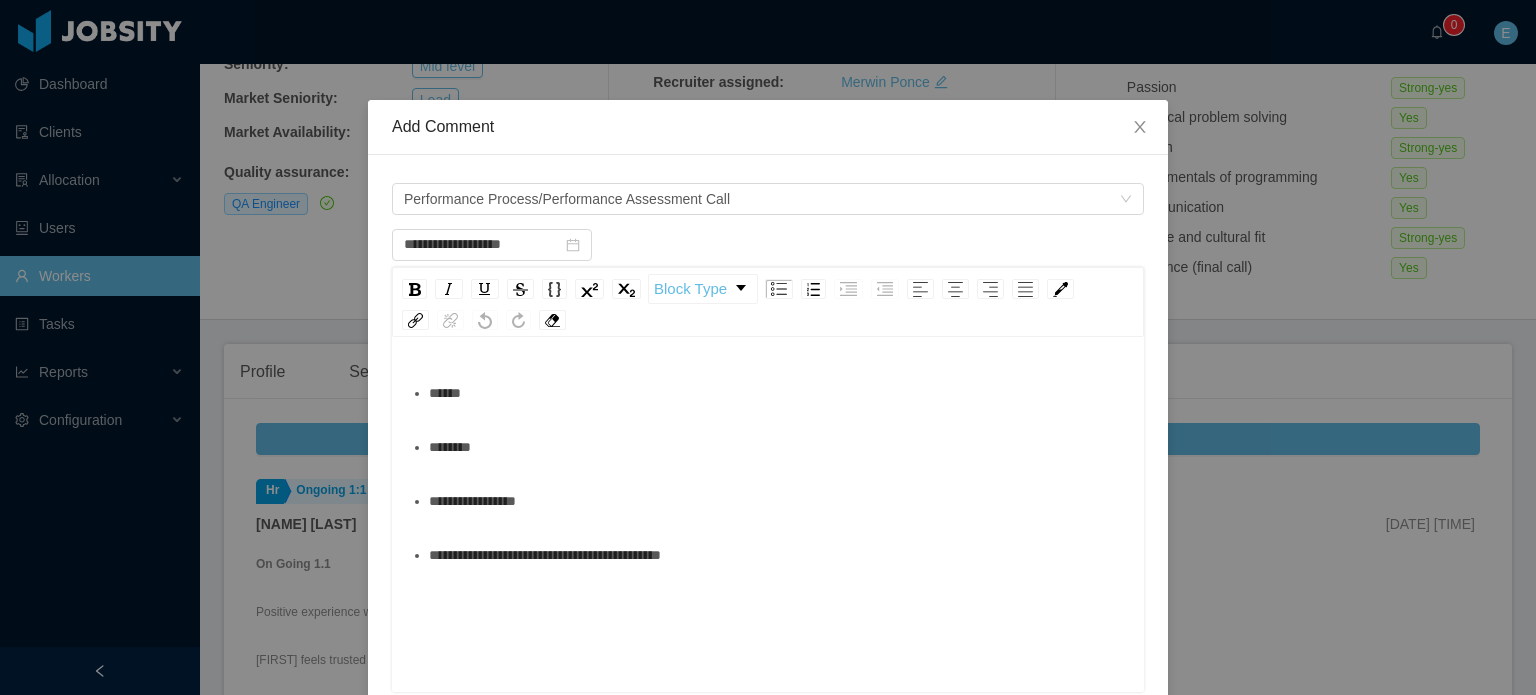 click on "********" at bounding box center [779, 447] 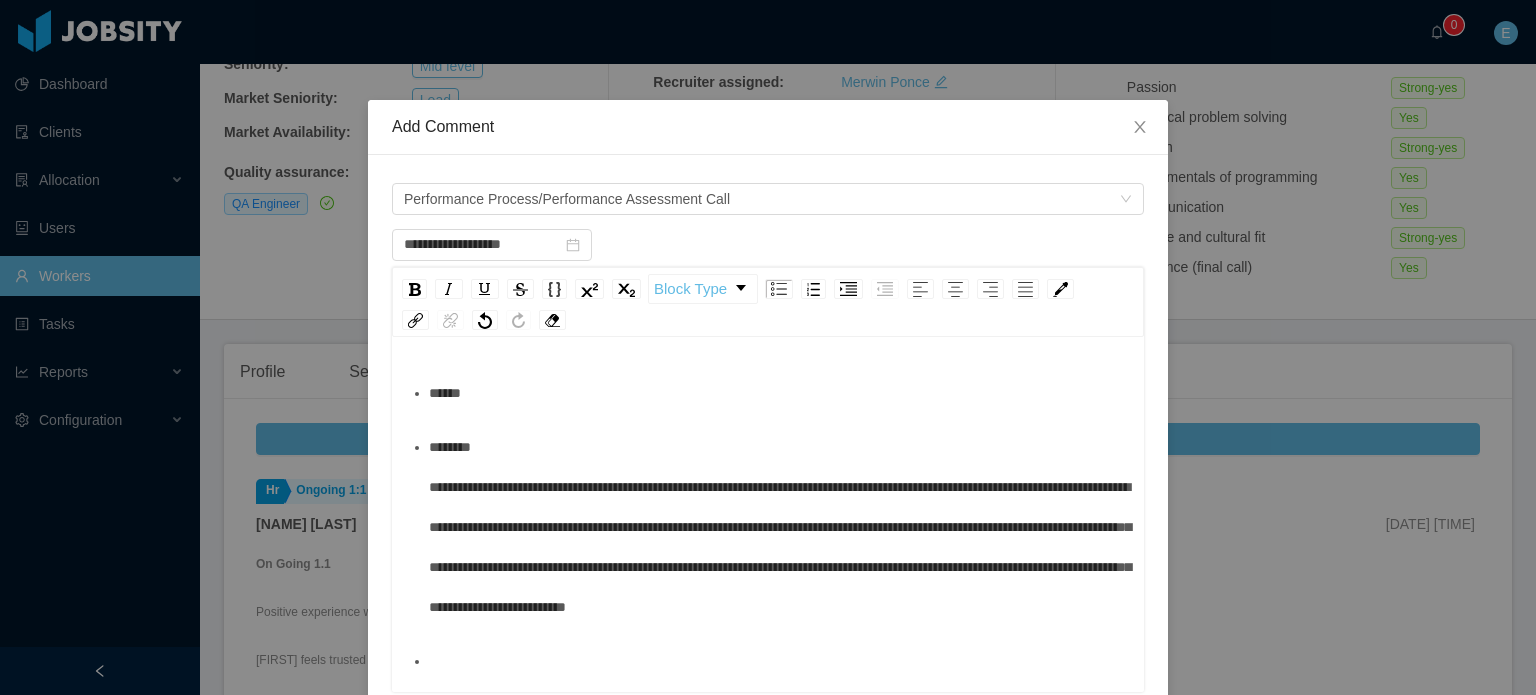 scroll, scrollTop: 41, scrollLeft: 0, axis: vertical 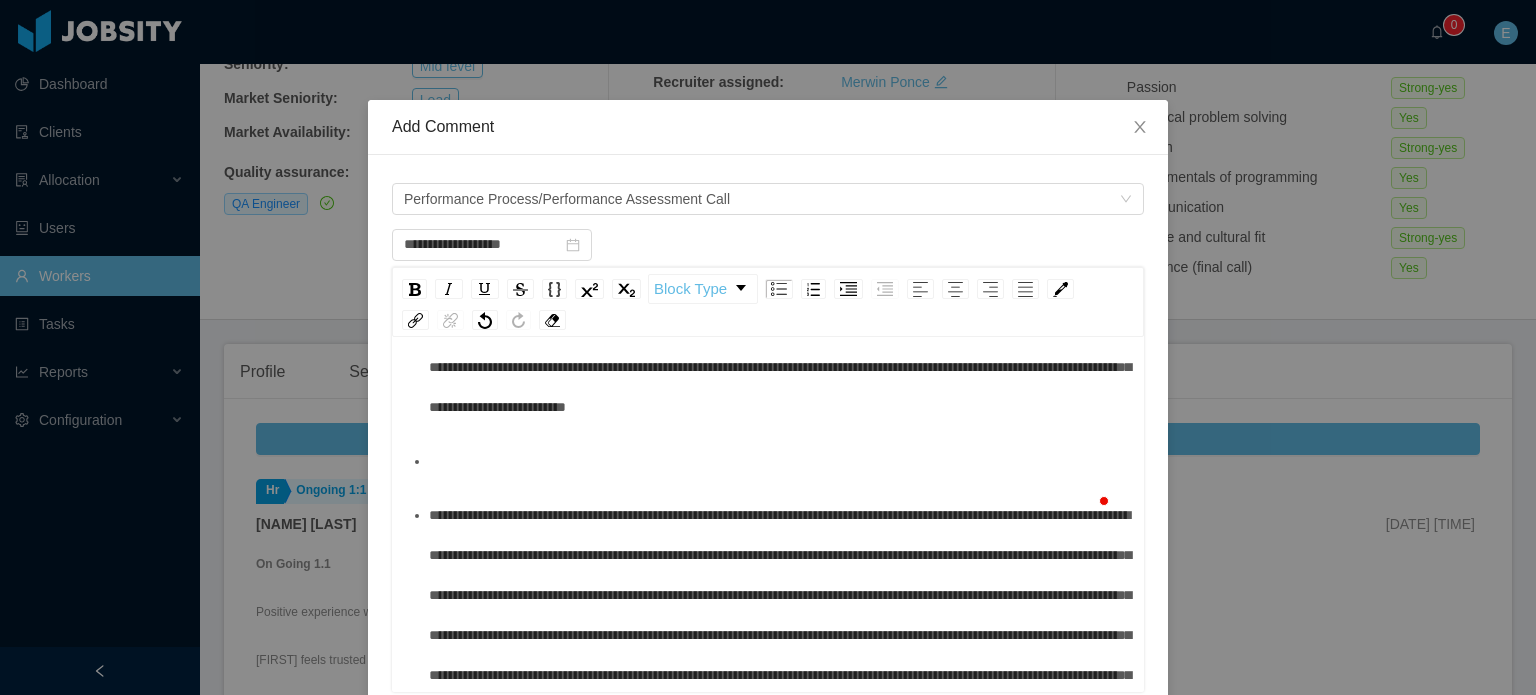 click on "**********" at bounding box center [780, 635] 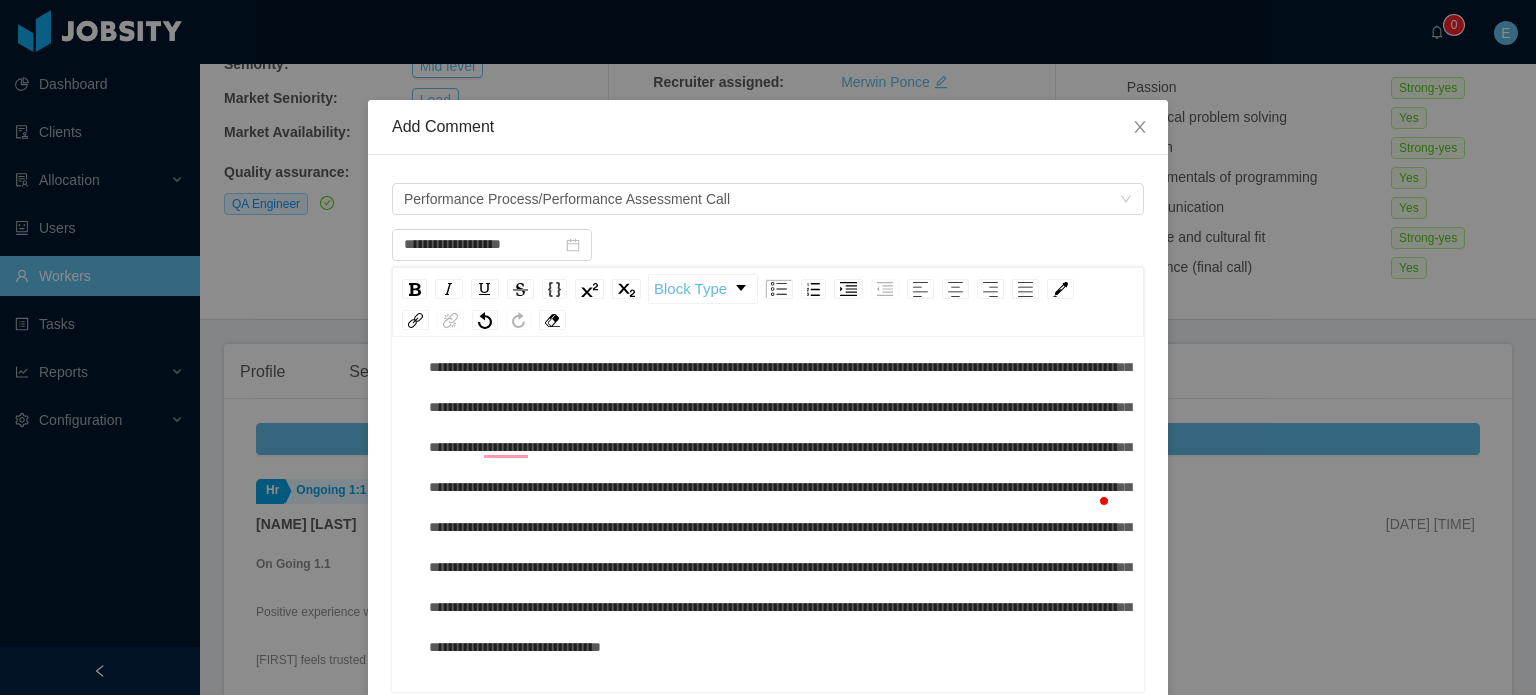 type 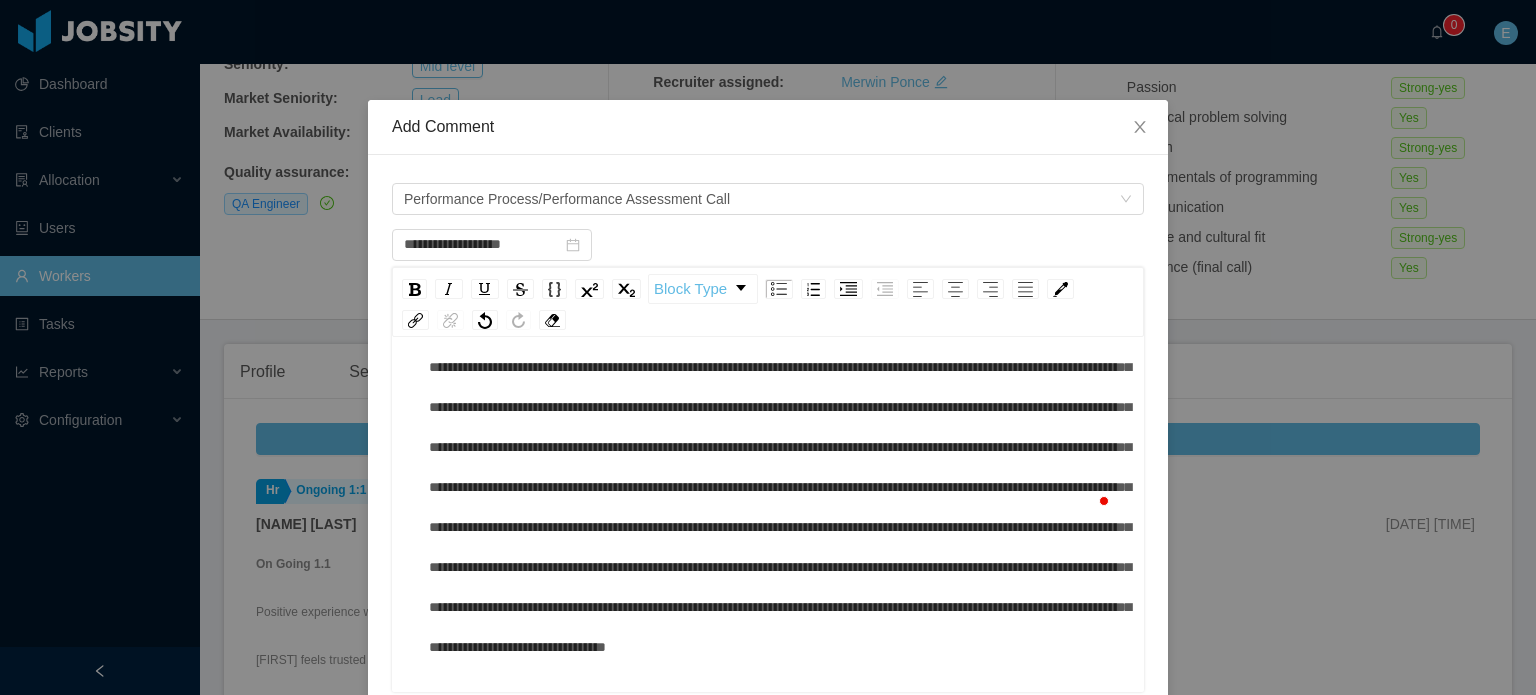 scroll, scrollTop: 245, scrollLeft: 0, axis: vertical 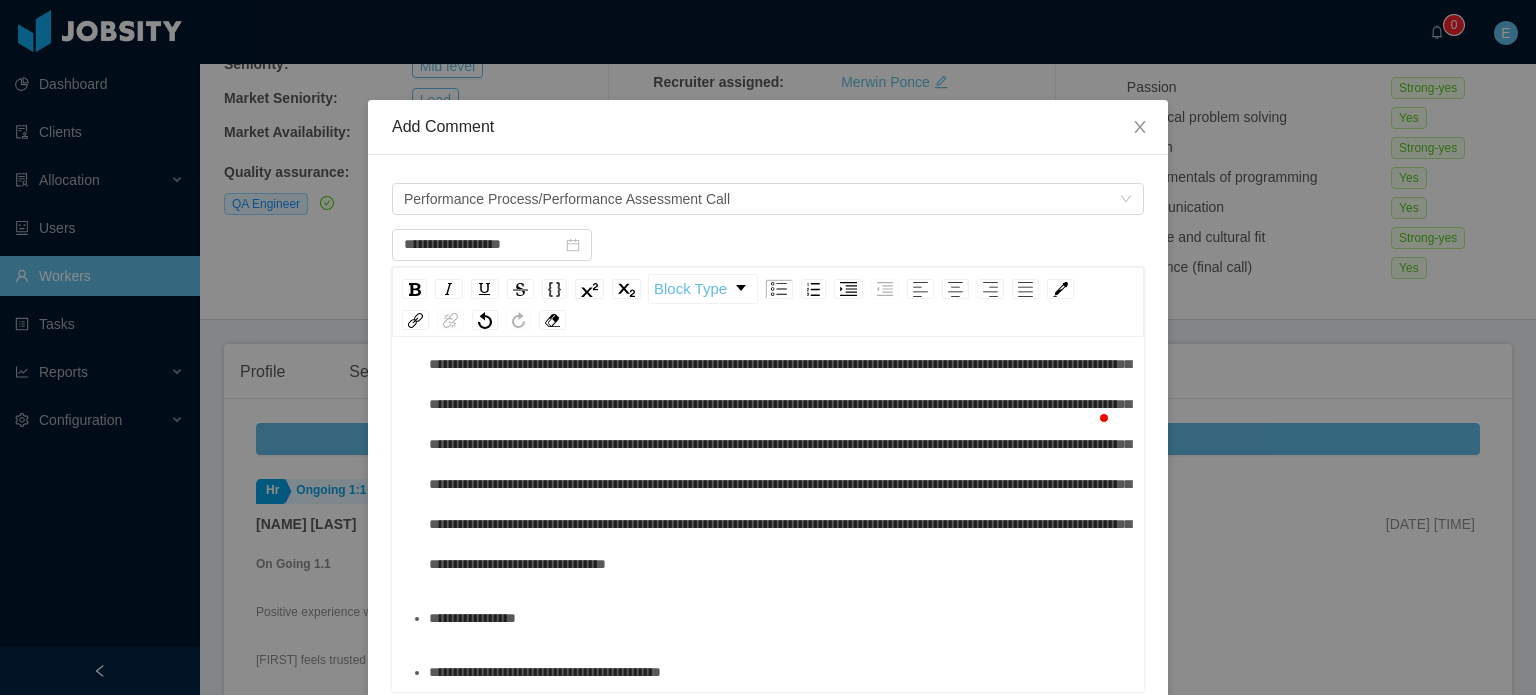 click at bounding box center (780, 364) 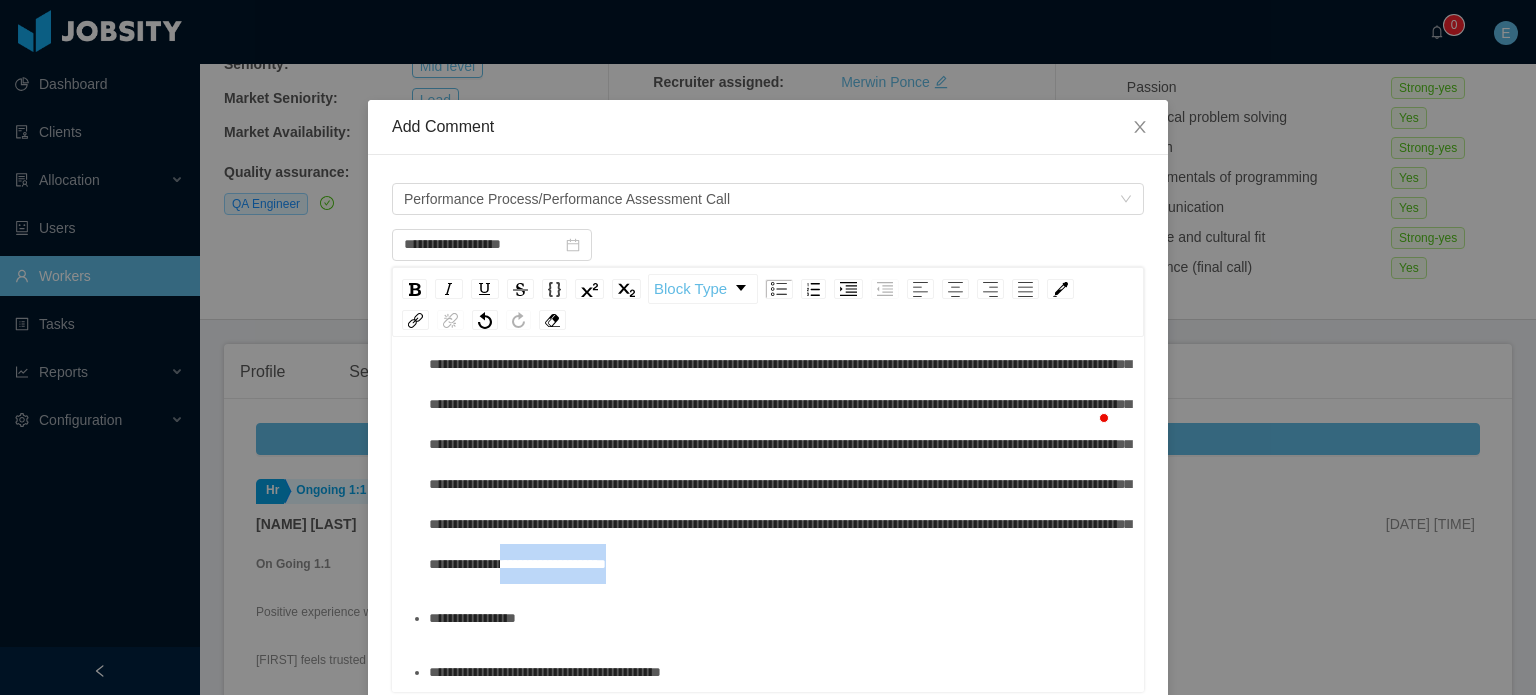 drag, startPoint x: 972, startPoint y: 567, endPoint x: 844, endPoint y: 563, distance: 128.06248 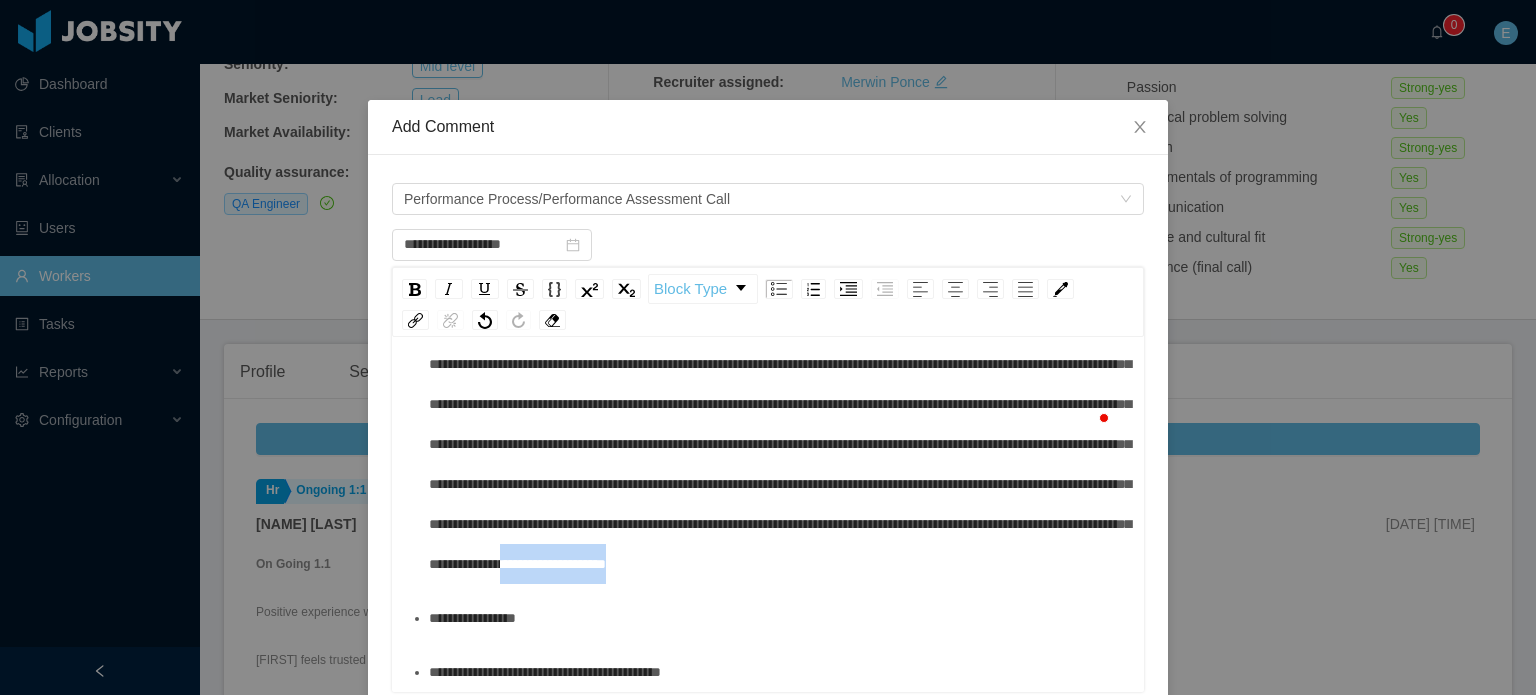 click at bounding box center [779, 364] 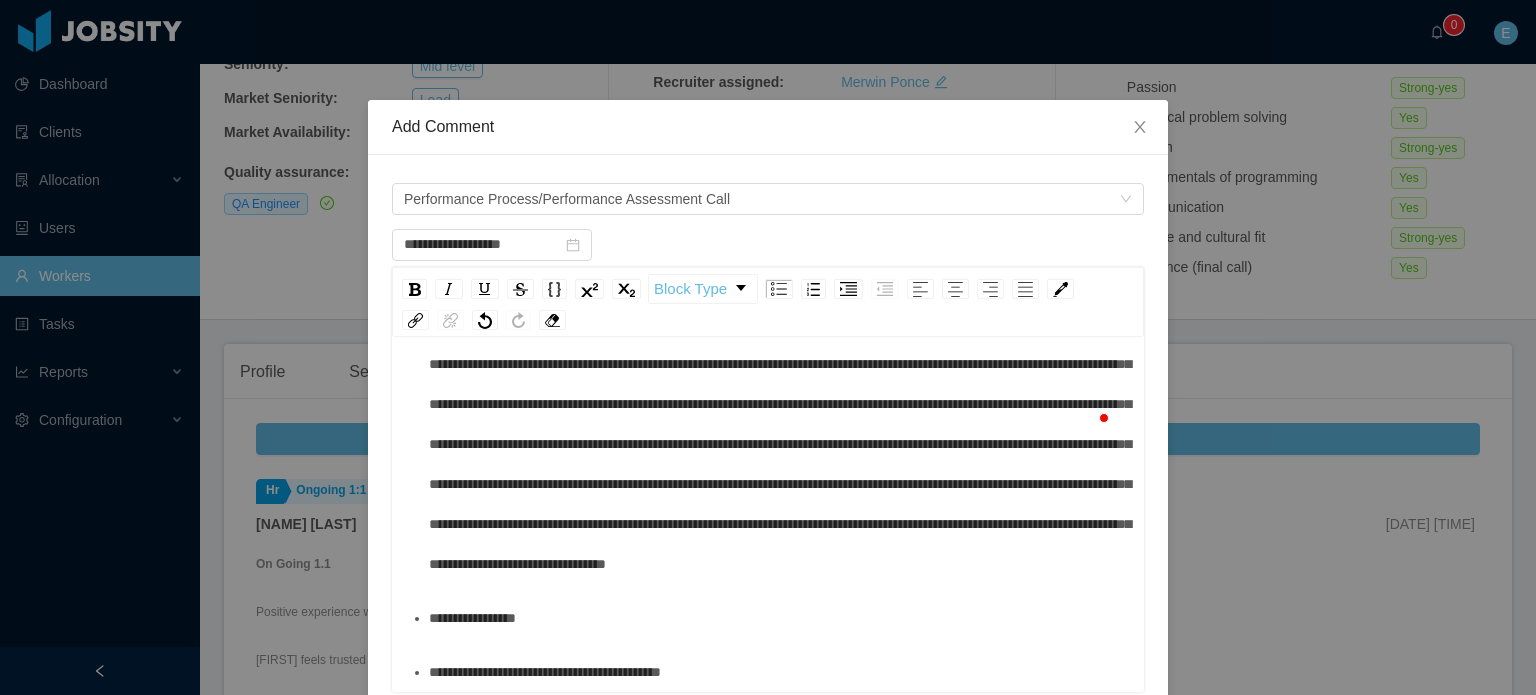 click at bounding box center (780, 364) 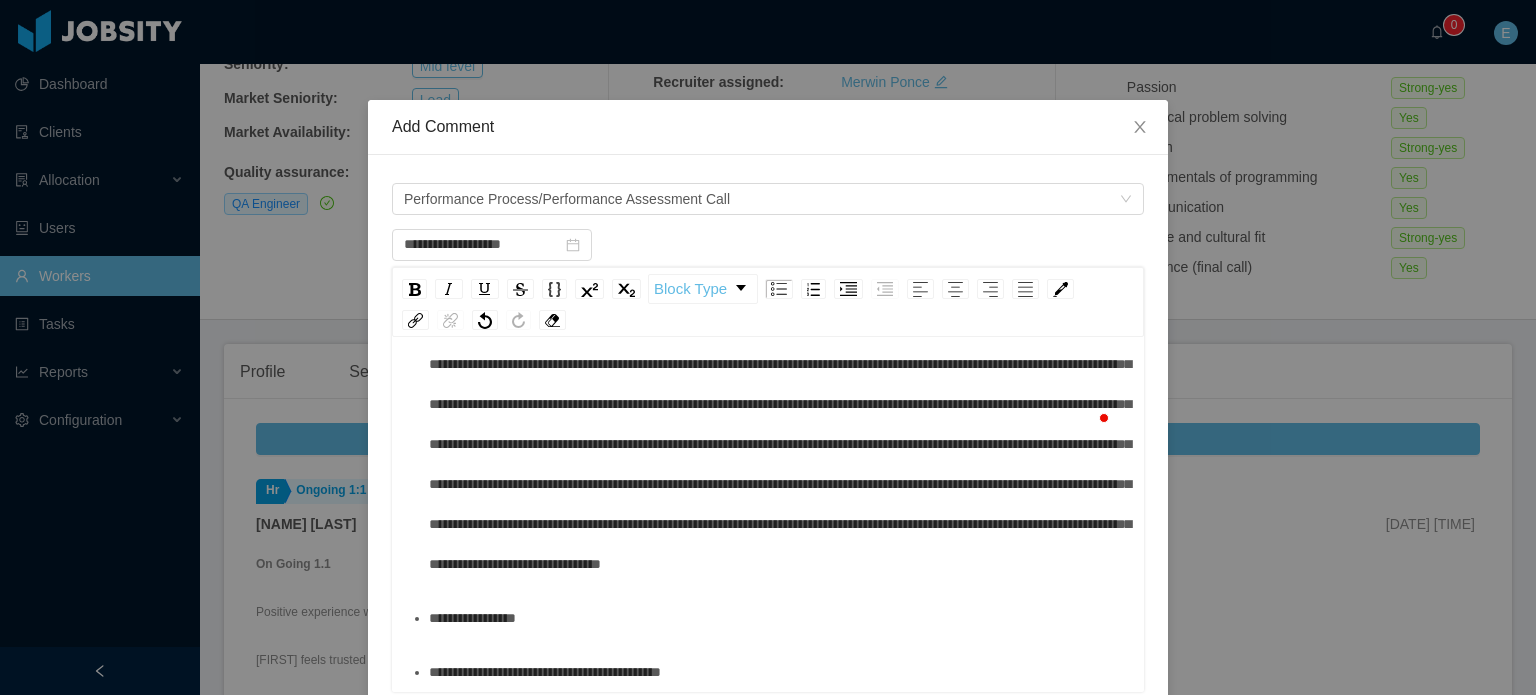 click at bounding box center [779, 364] 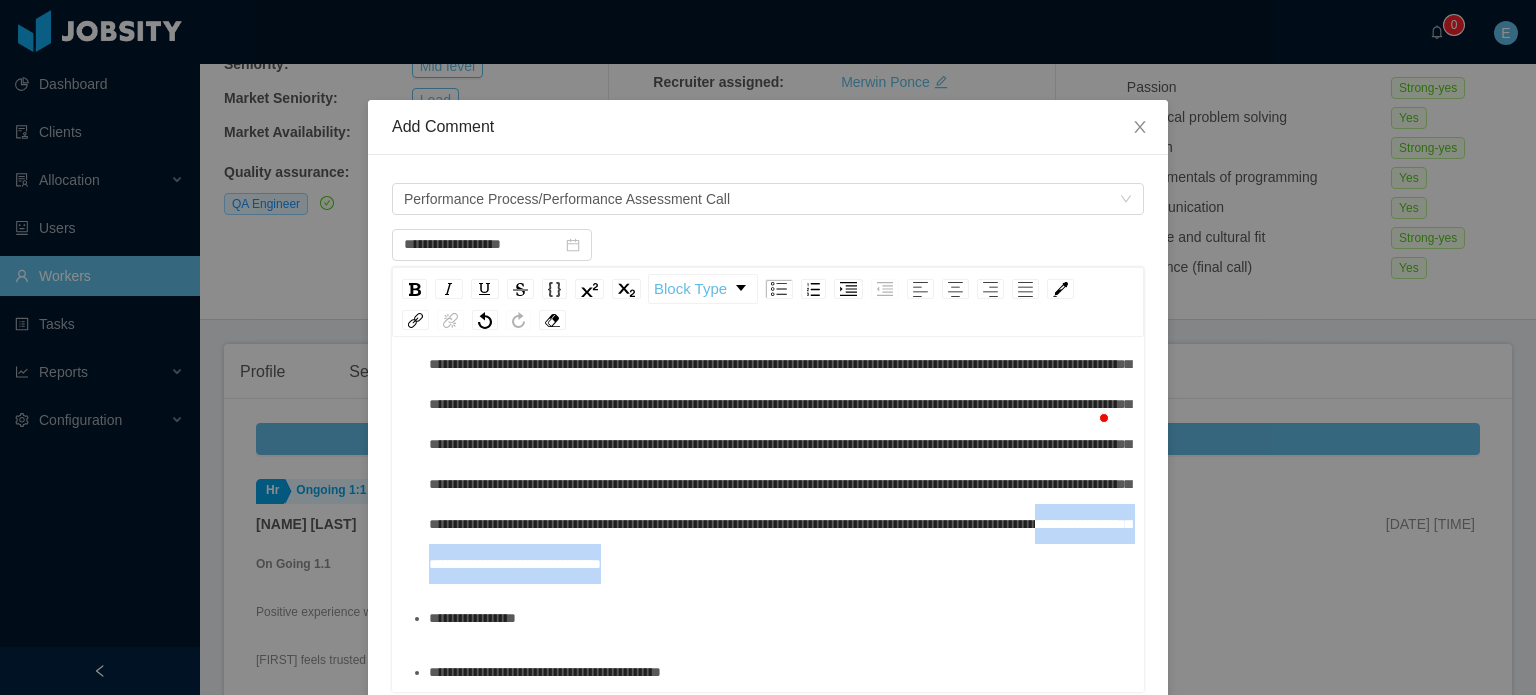 drag, startPoint x: 971, startPoint y: 567, endPoint x: 652, endPoint y: 566, distance: 319.00156 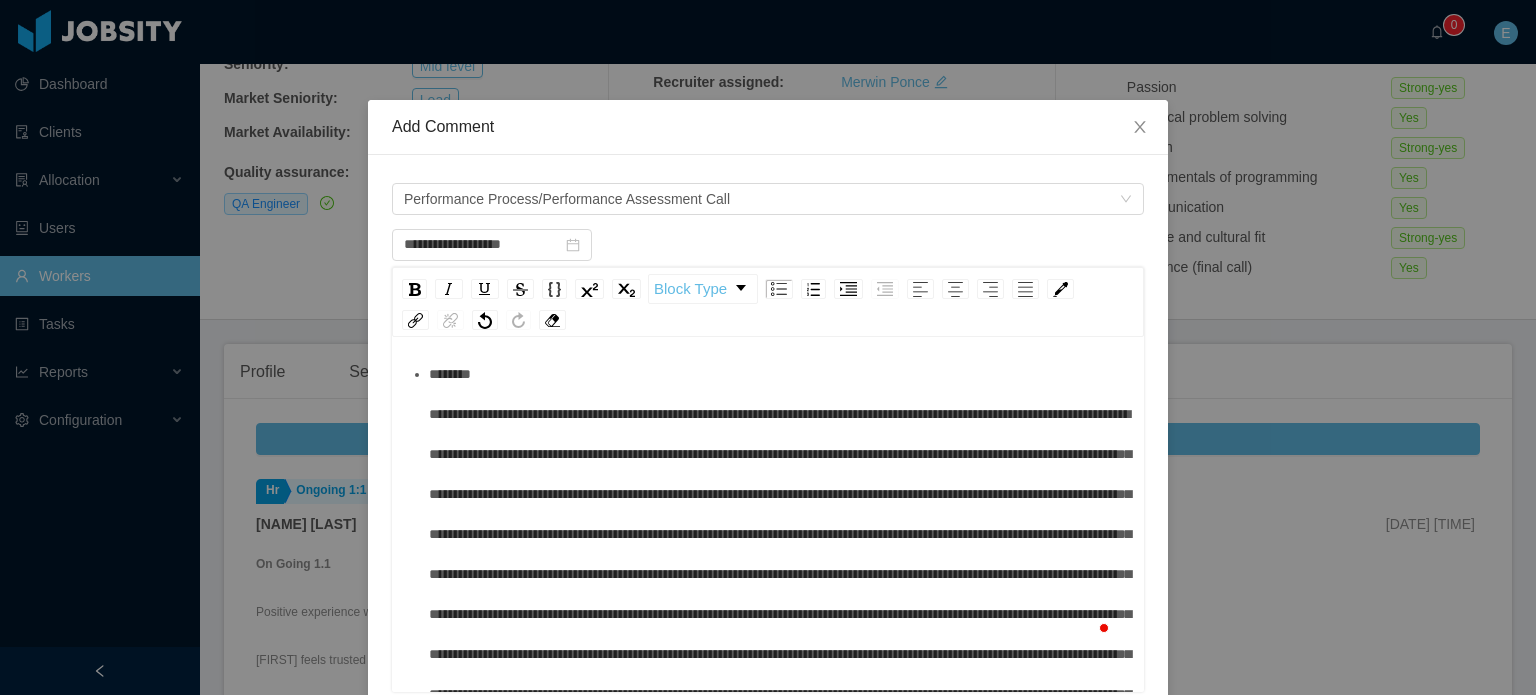scroll, scrollTop: 63, scrollLeft: 0, axis: vertical 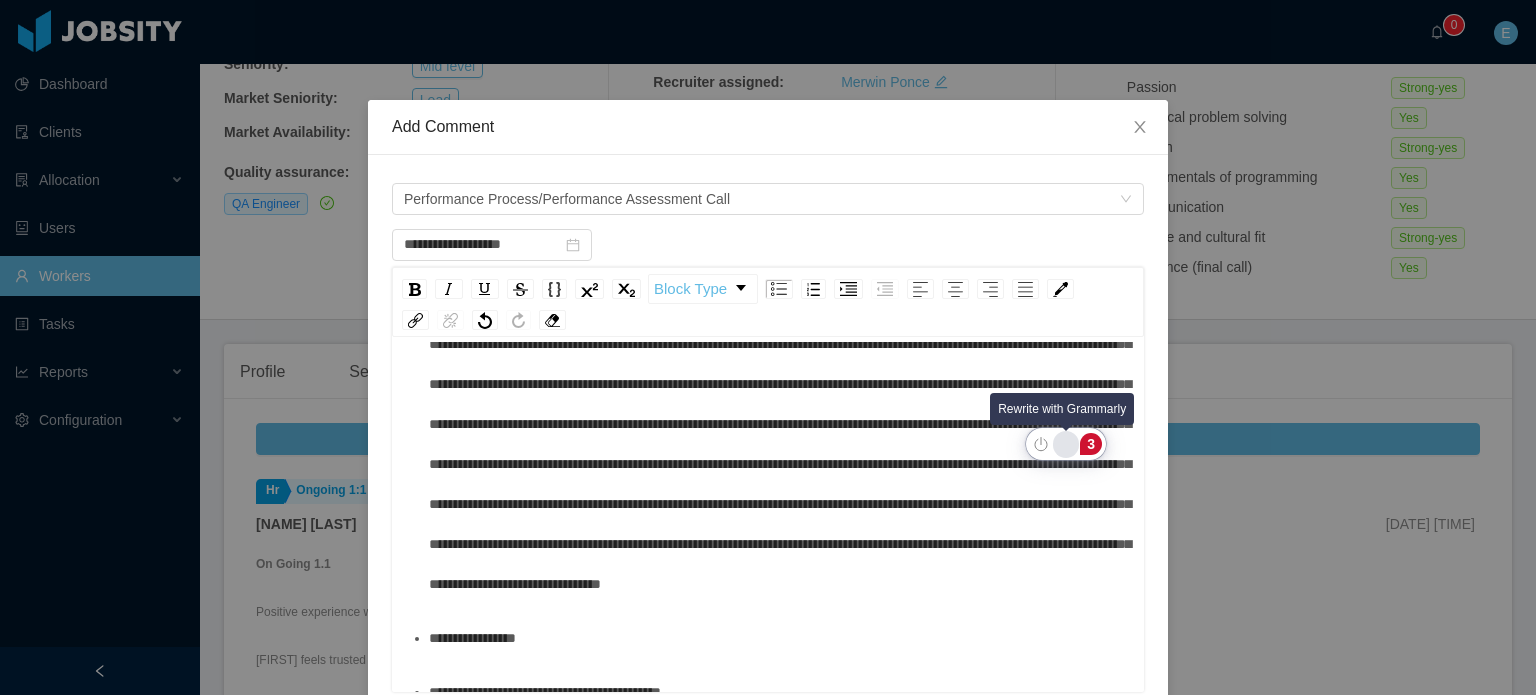 click 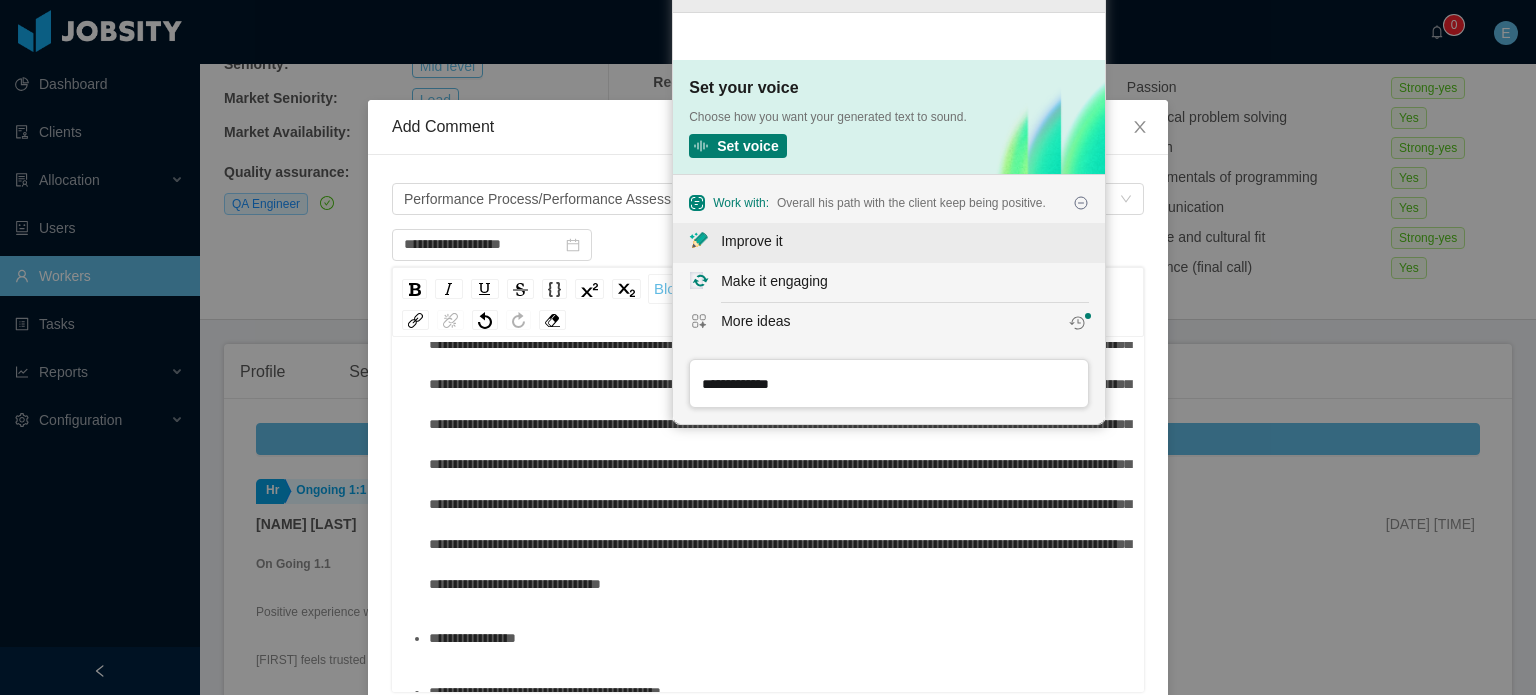 click on "Improve it" 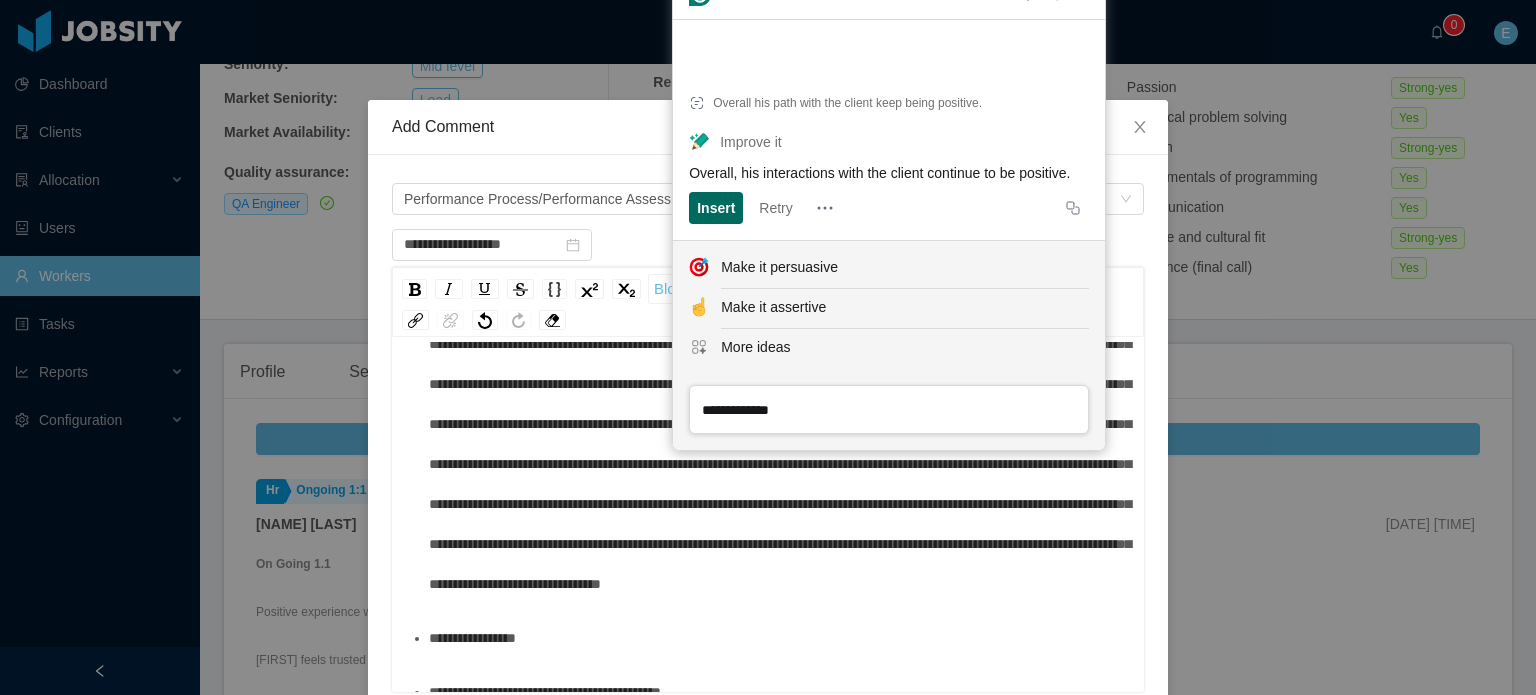 click on "Insert" 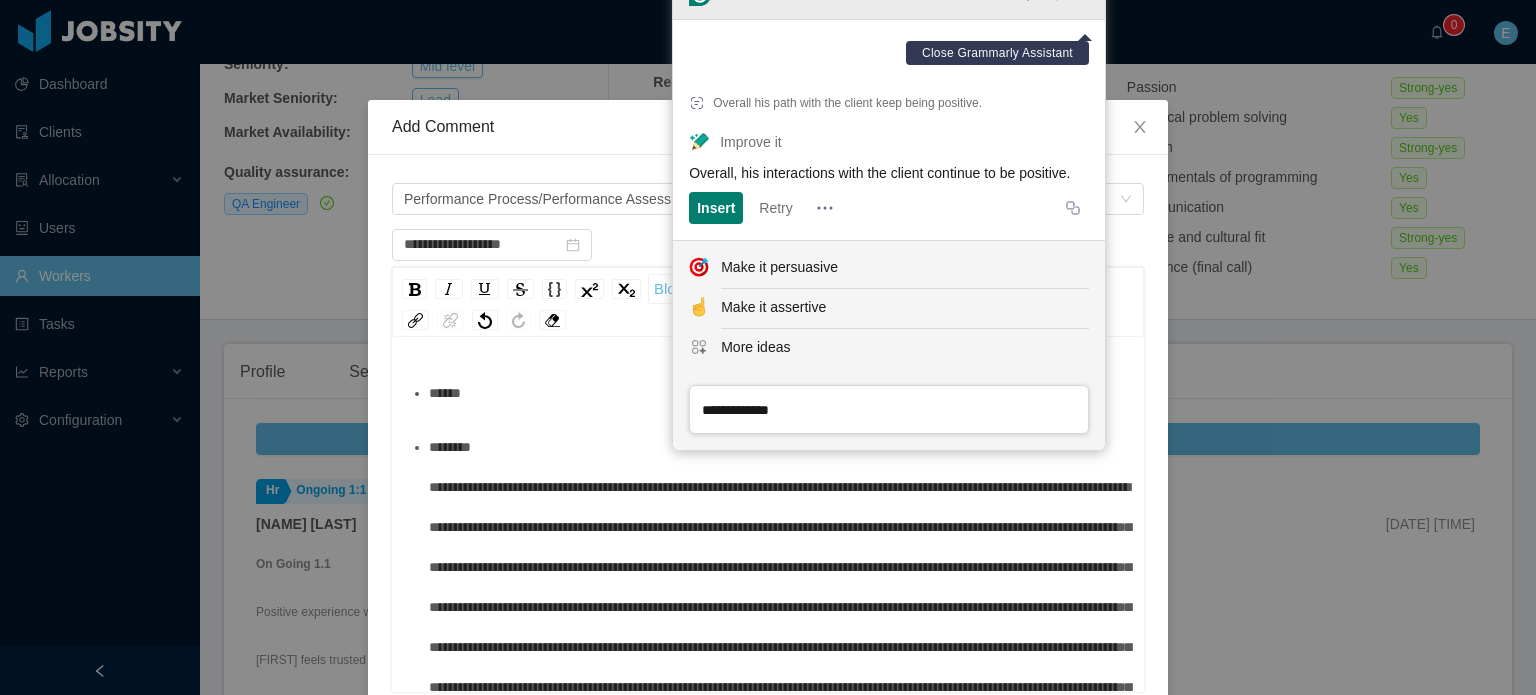 click 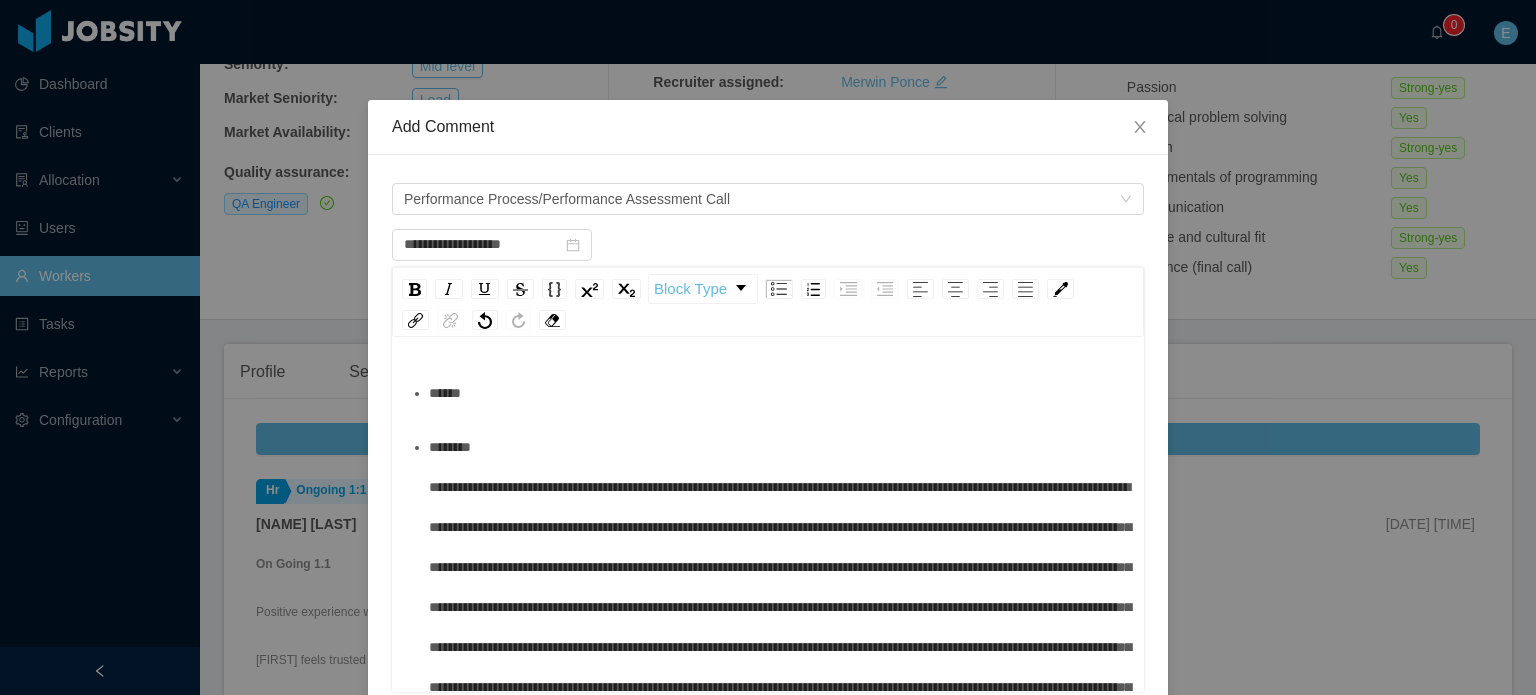 click at bounding box center (780, 647) 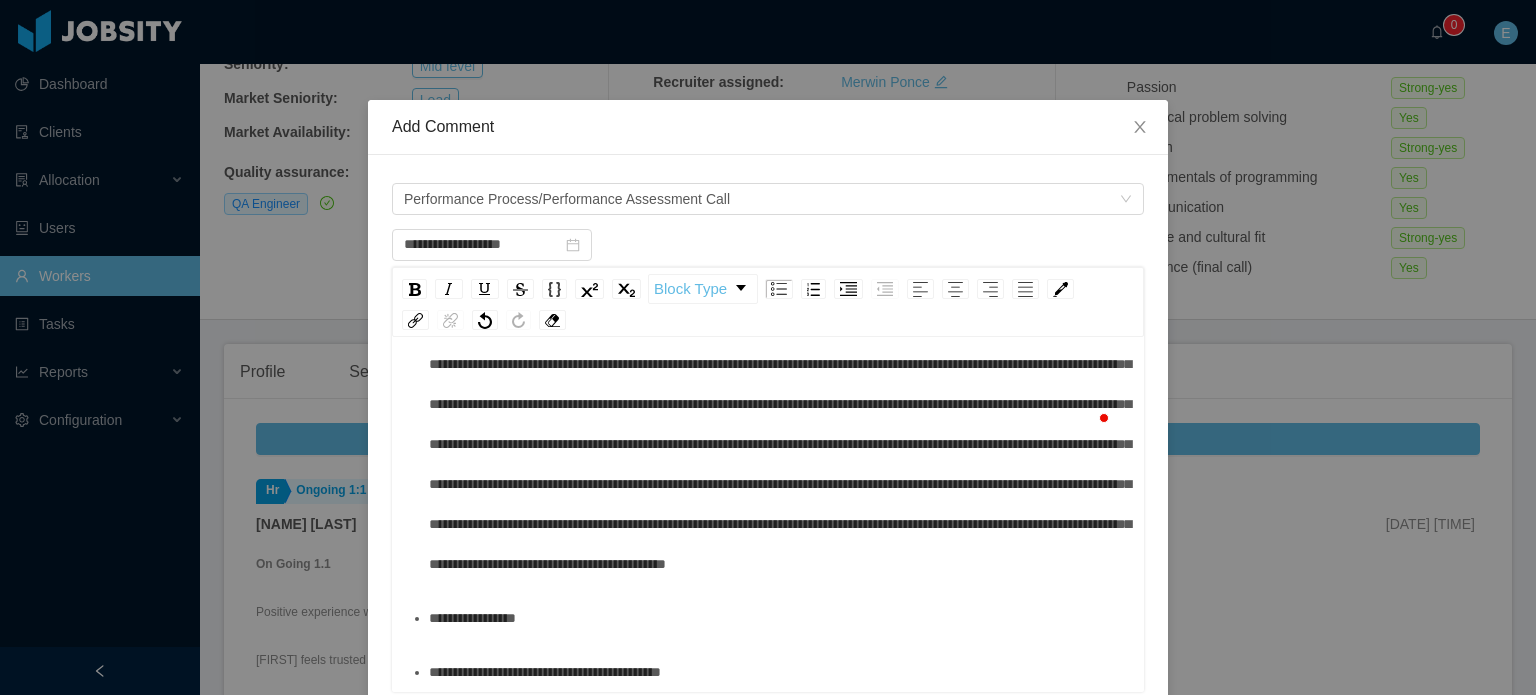 click on "**********" at bounding box center [779, 618] 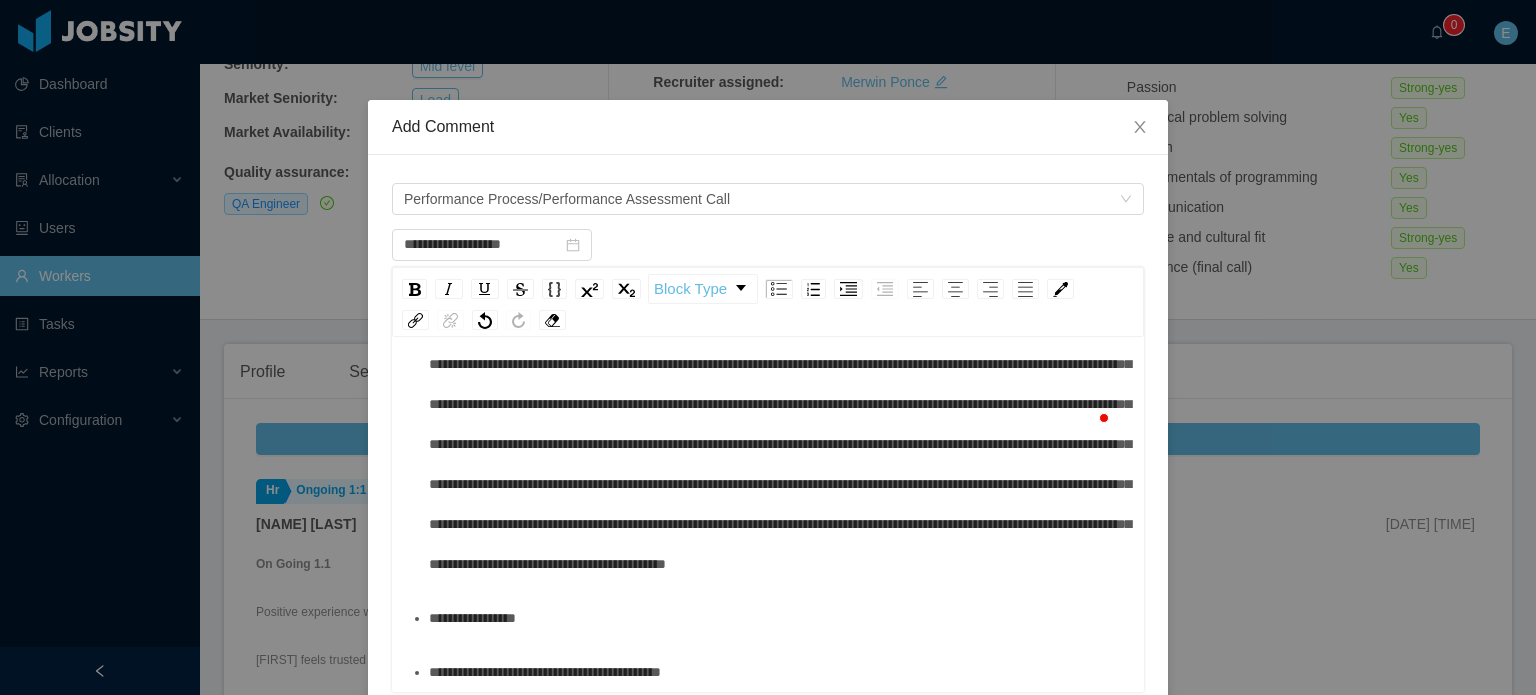 click on "**********" at bounding box center (779, 672) 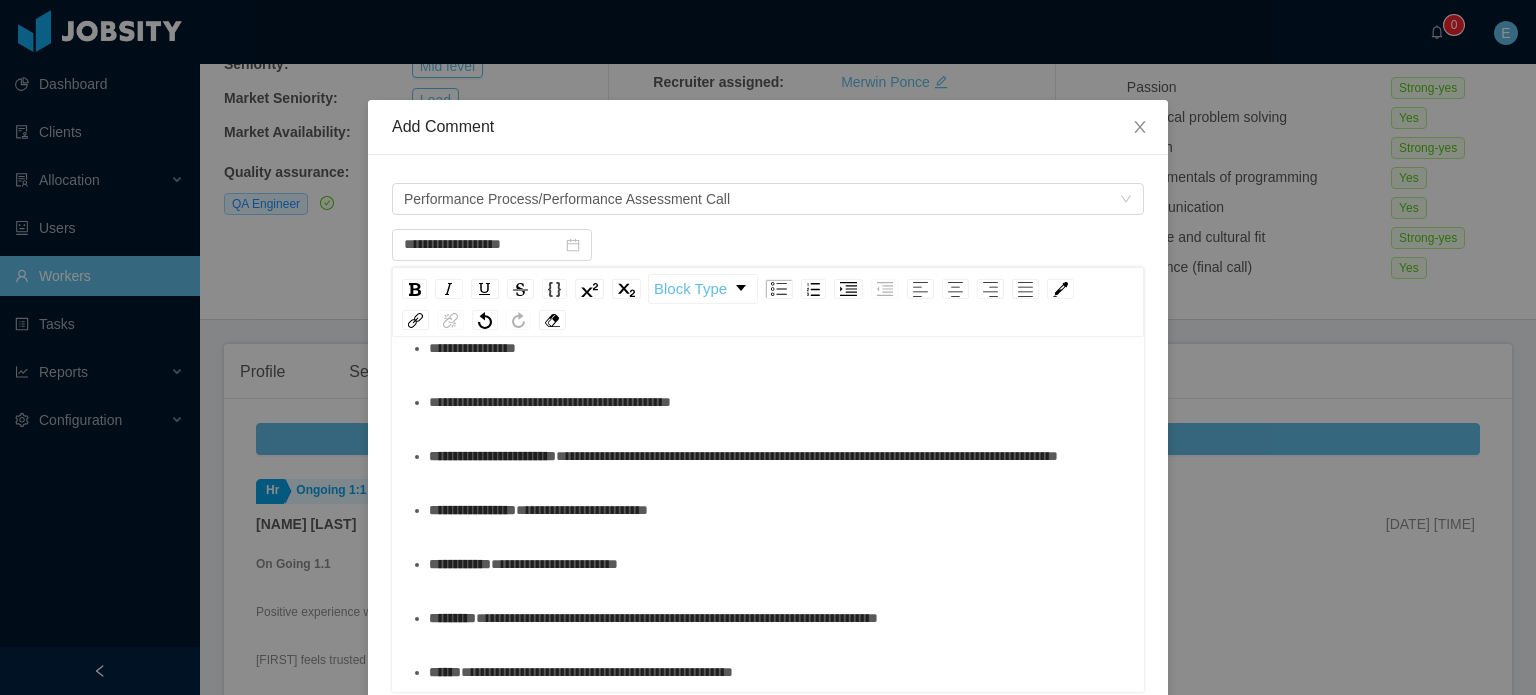 click on "**********" at bounding box center (768, 256) 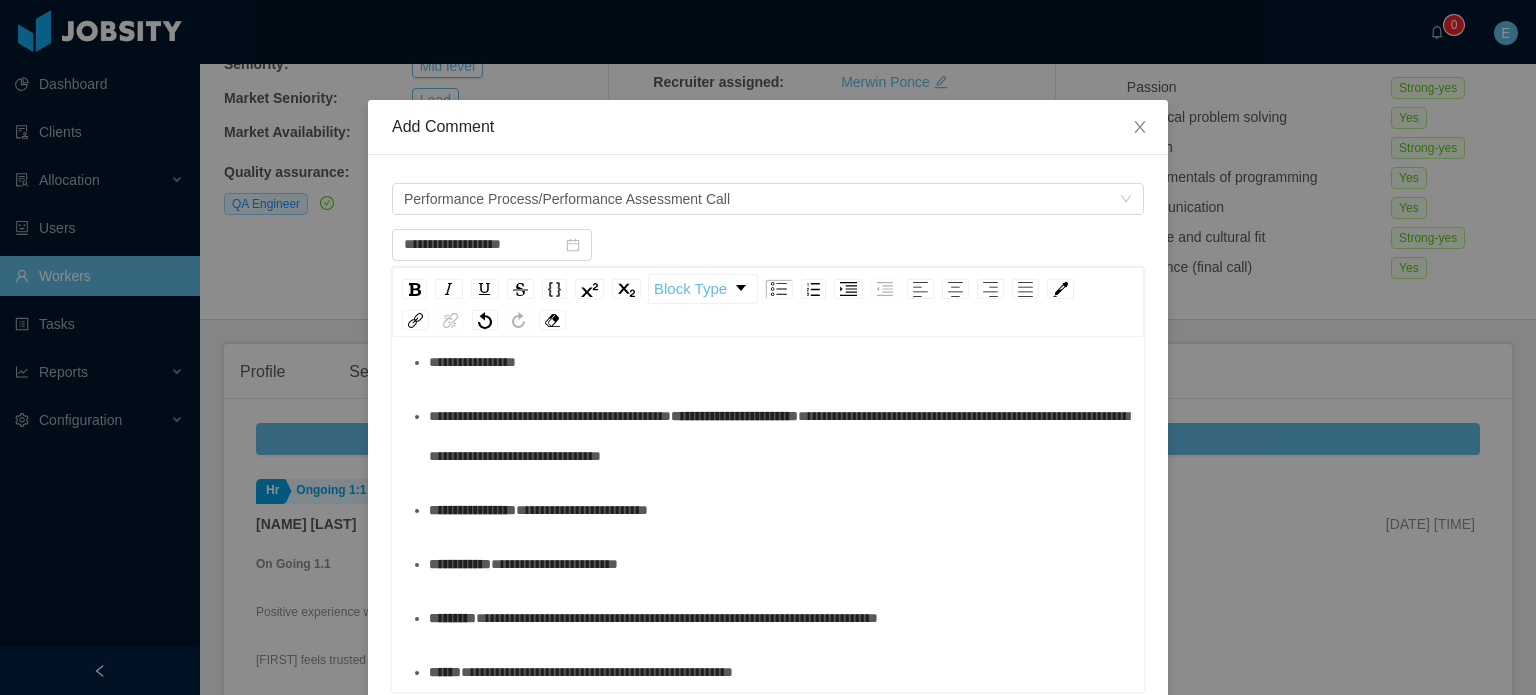 click on "**********" at bounding box center [472, 510] 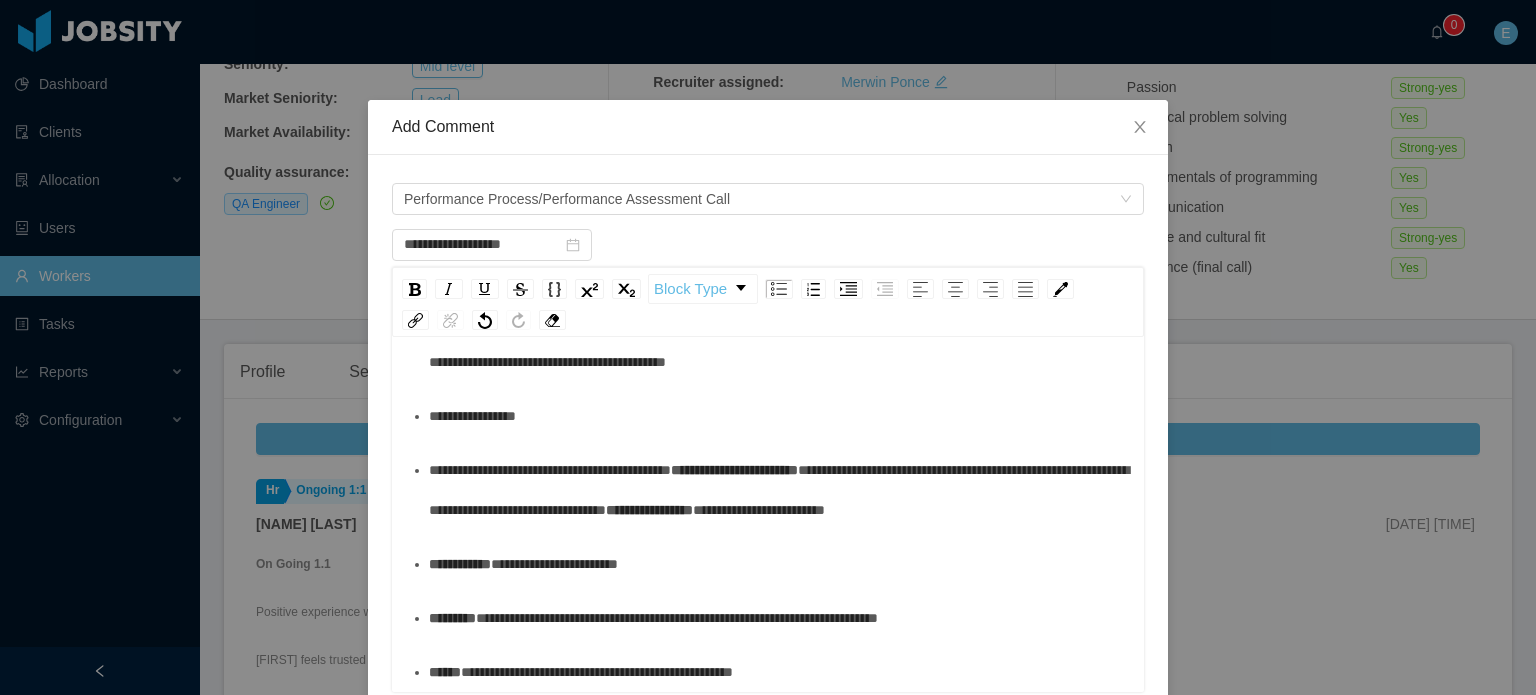 click on "**********" at bounding box center (460, 564) 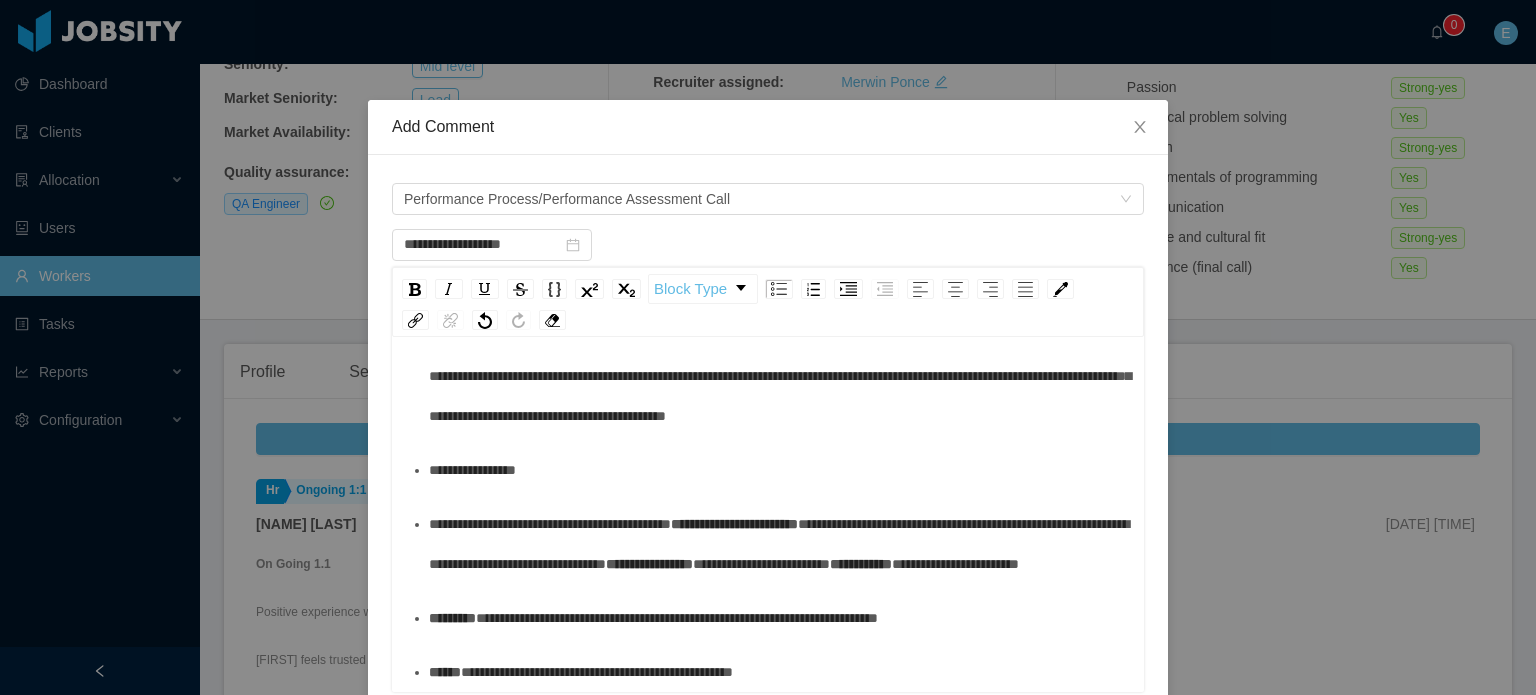 click on "*********" at bounding box center [452, 618] 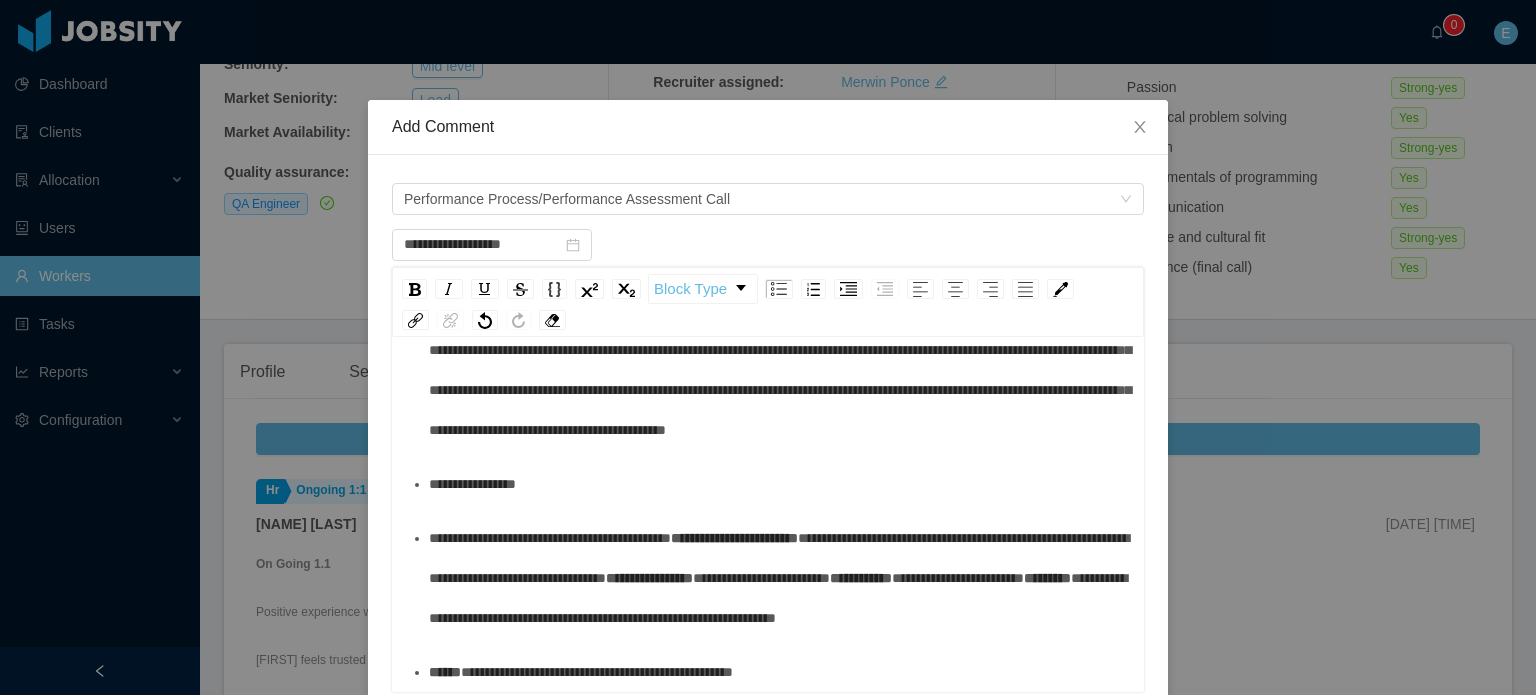 click on "******" at bounding box center (445, 672) 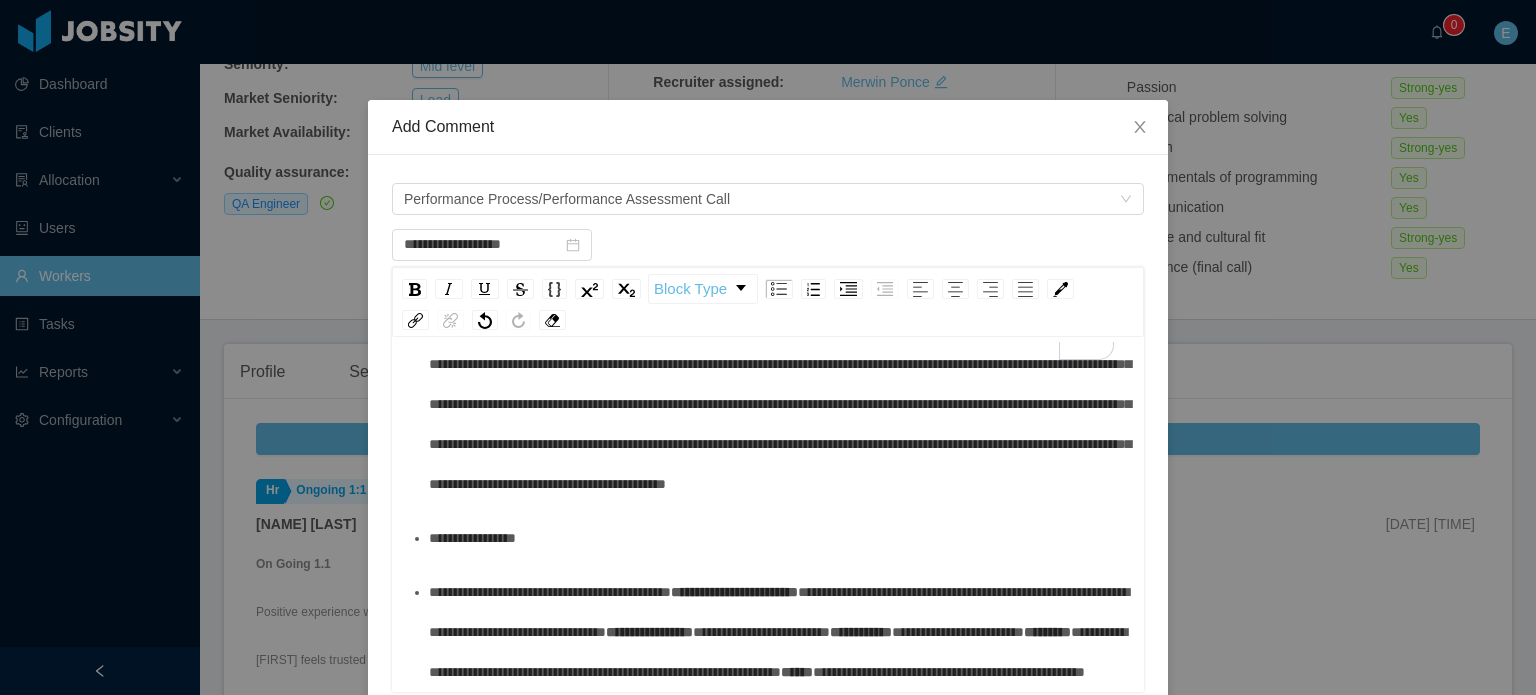 click on "**********" at bounding box center [779, 612] 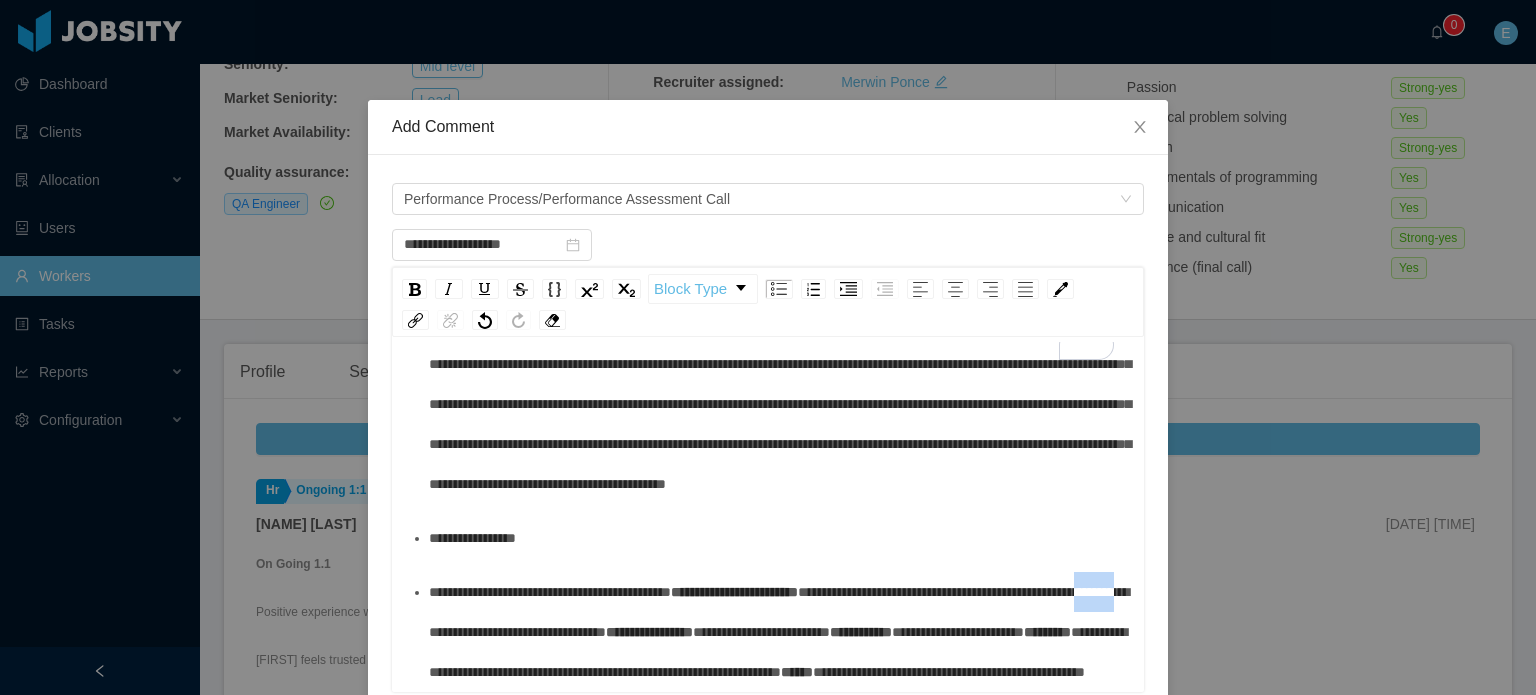 click on "**********" at bounding box center [779, 612] 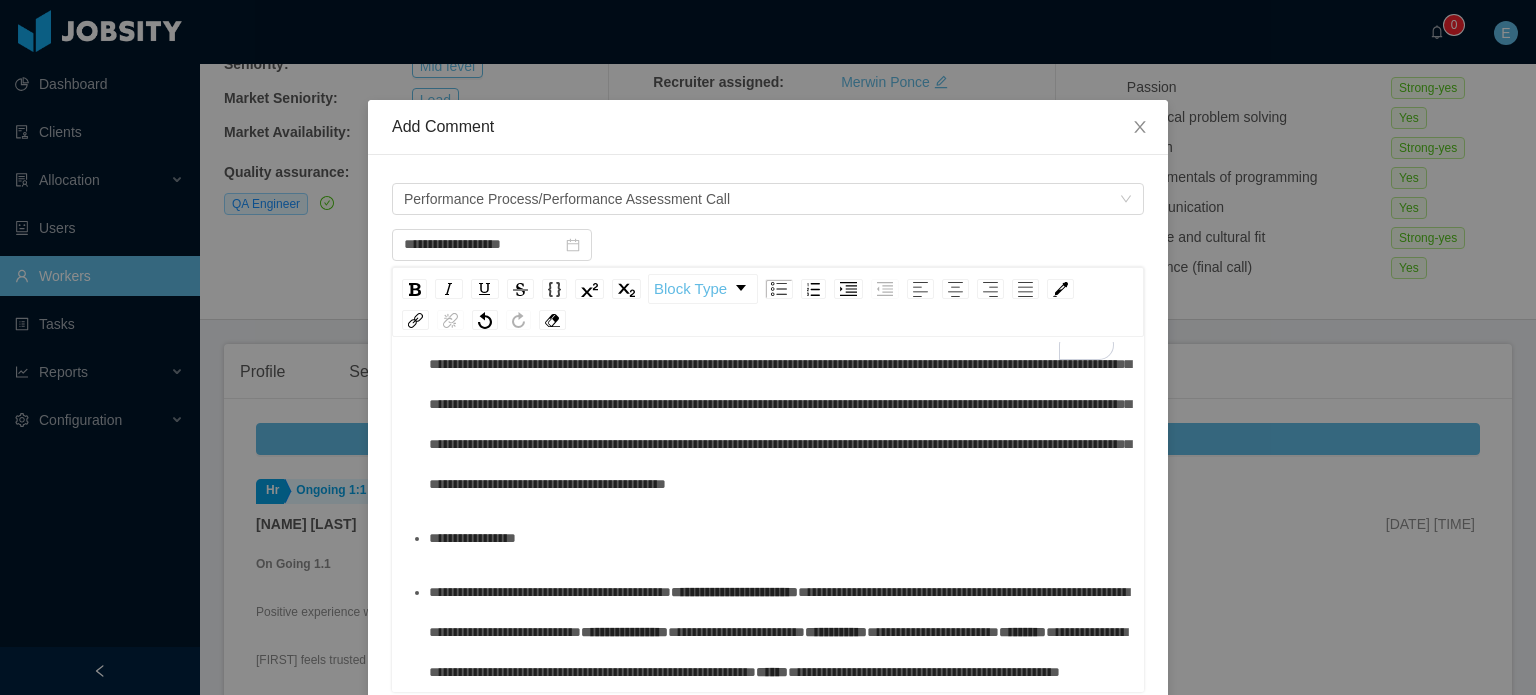 click on "**********" at bounding box center (779, 612) 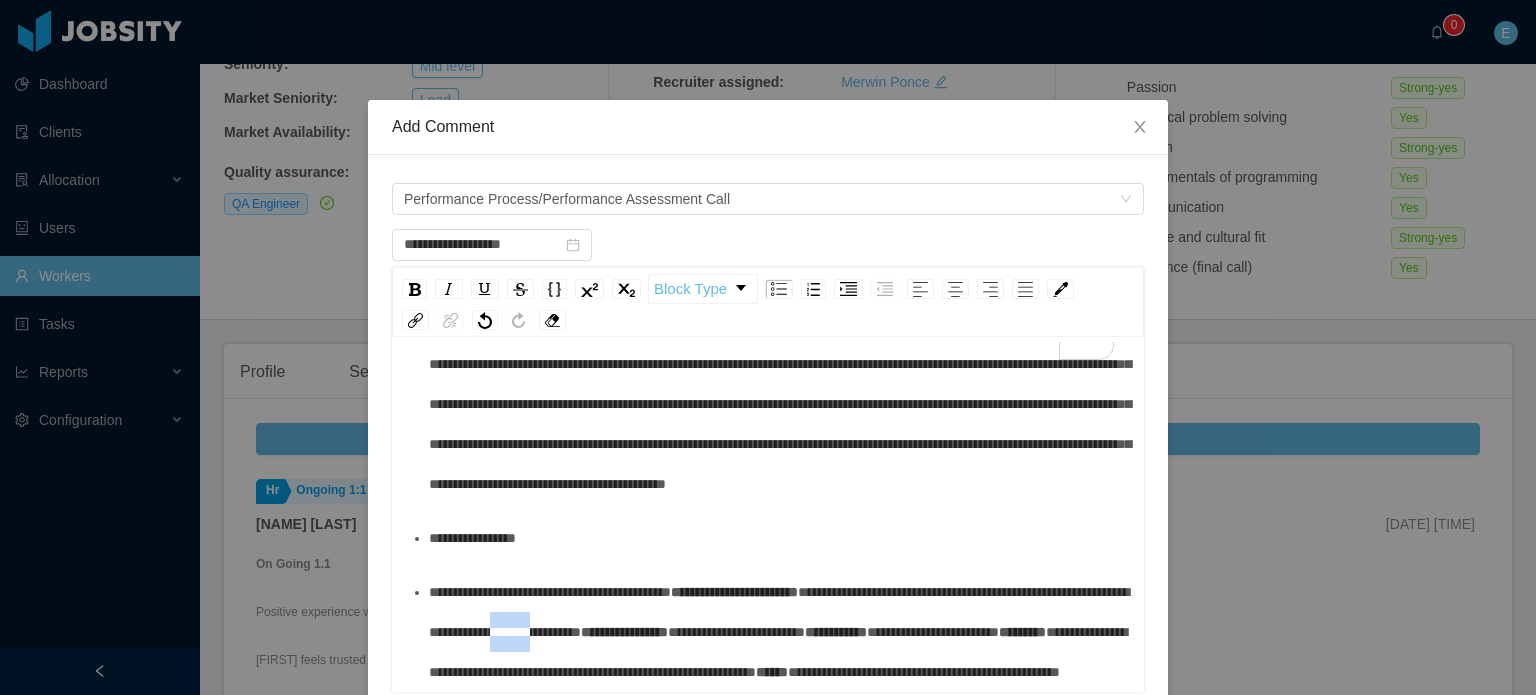 click on "**********" at bounding box center (779, 612) 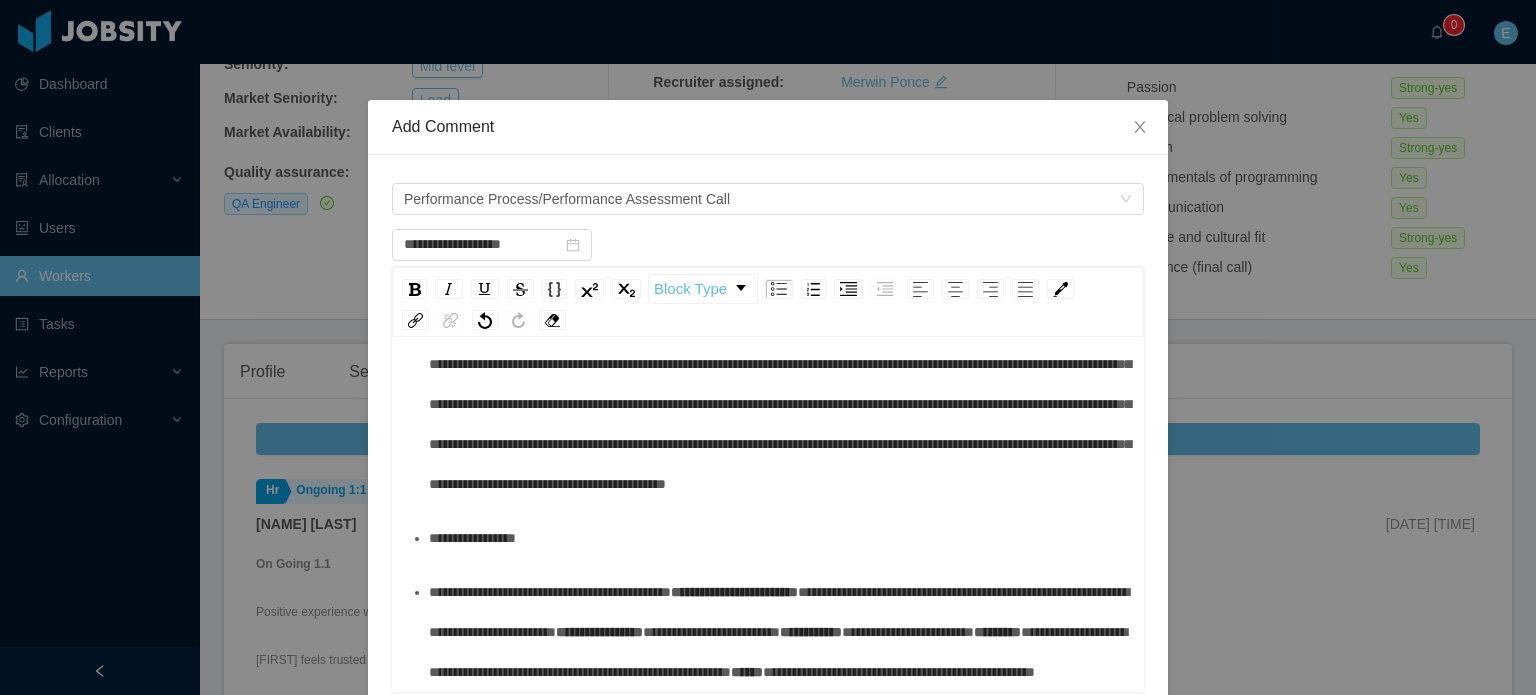 click on "**********" at bounding box center (779, 632) 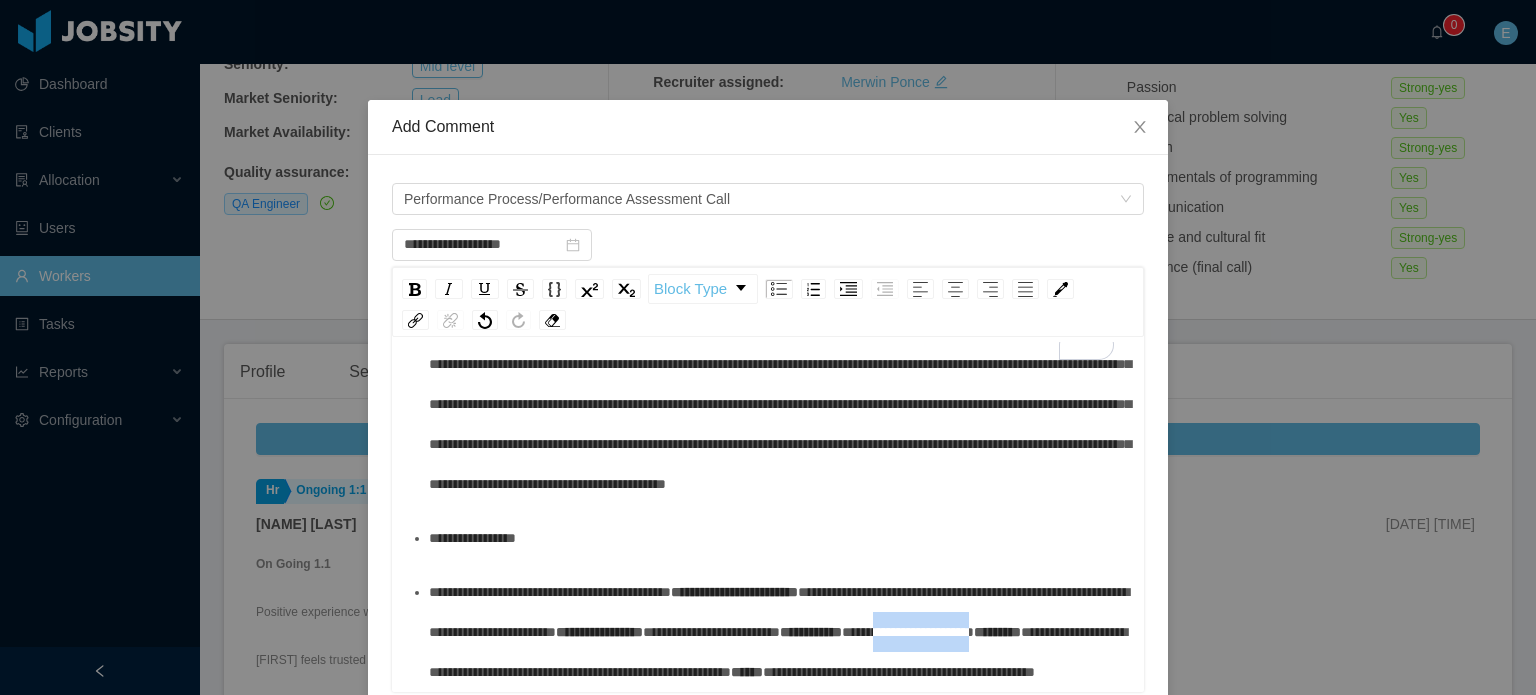 drag, startPoint x: 672, startPoint y: 593, endPoint x: 565, endPoint y: 588, distance: 107.11676 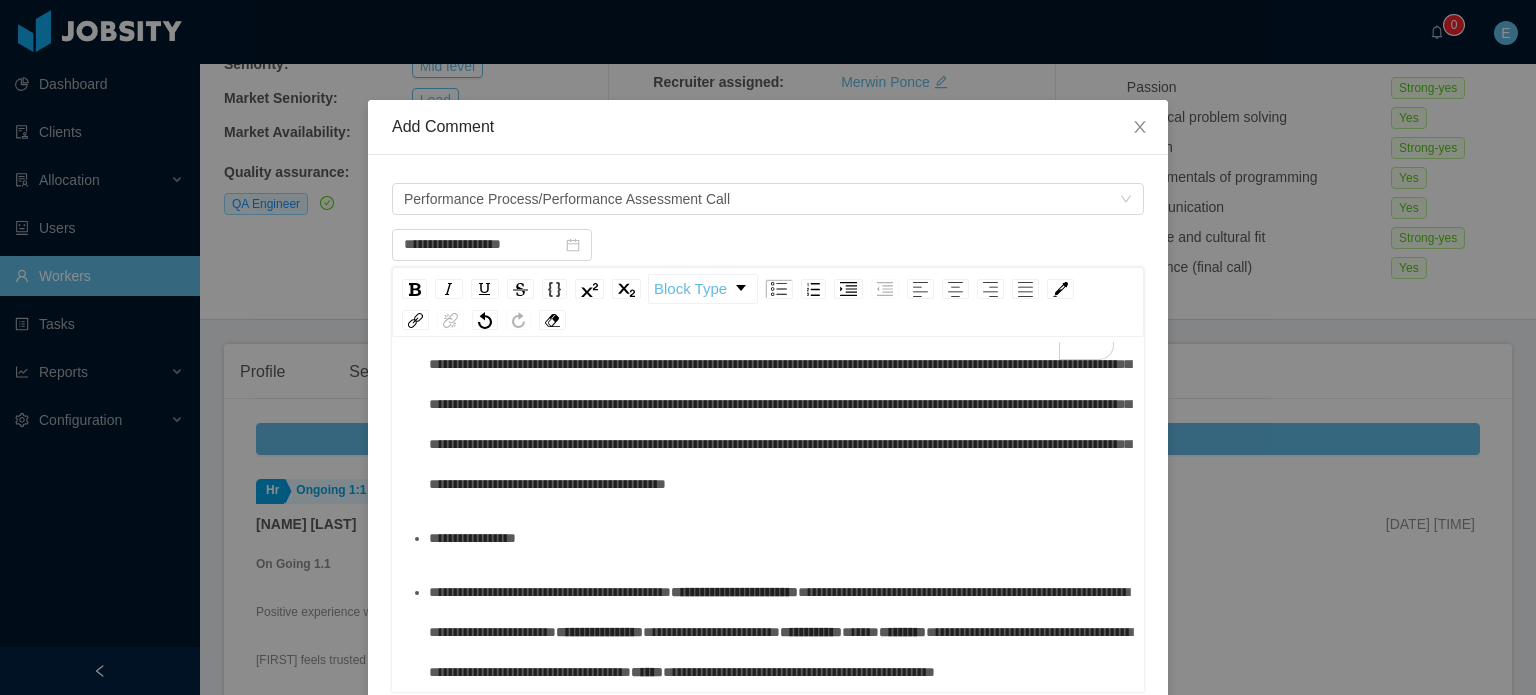 click on "**********" at bounding box center [779, 632] 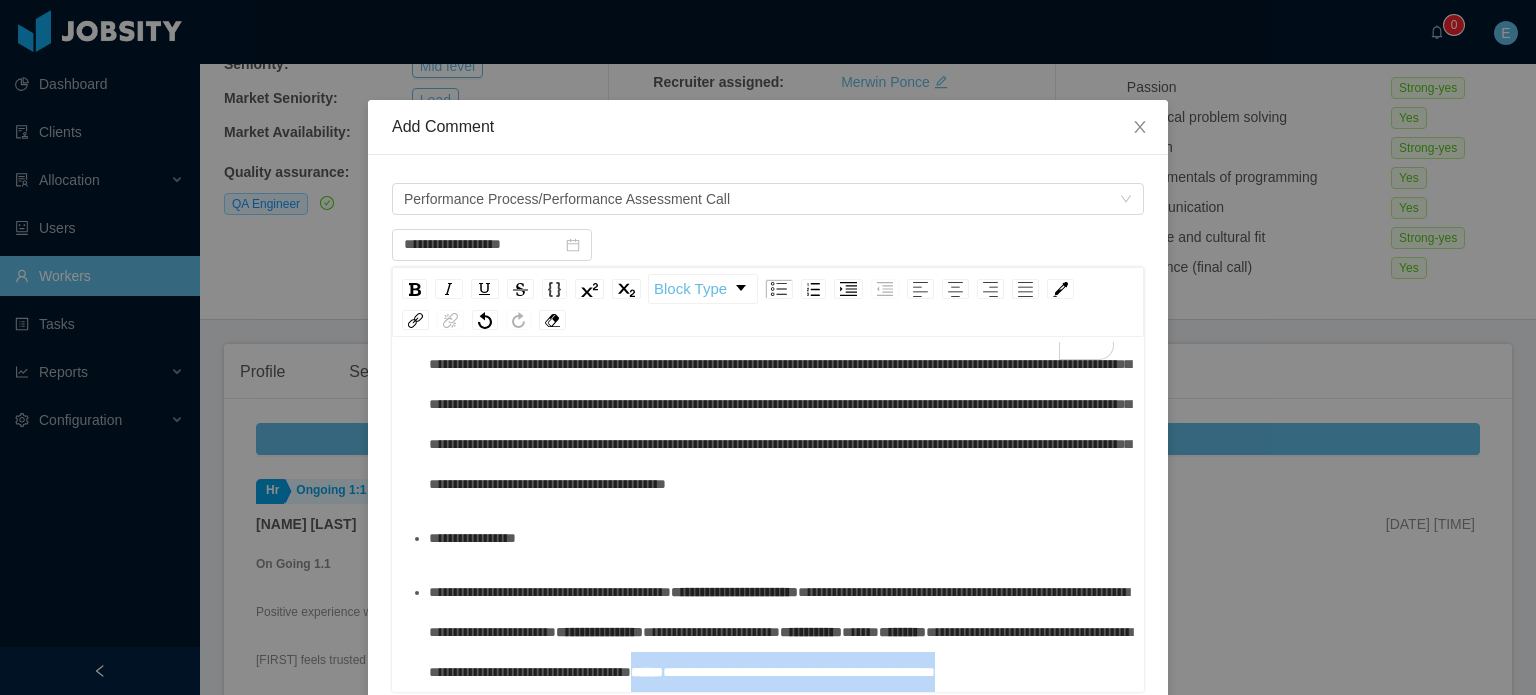 drag, startPoint x: 803, startPoint y: 674, endPoint x: 426, endPoint y: 665, distance: 377.10742 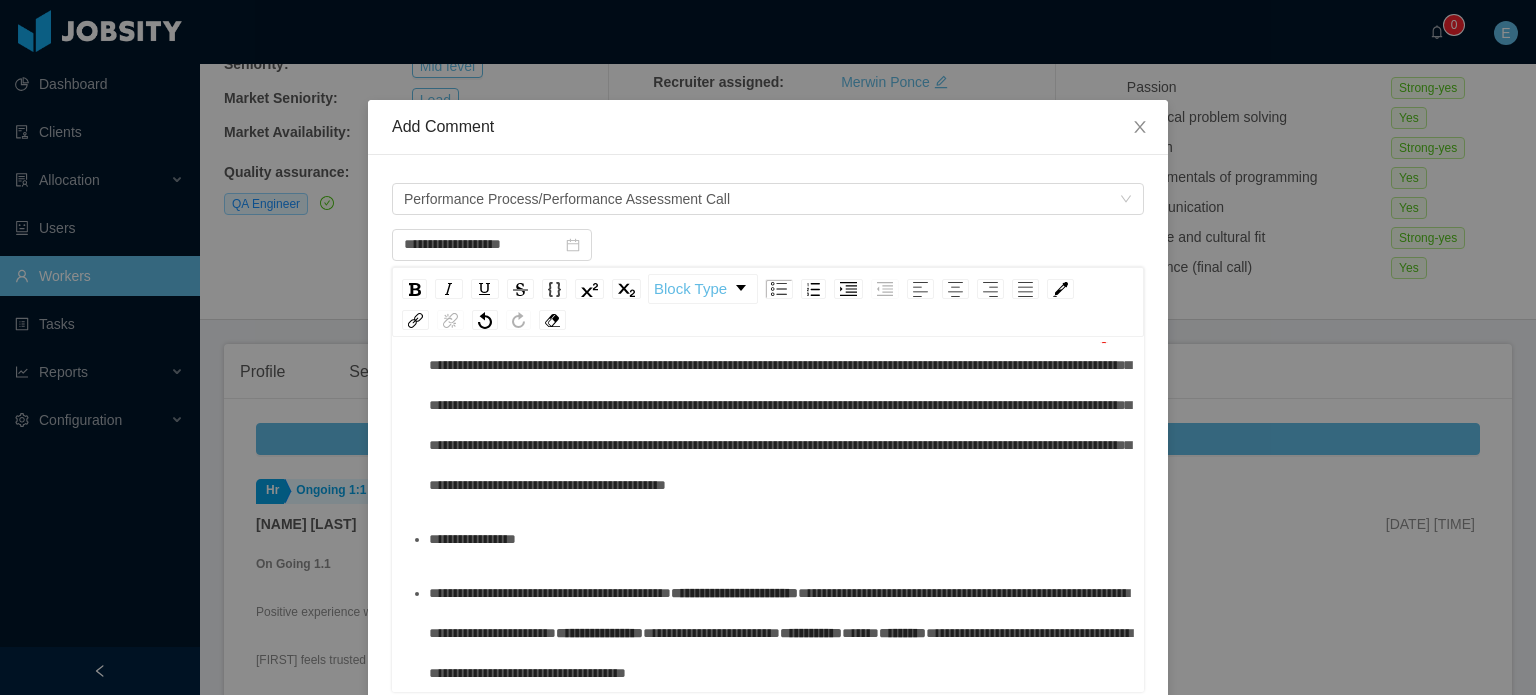 scroll, scrollTop: 544, scrollLeft: 0, axis: vertical 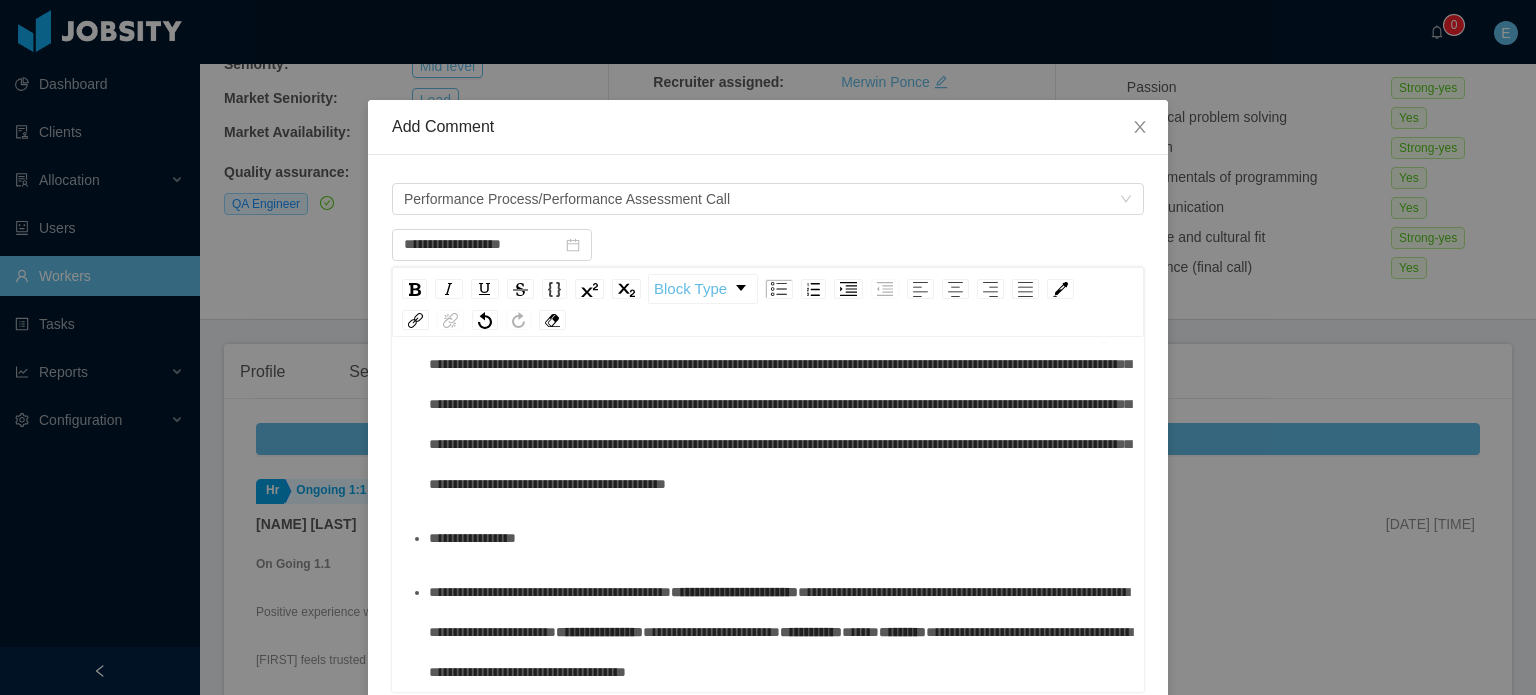 click on "**********" at bounding box center [779, 538] 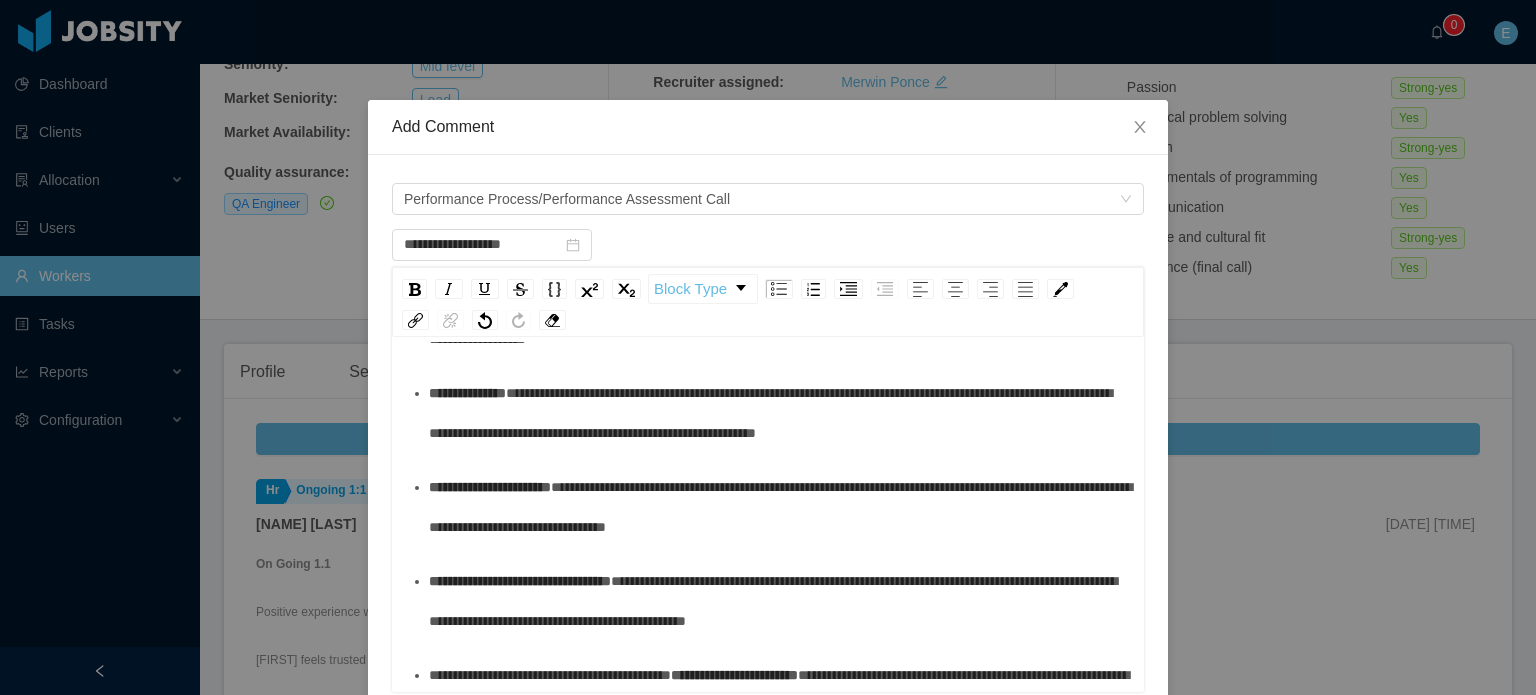 scroll, scrollTop: 659, scrollLeft: 0, axis: vertical 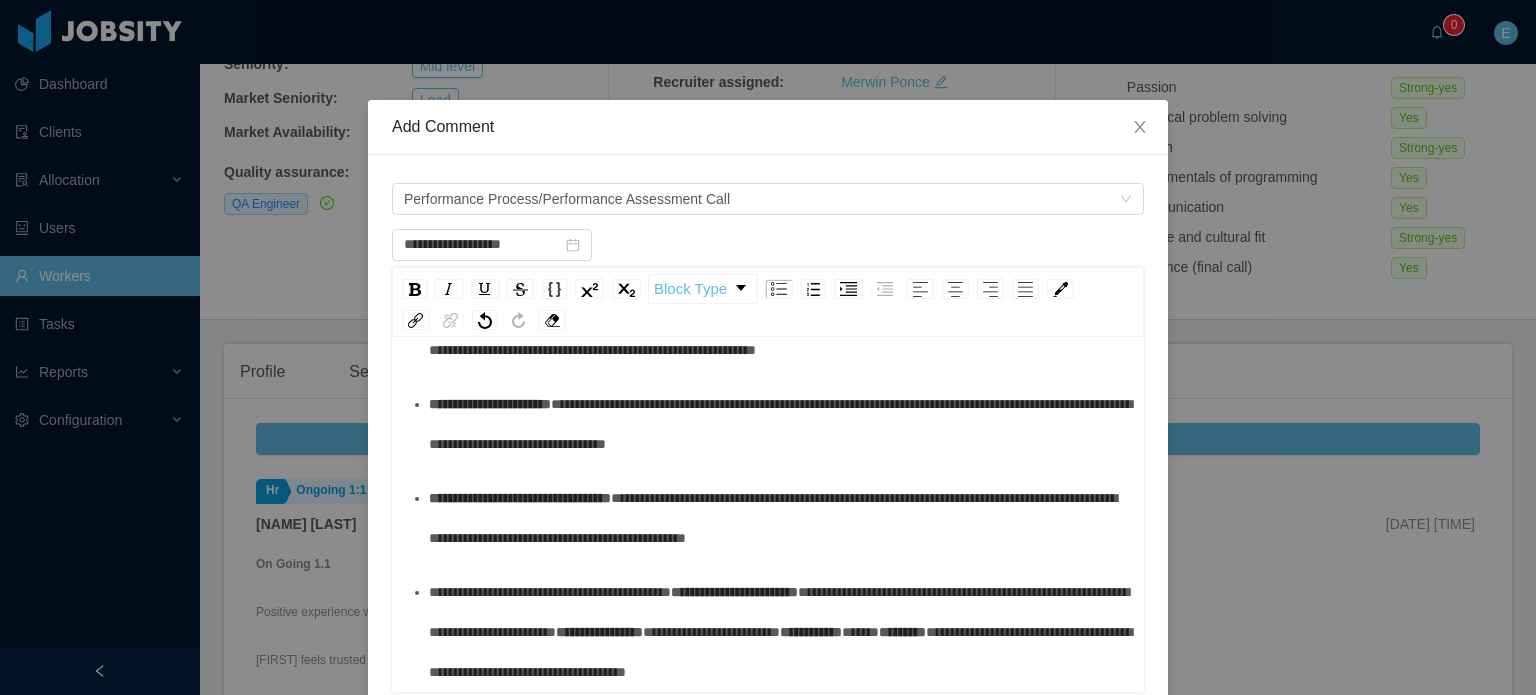 click on "**********" at bounding box center (768, 210) 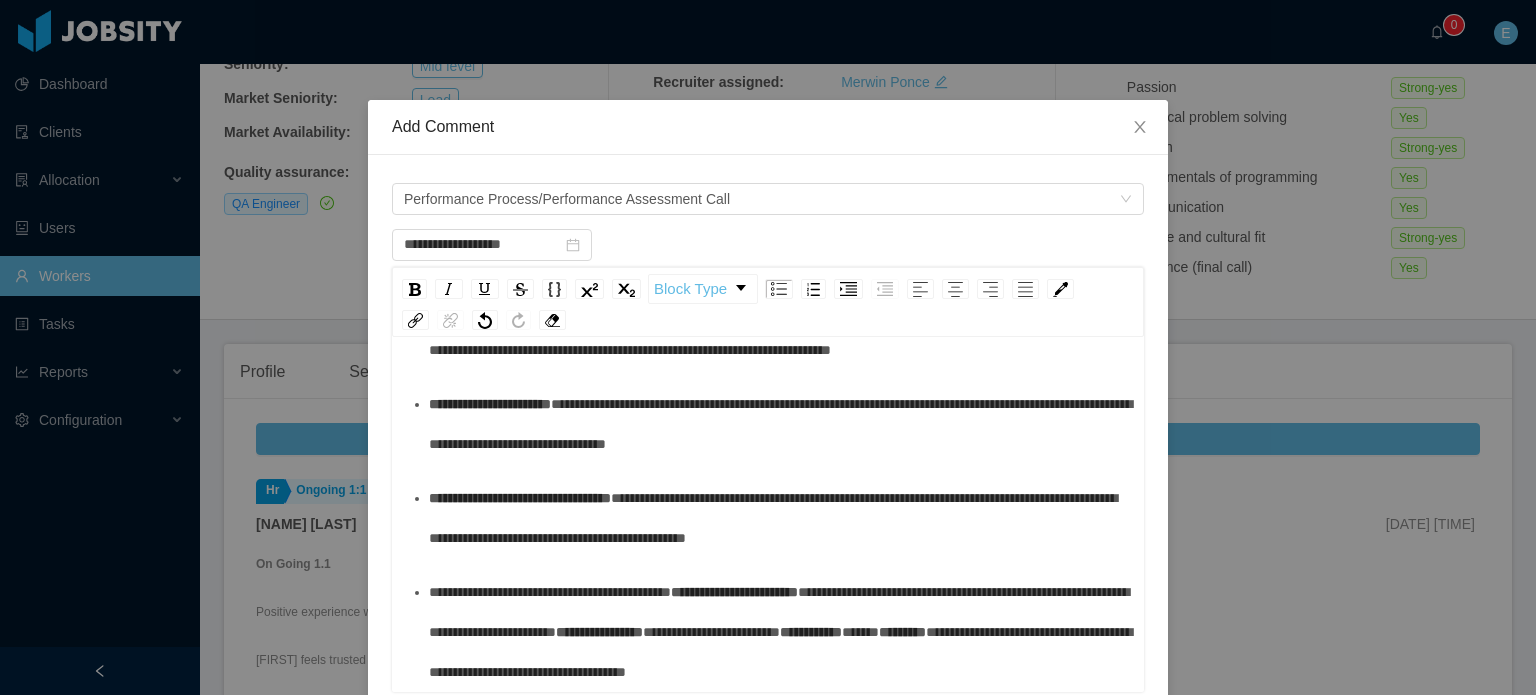 scroll, scrollTop: 568, scrollLeft: 0, axis: vertical 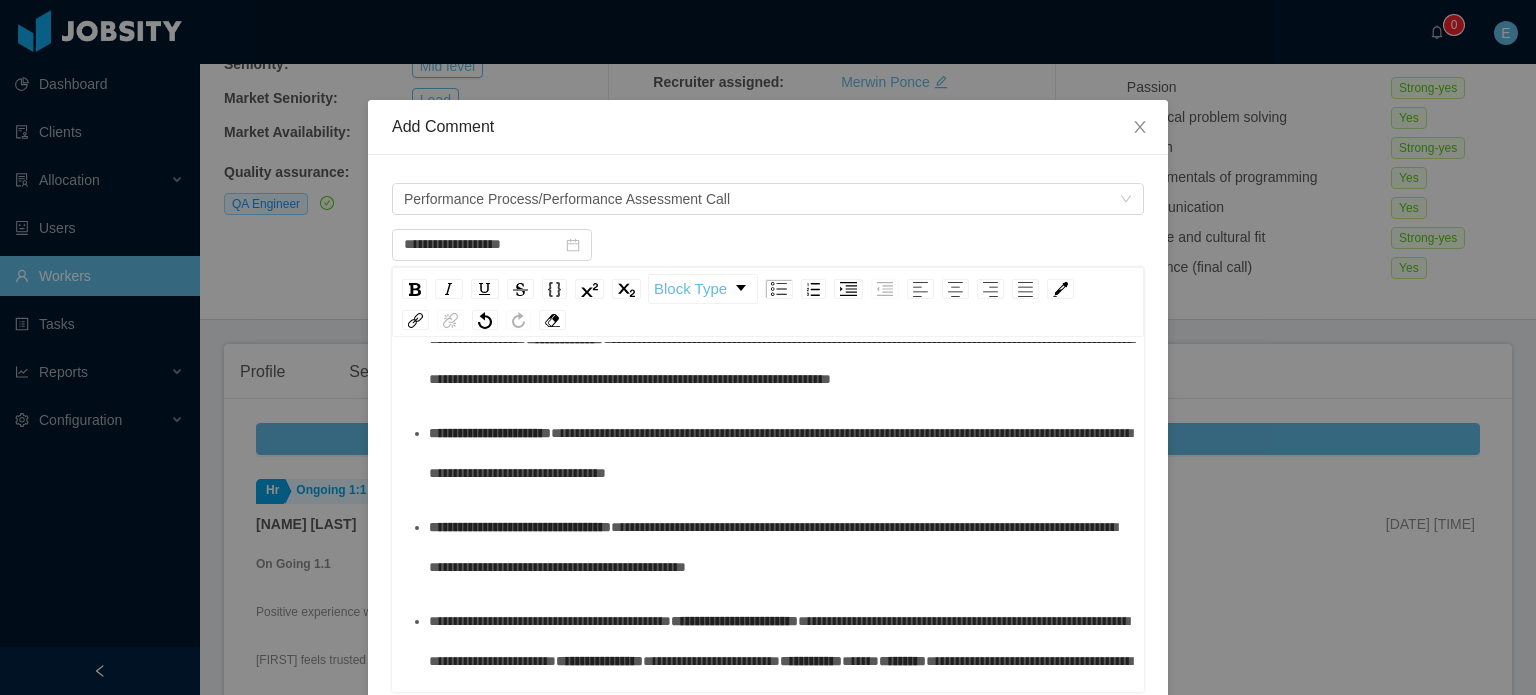 click on "**********" at bounding box center (490, 433) 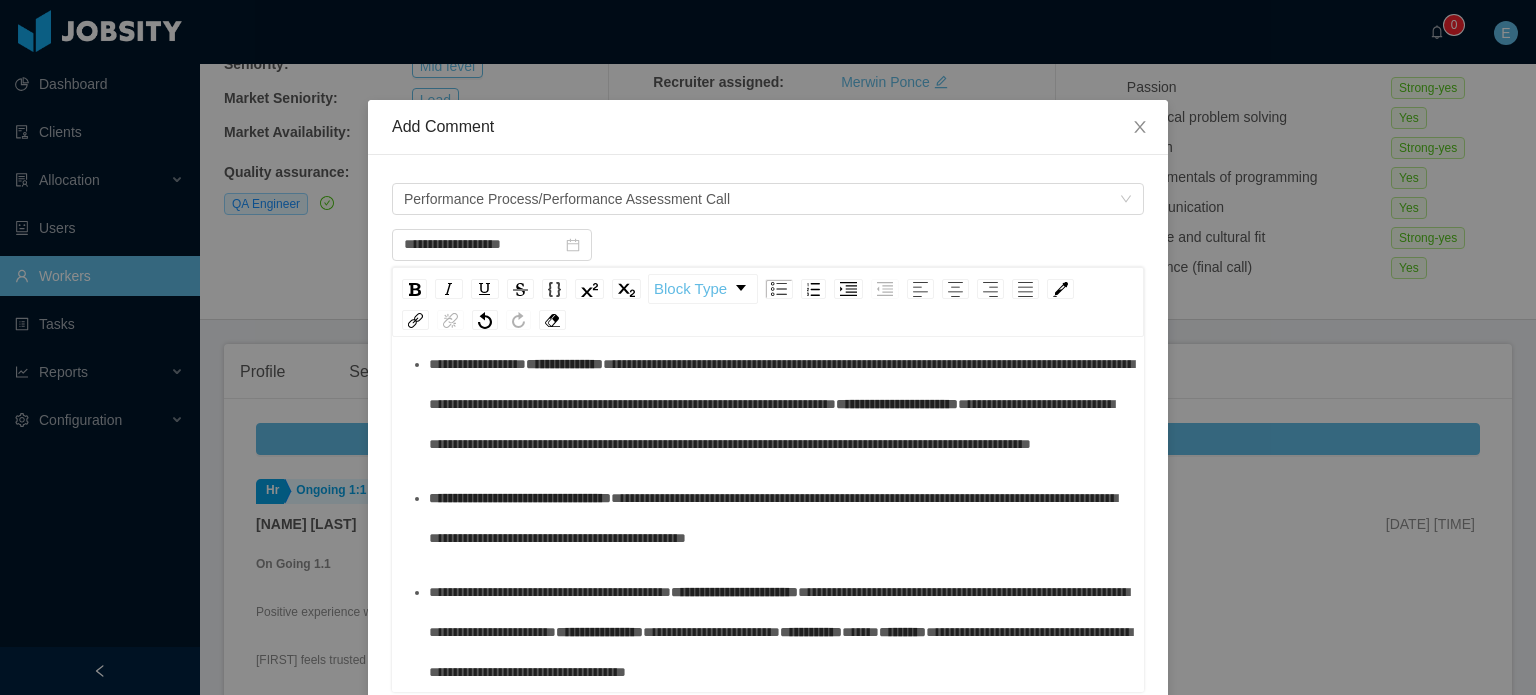 click on "**********" at bounding box center (897, 404) 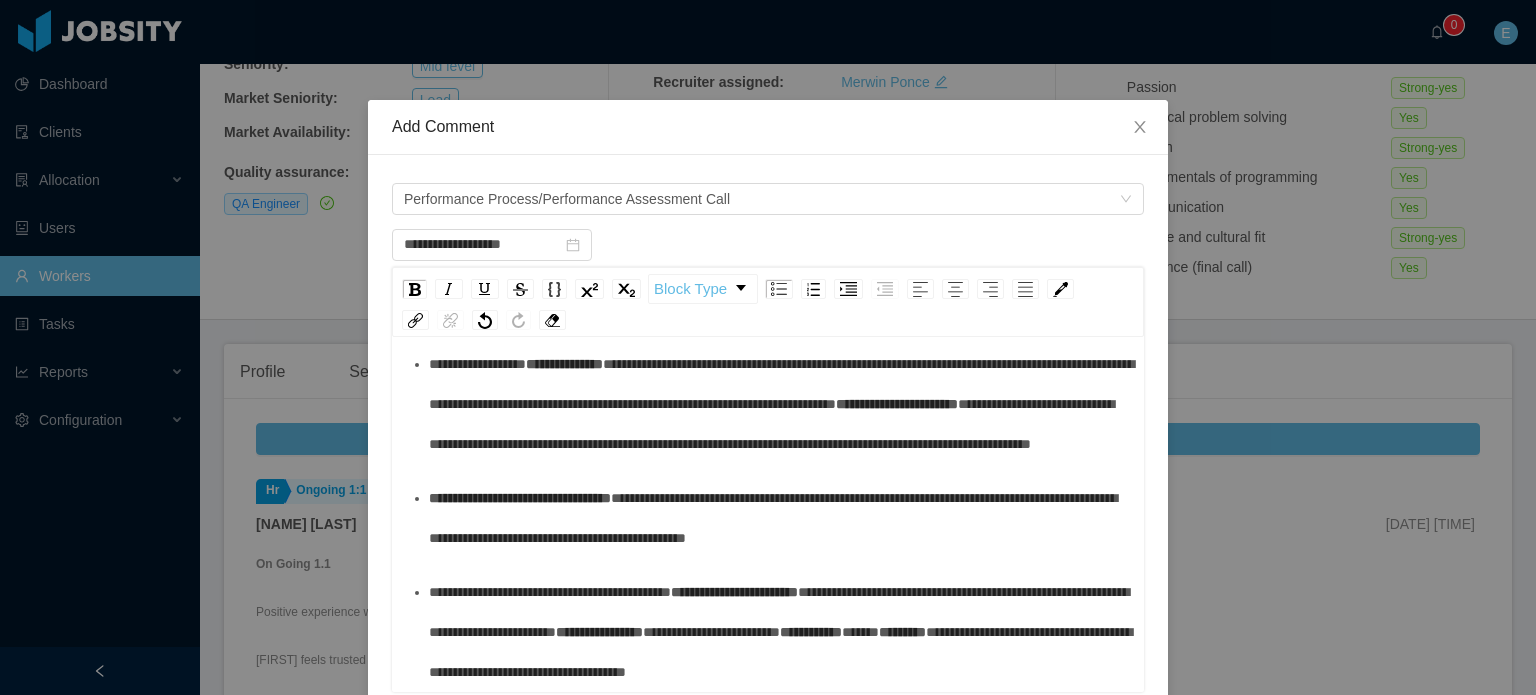 scroll, scrollTop: 650, scrollLeft: 0, axis: vertical 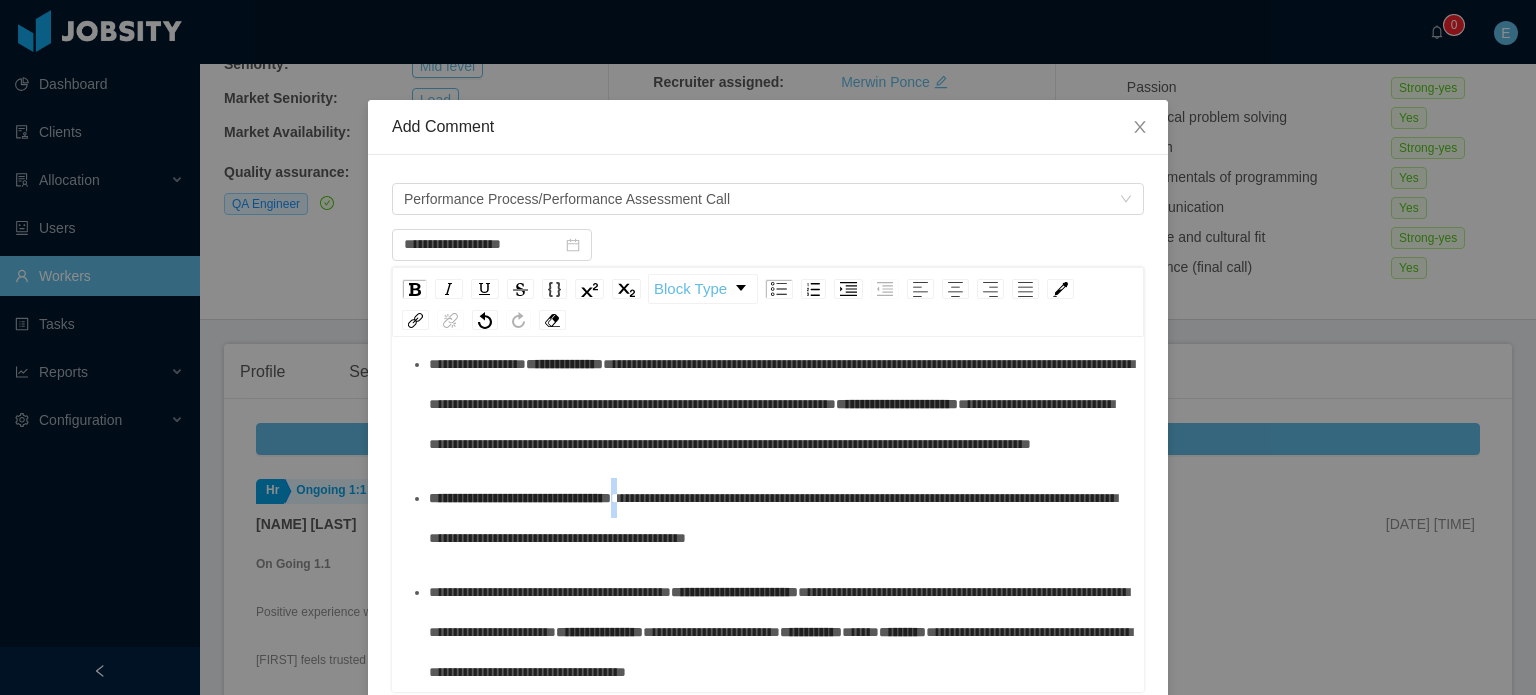 click on "**********" at bounding box center [773, 518] 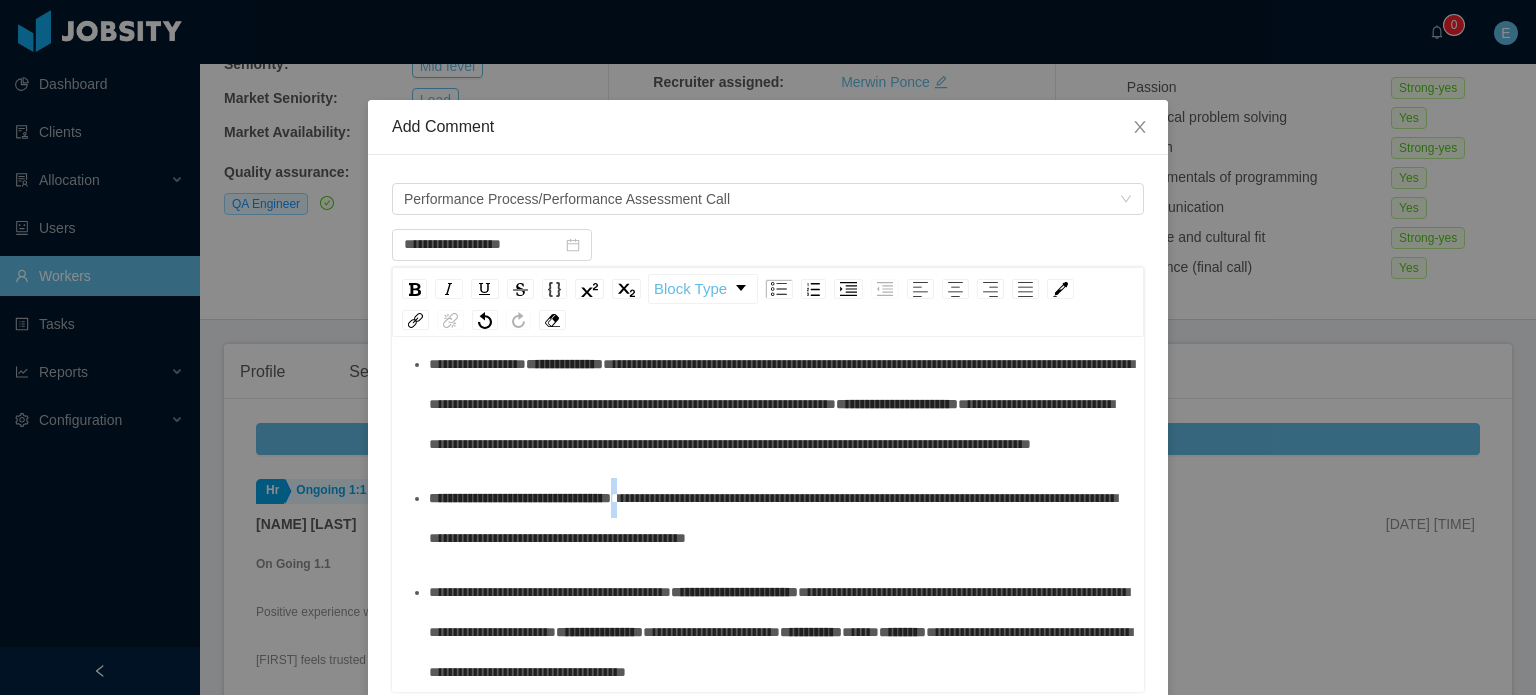 click on "**********" at bounding box center (773, 518) 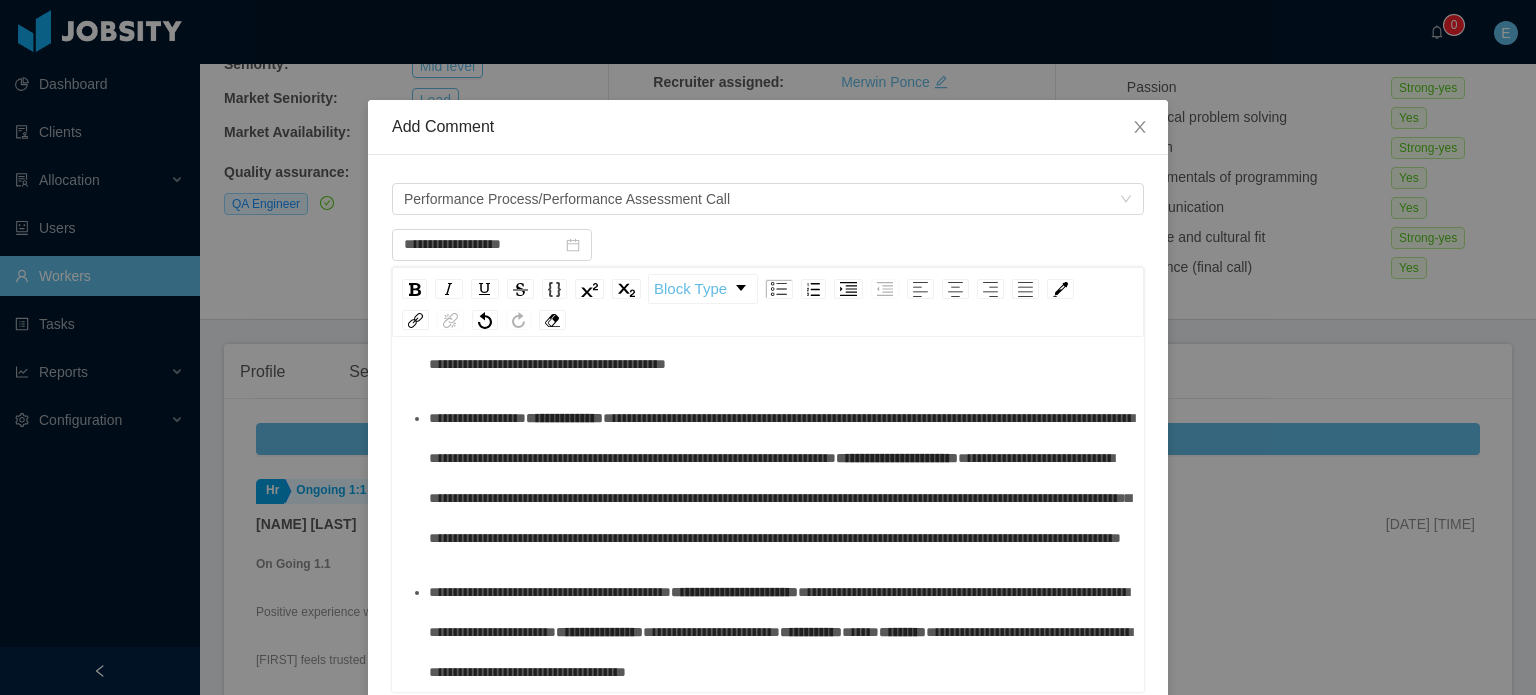 click on "**********" at bounding box center [779, 478] 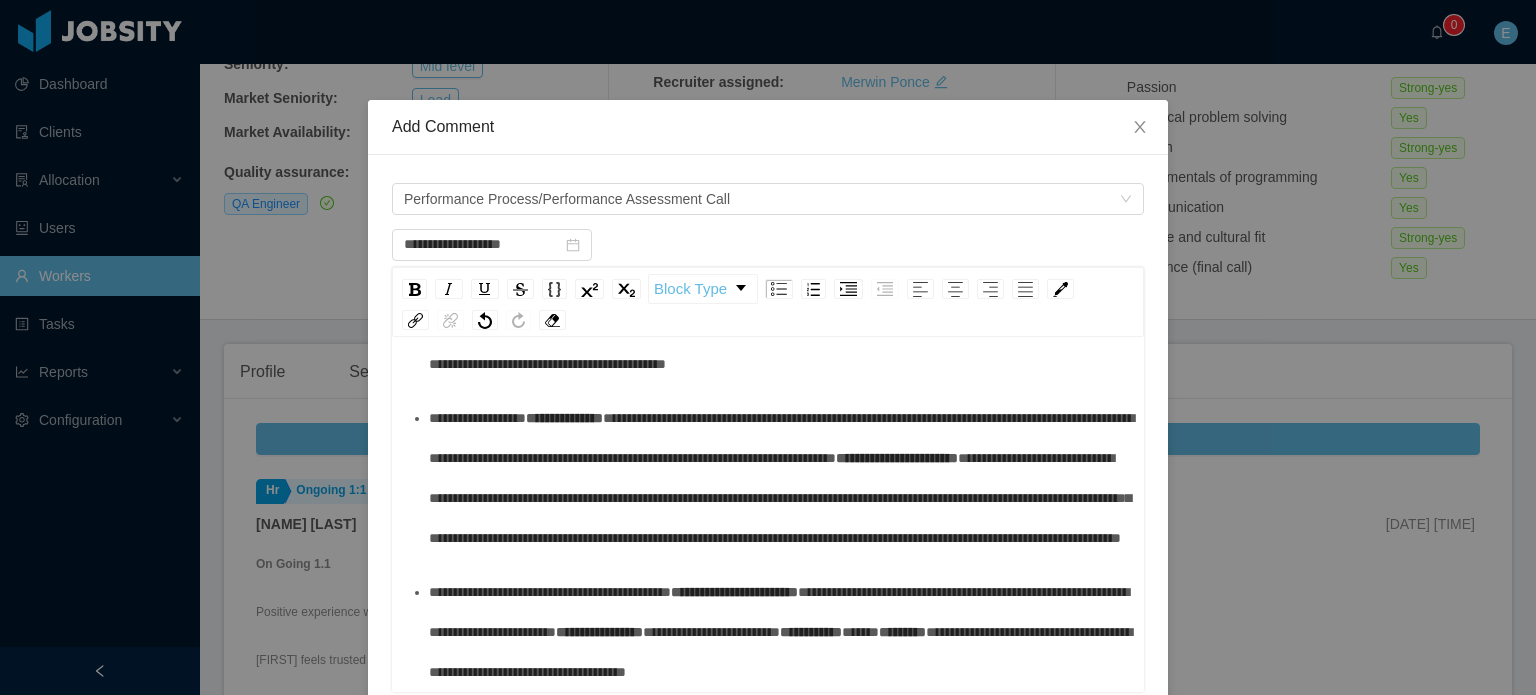 scroll, scrollTop: 764, scrollLeft: 0, axis: vertical 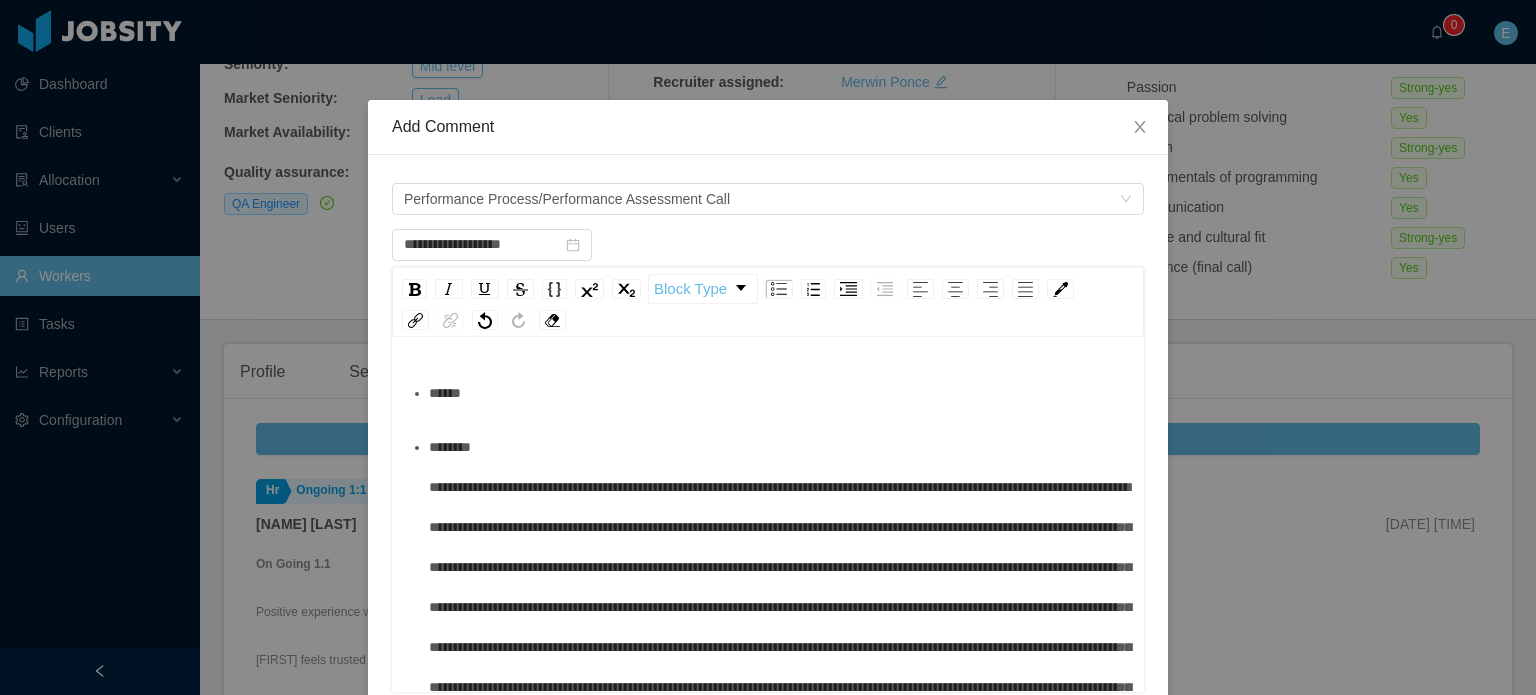 click on "******" at bounding box center [779, 393] 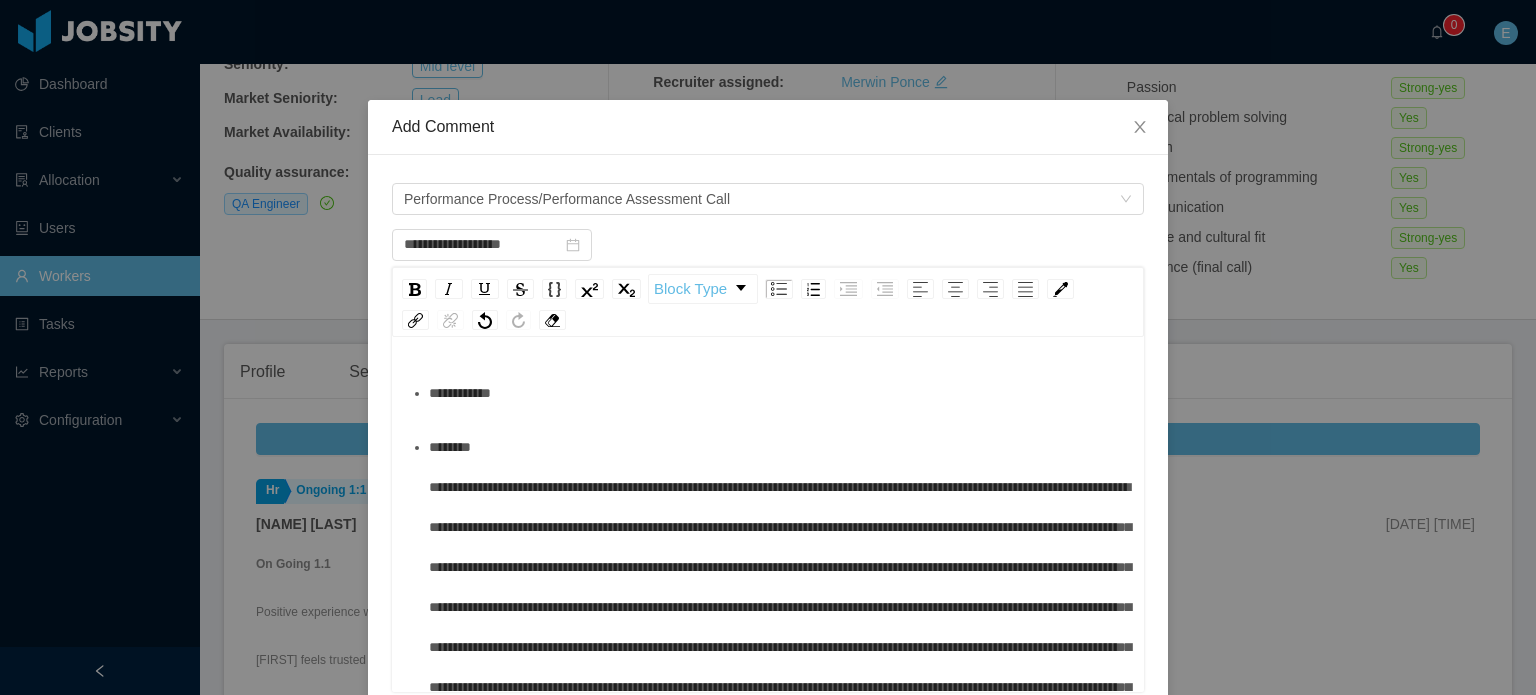 scroll, scrollTop: 105, scrollLeft: 0, axis: vertical 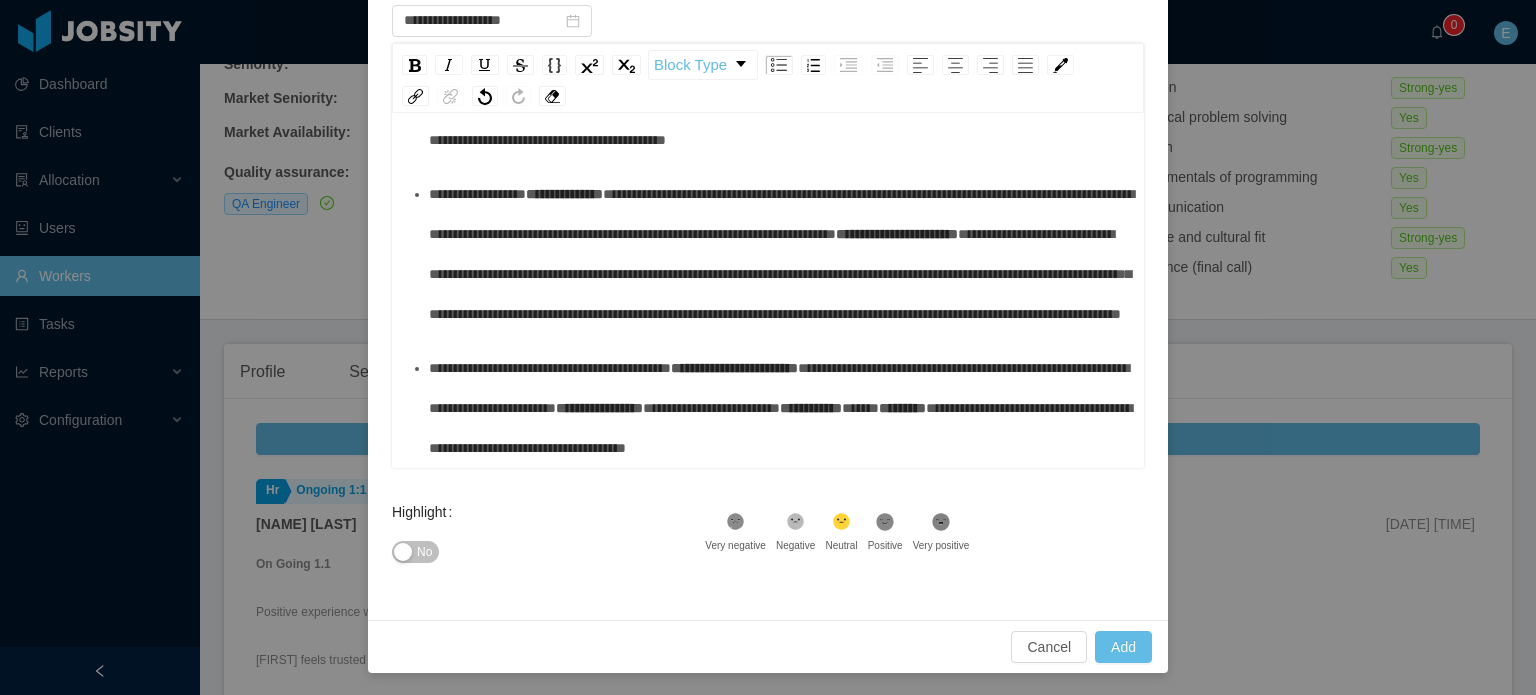 click 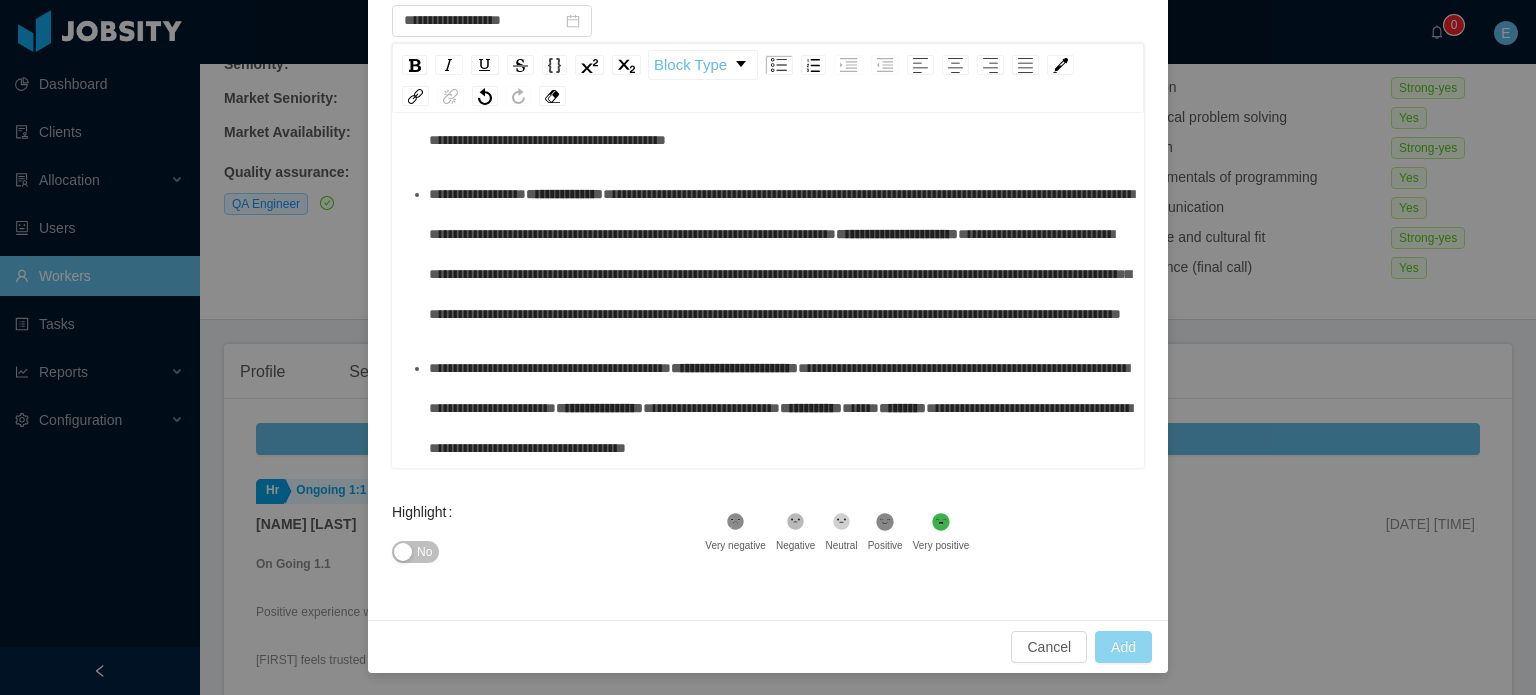click on "Add" at bounding box center [1123, 647] 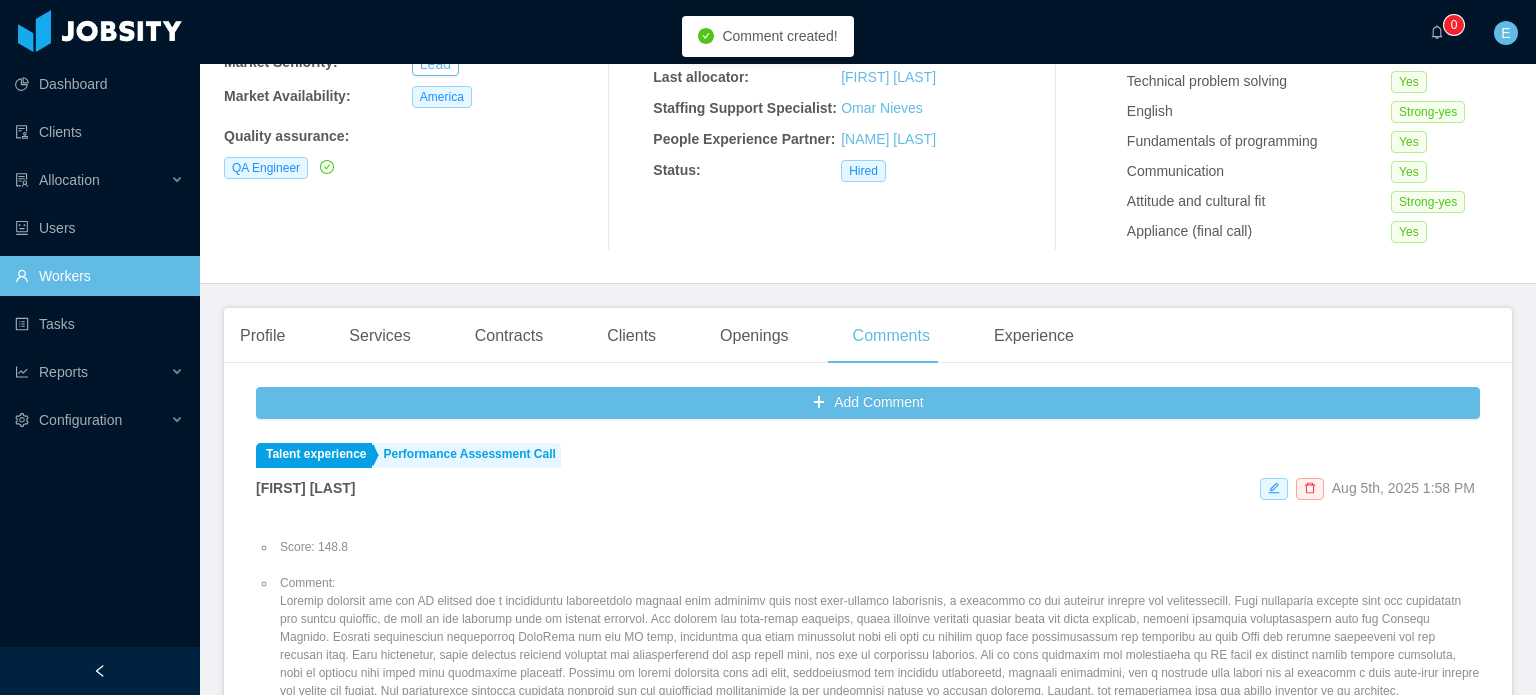 scroll, scrollTop: 344, scrollLeft: 0, axis: vertical 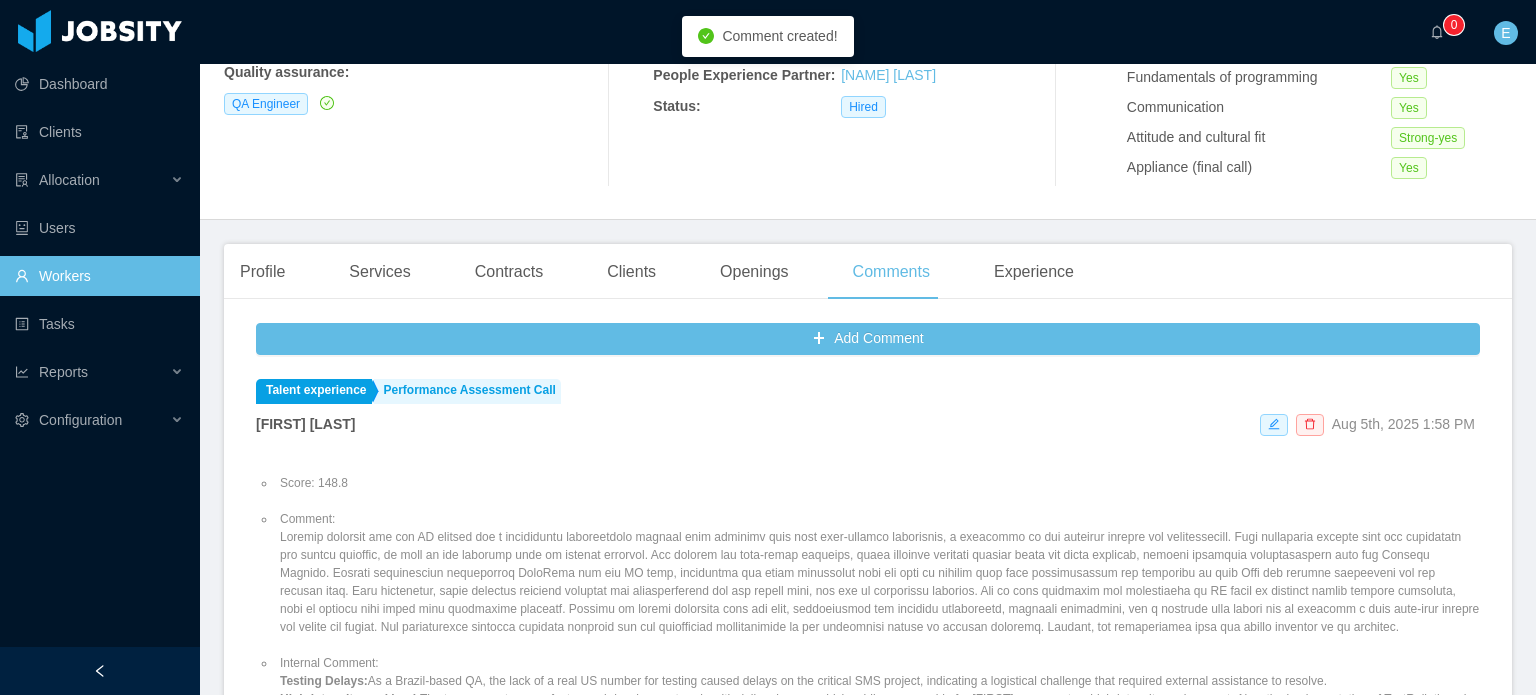 click on "Comment:" at bounding box center [878, 573] 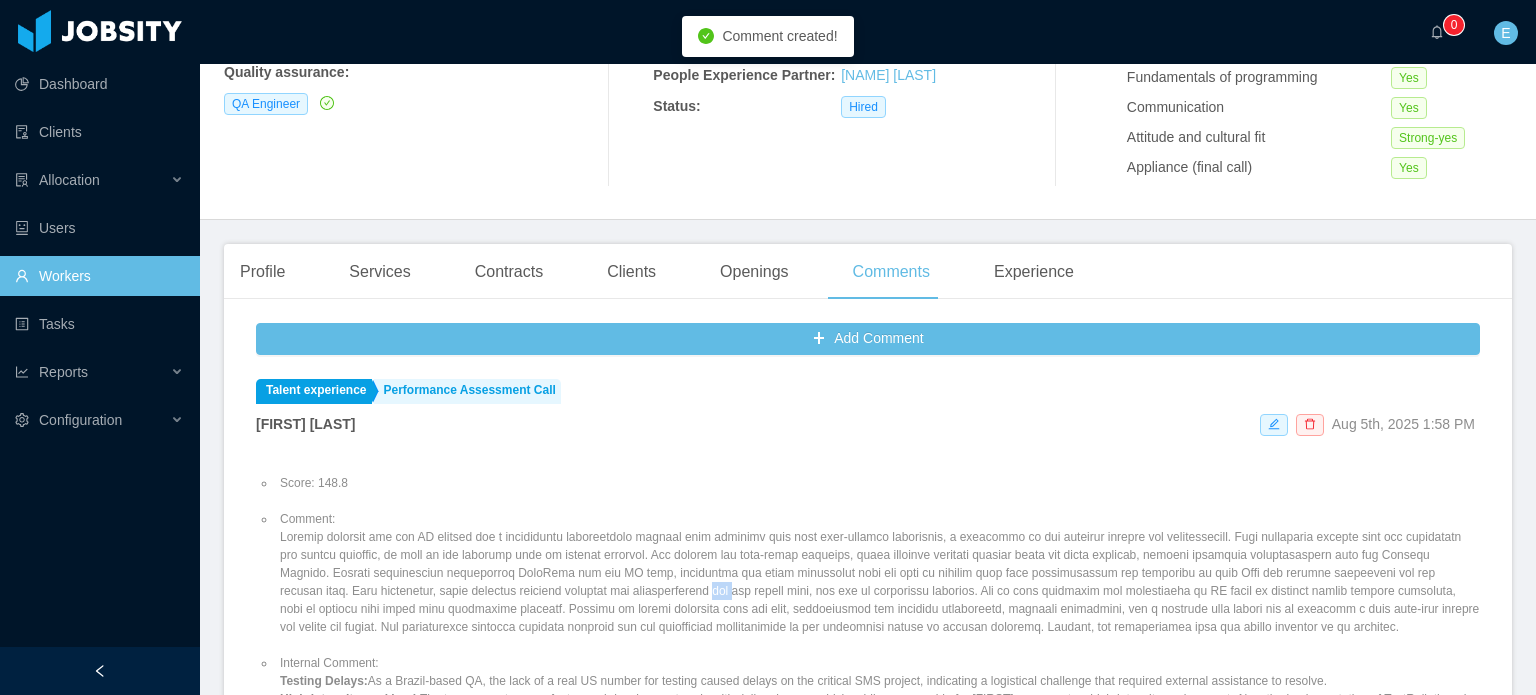 click on "Comment:" at bounding box center [878, 573] 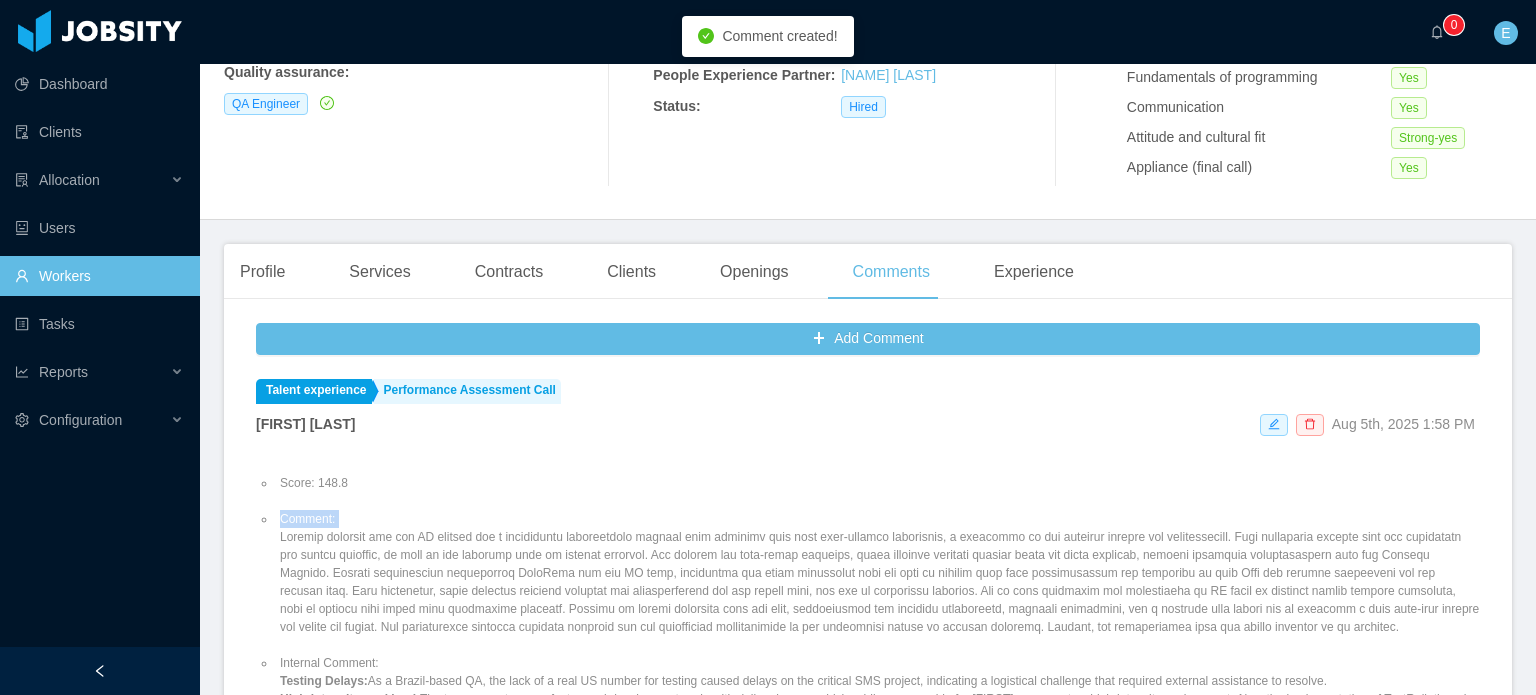 click on "Comment:" at bounding box center [878, 573] 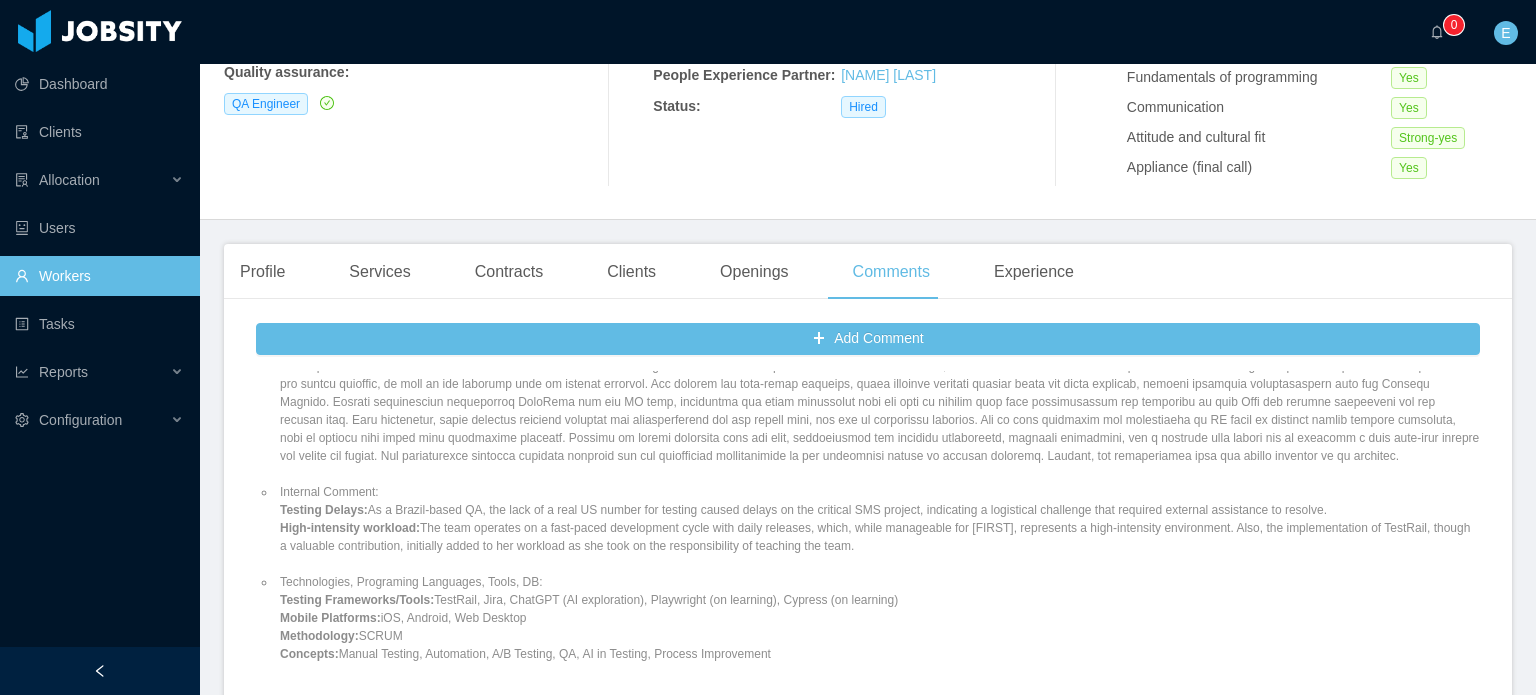 scroll, scrollTop: 200, scrollLeft: 0, axis: vertical 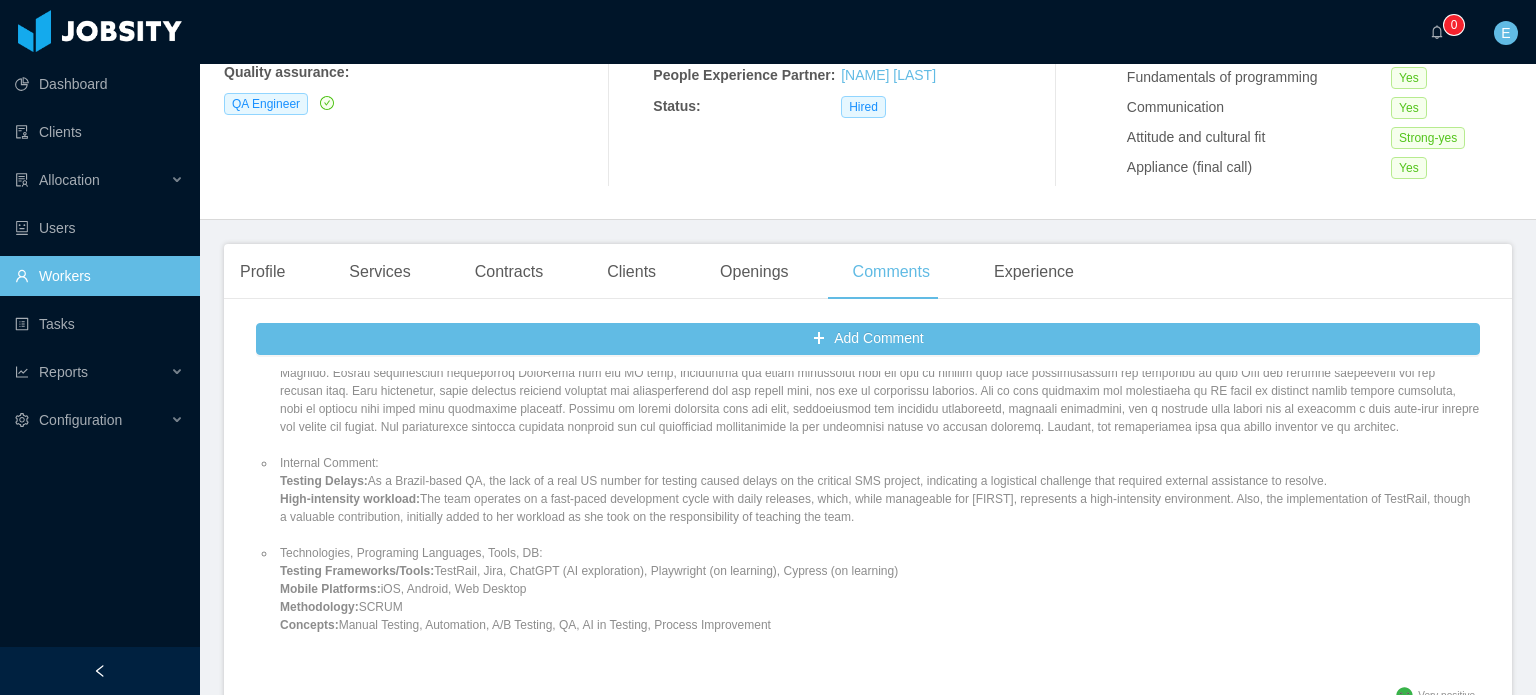 drag, startPoint x: 775, startPoint y: 623, endPoint x: 280, endPoint y: 466, distance: 519.30145 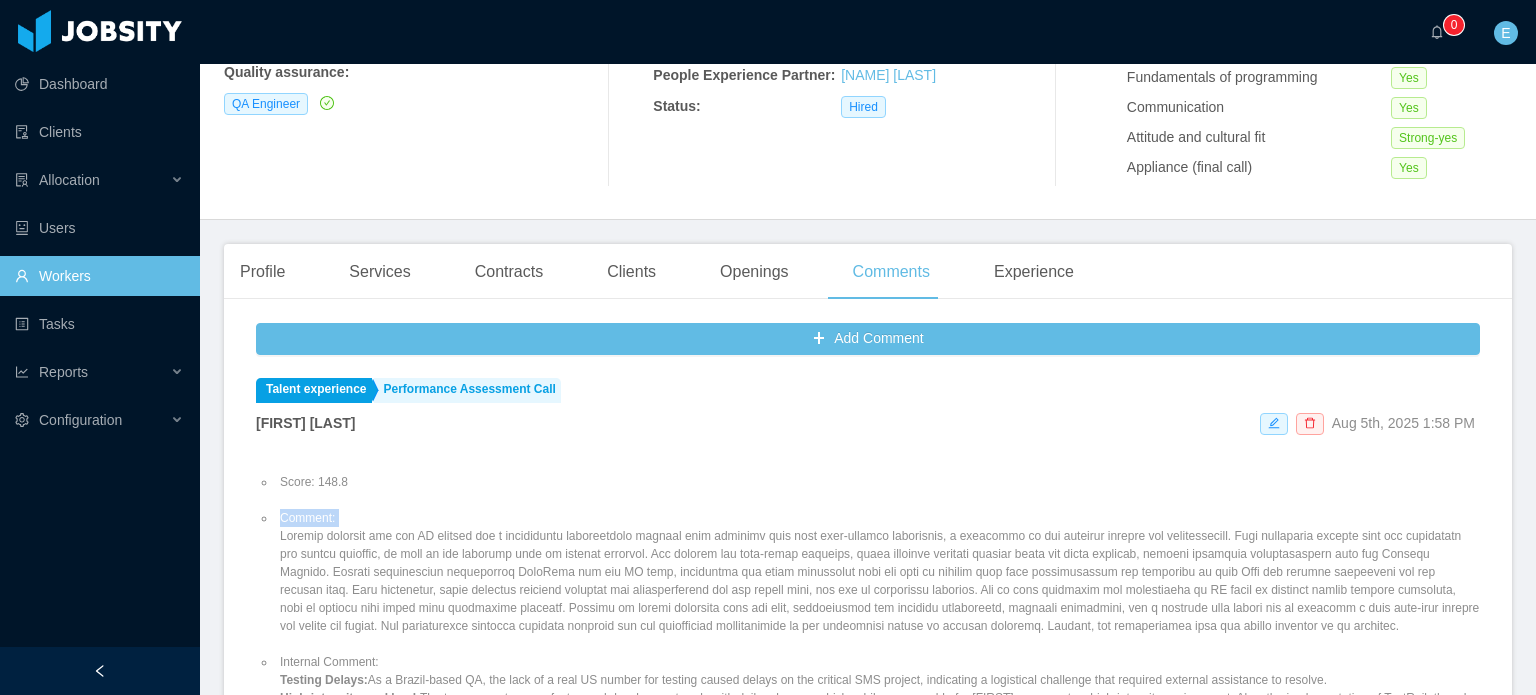 scroll, scrollTop: 0, scrollLeft: 0, axis: both 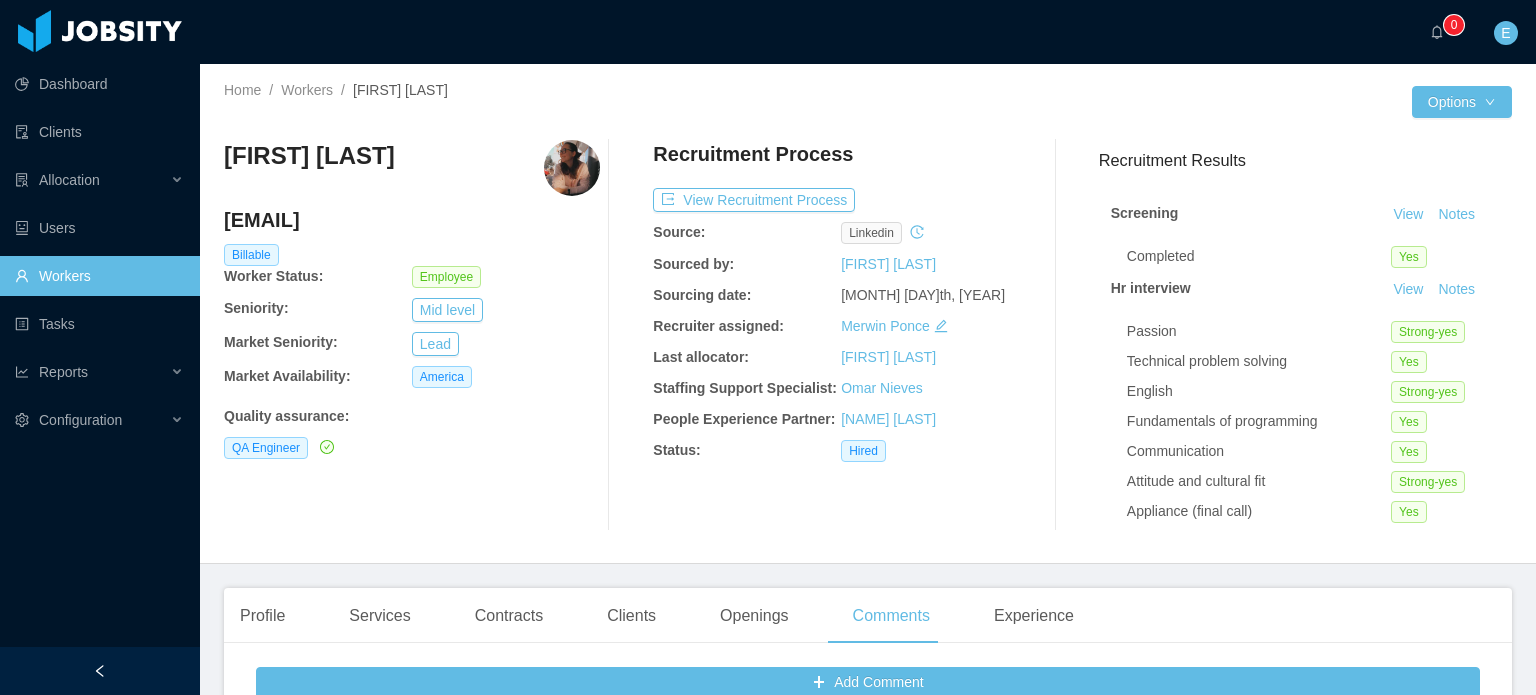 click on "Workers" at bounding box center (99, 276) 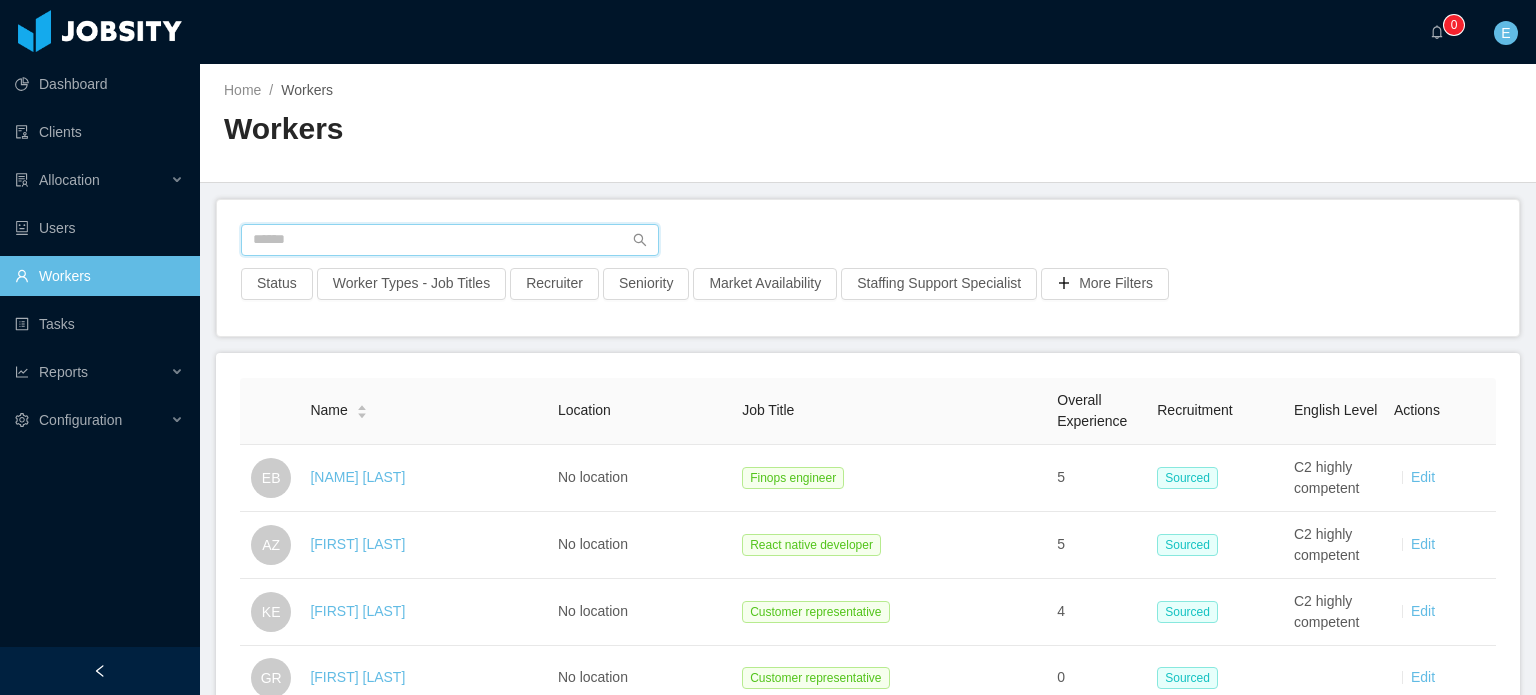 click at bounding box center (450, 240) 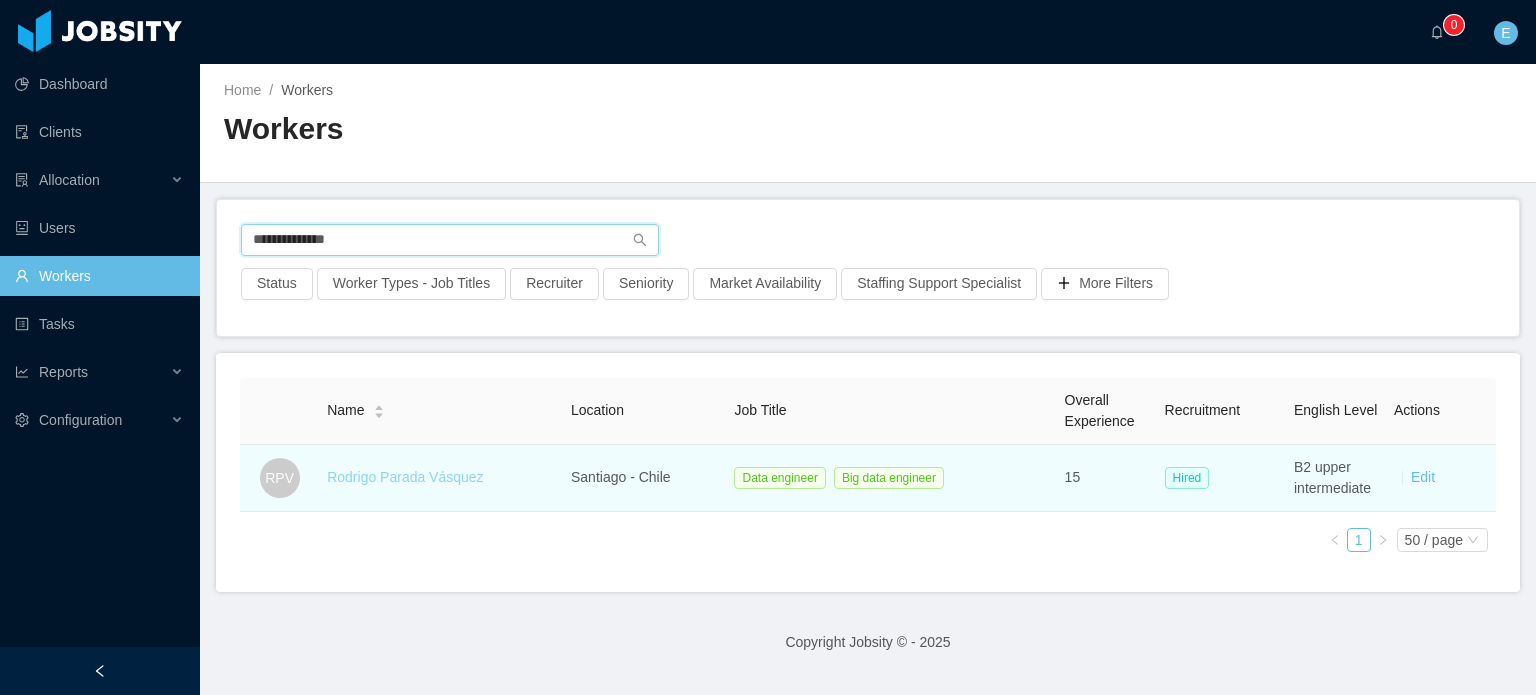 type on "**********" 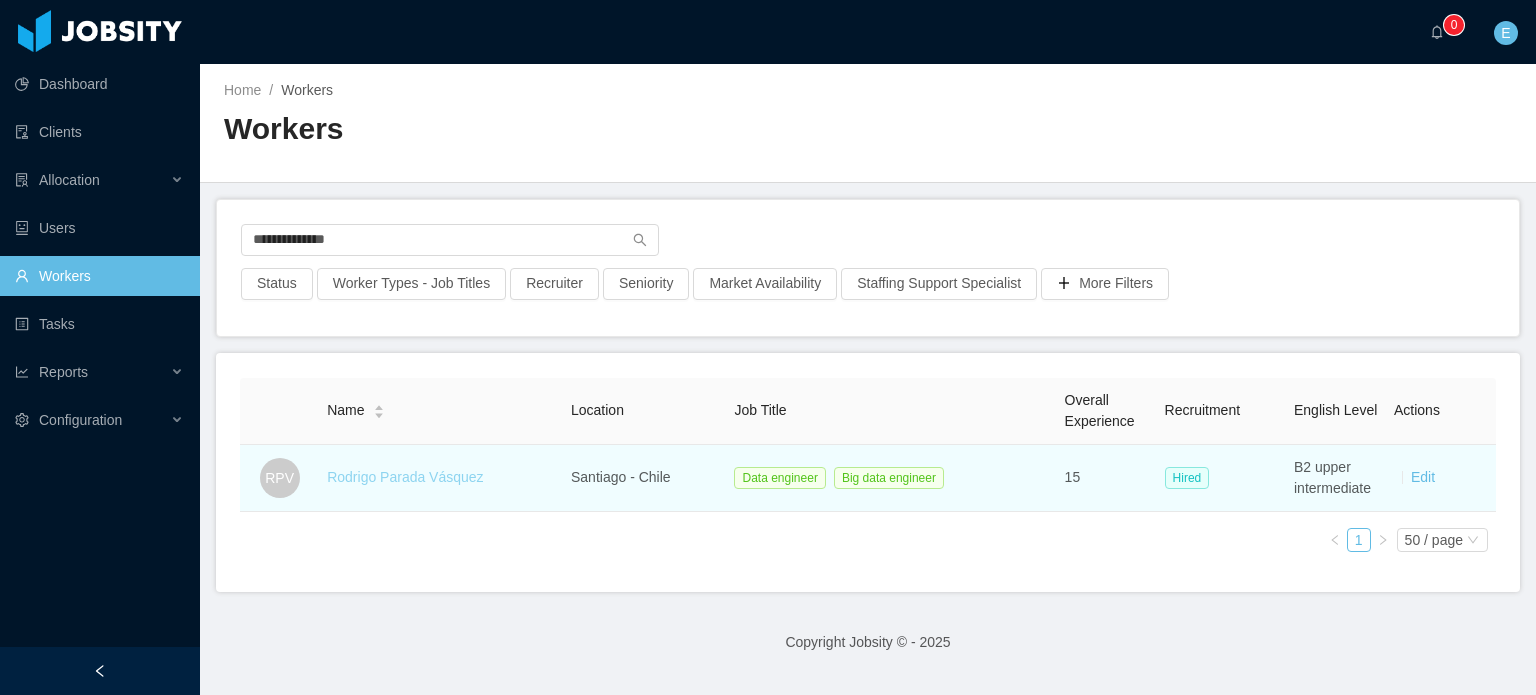 click on "Rodrigo Parada Vásquez" at bounding box center [405, 477] 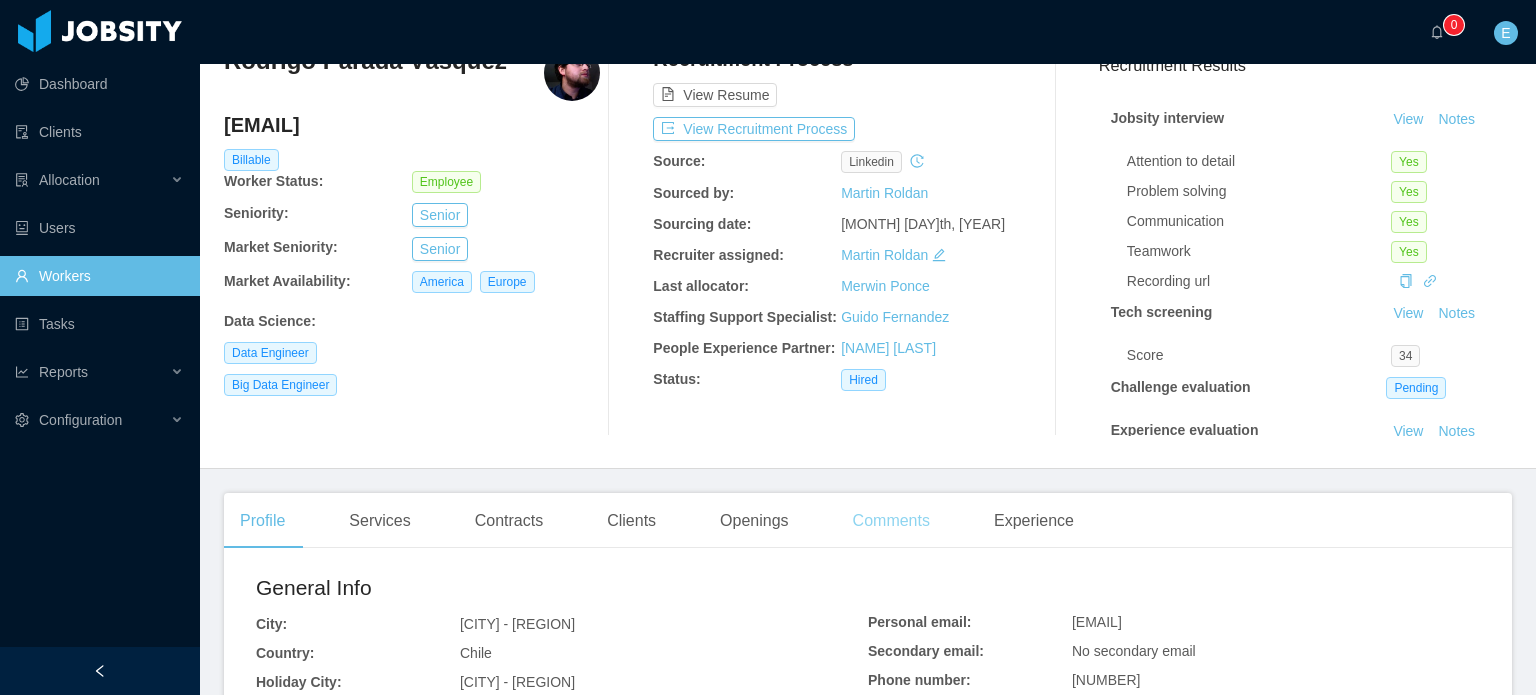 scroll, scrollTop: 100, scrollLeft: 0, axis: vertical 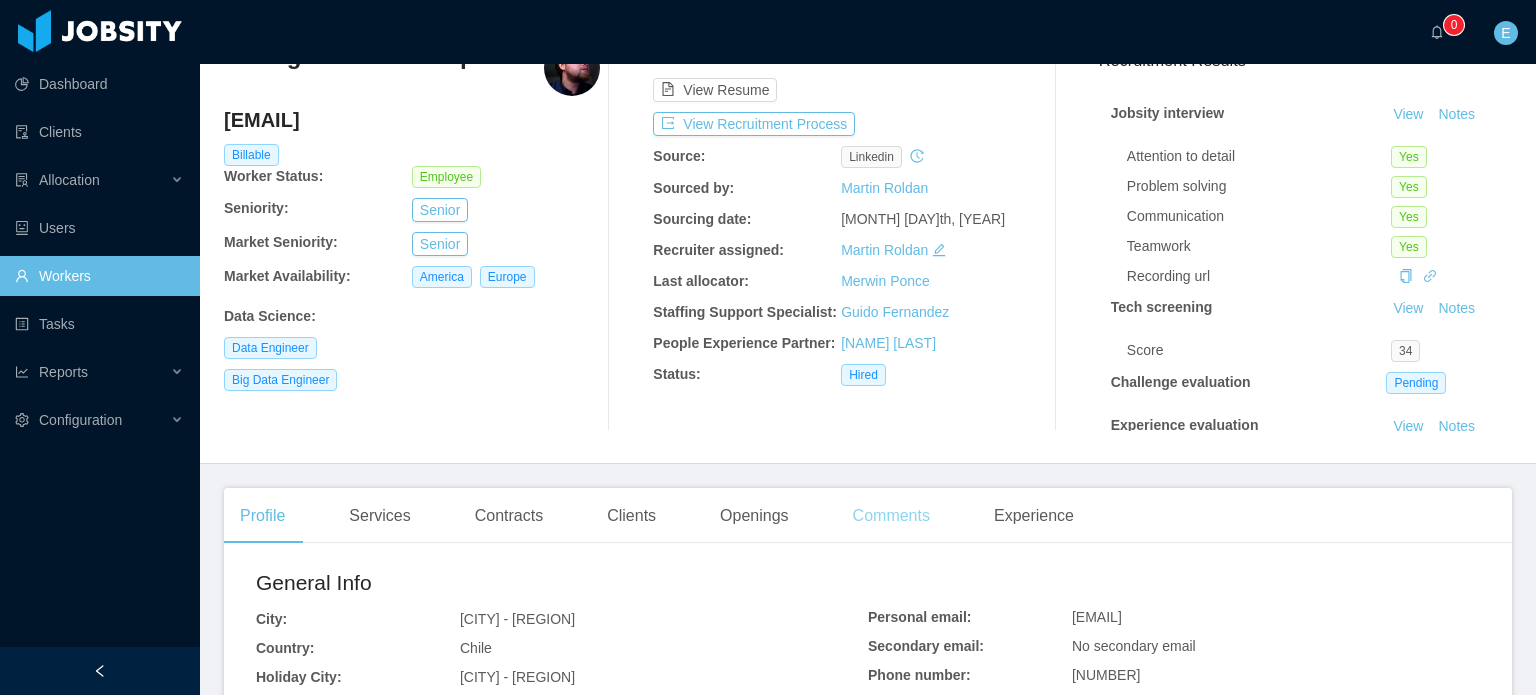 click on "Comments" at bounding box center (891, 516) 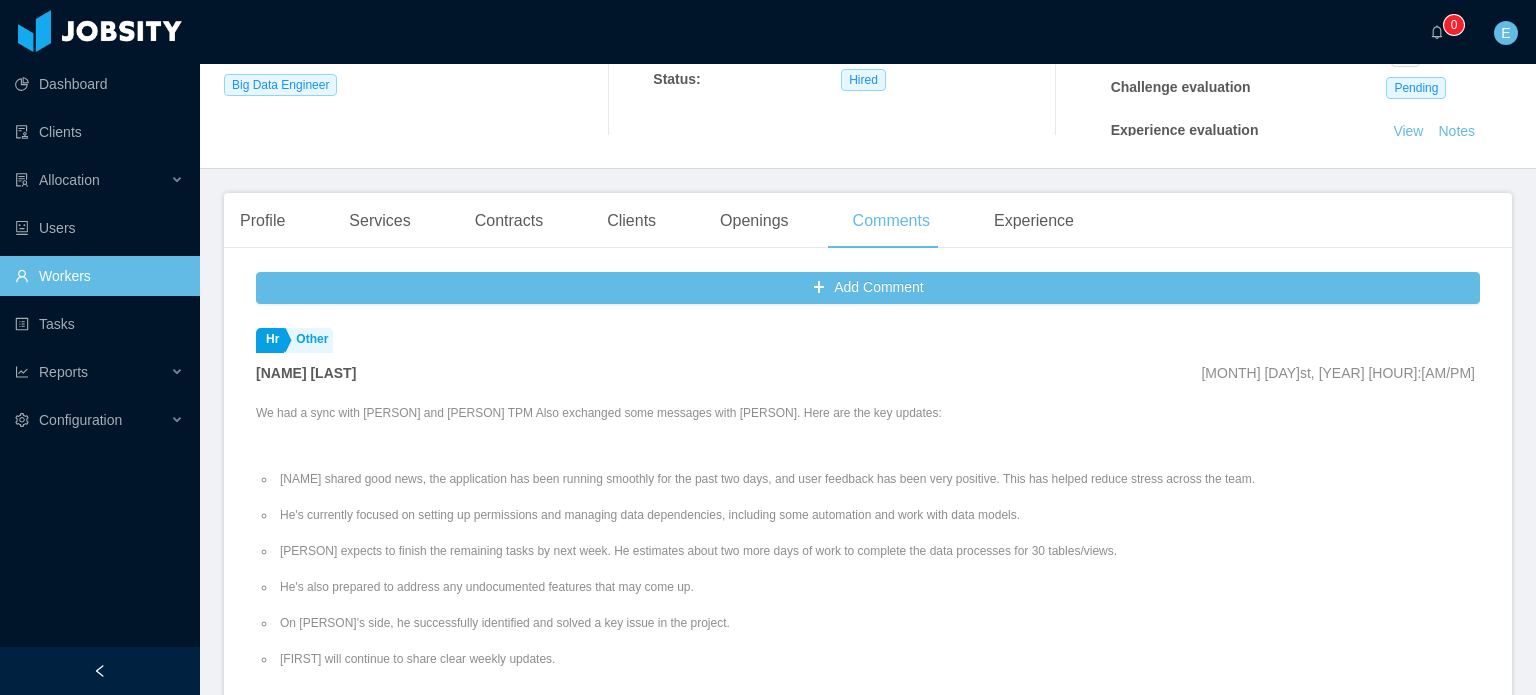 scroll, scrollTop: 400, scrollLeft: 0, axis: vertical 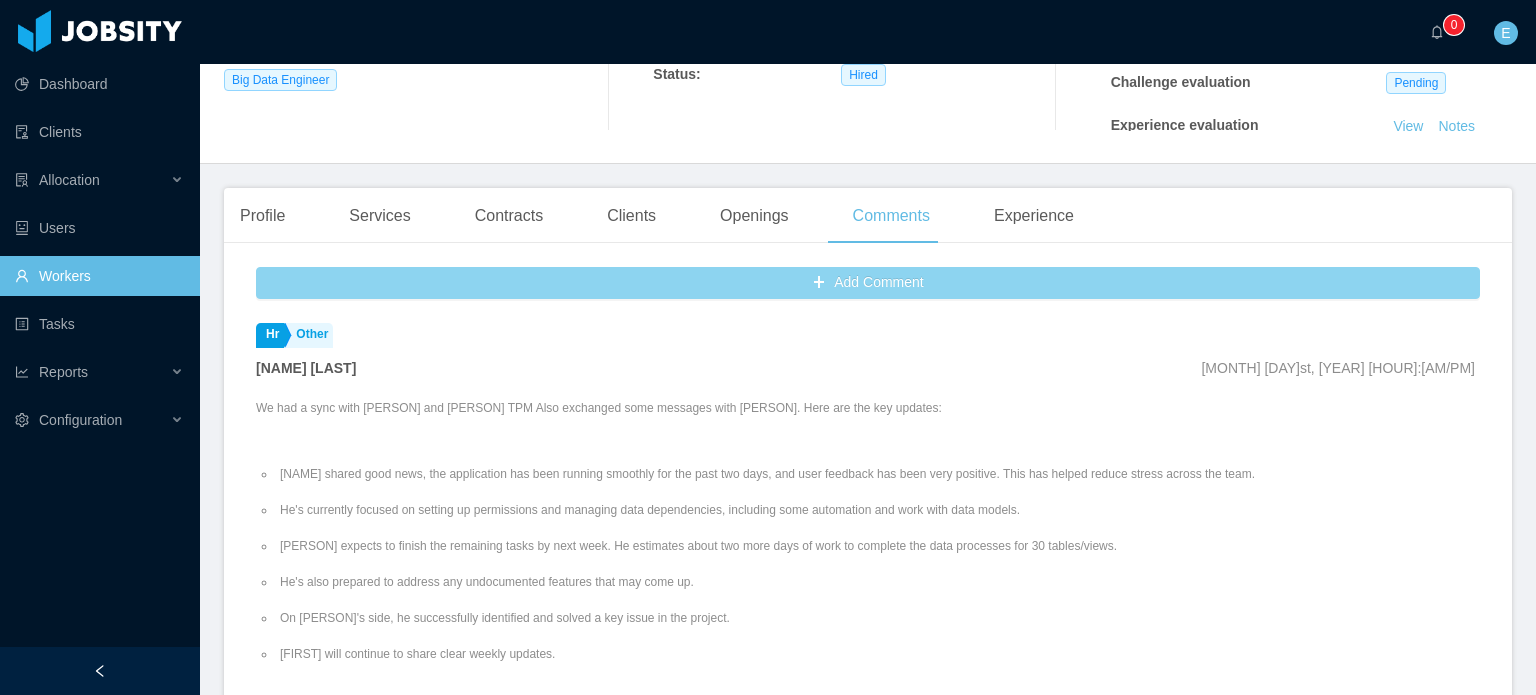 click on "Add Comment" at bounding box center (868, 283) 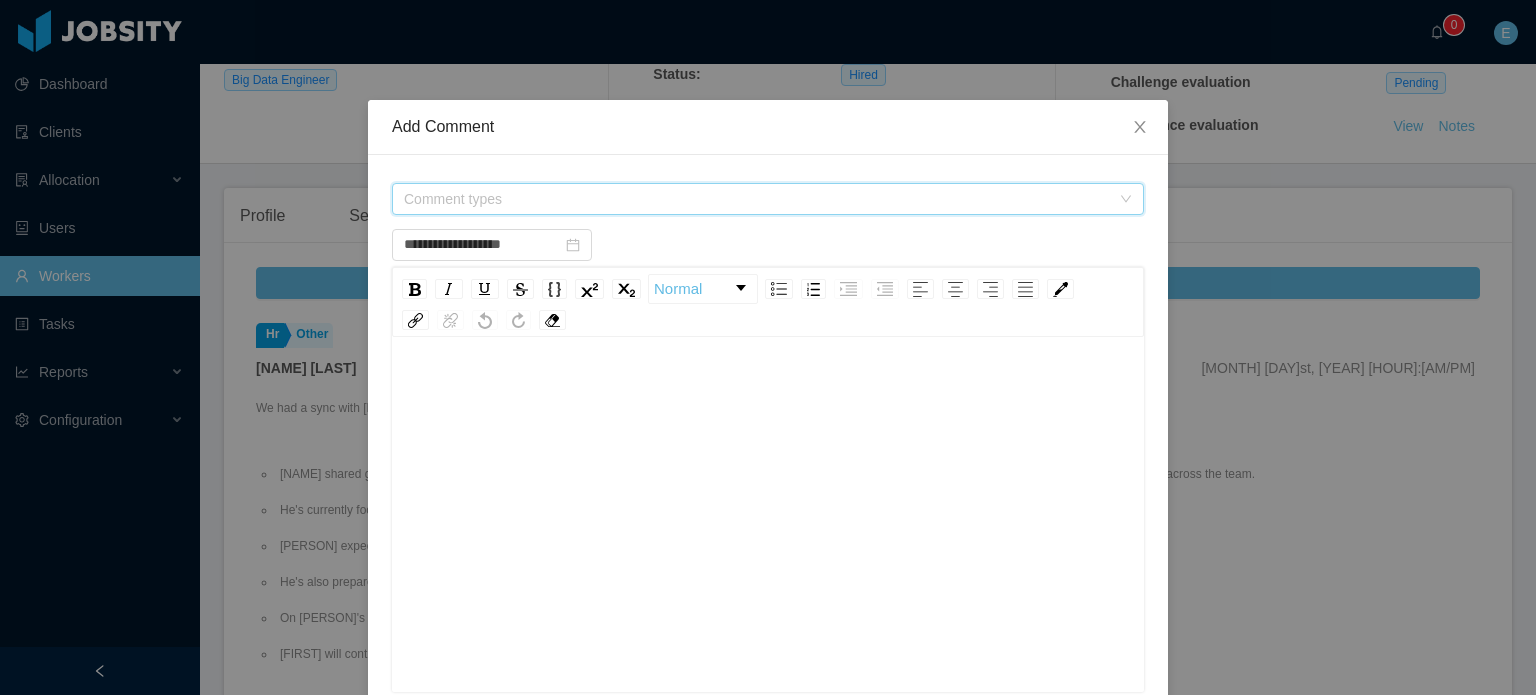 click on "Comment types" at bounding box center [757, 199] 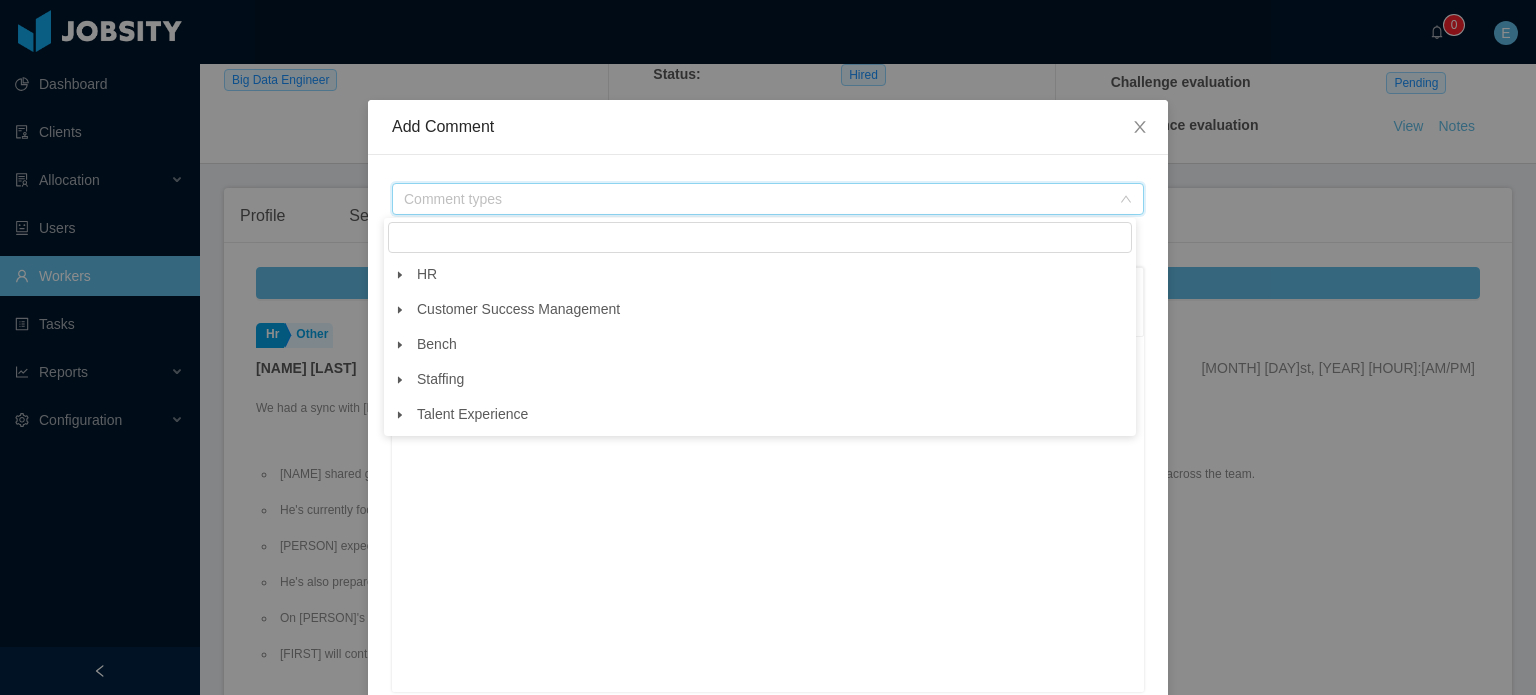 click 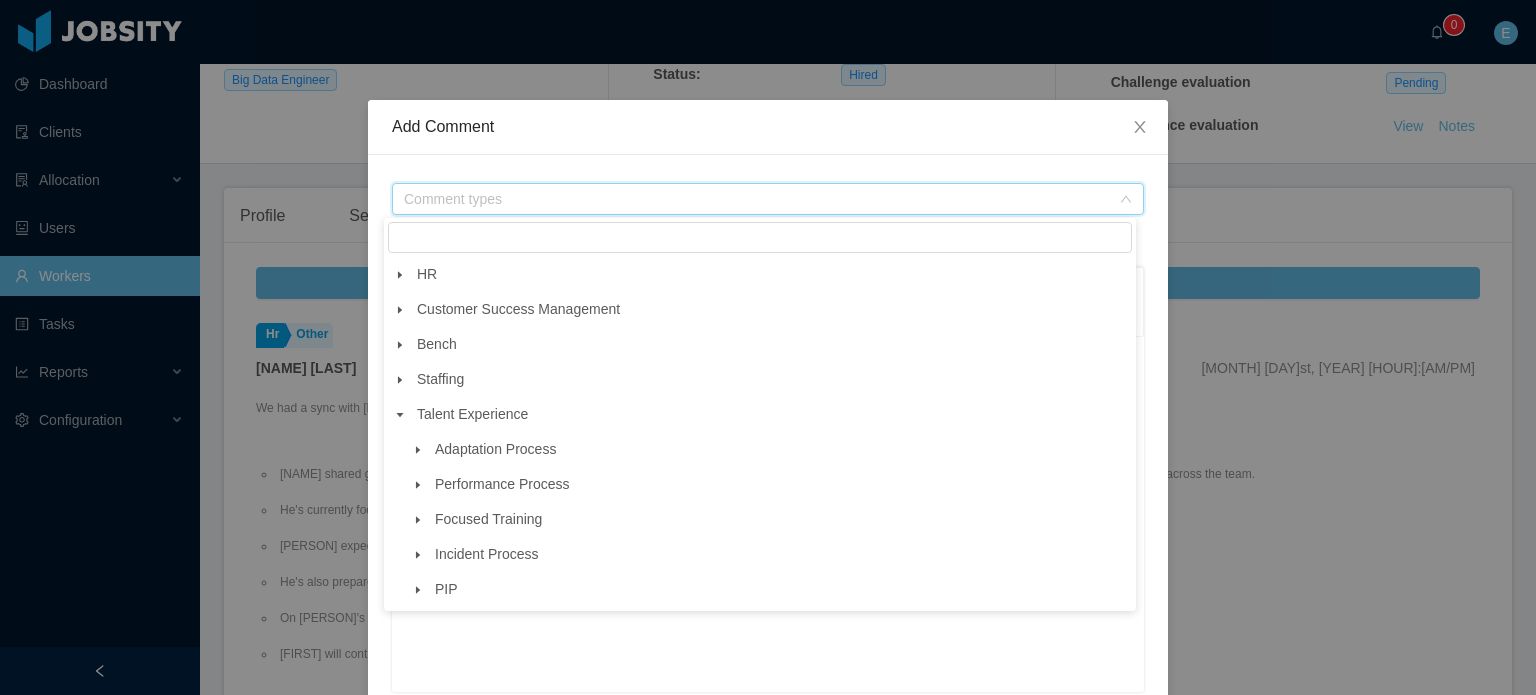 click at bounding box center (418, 450) 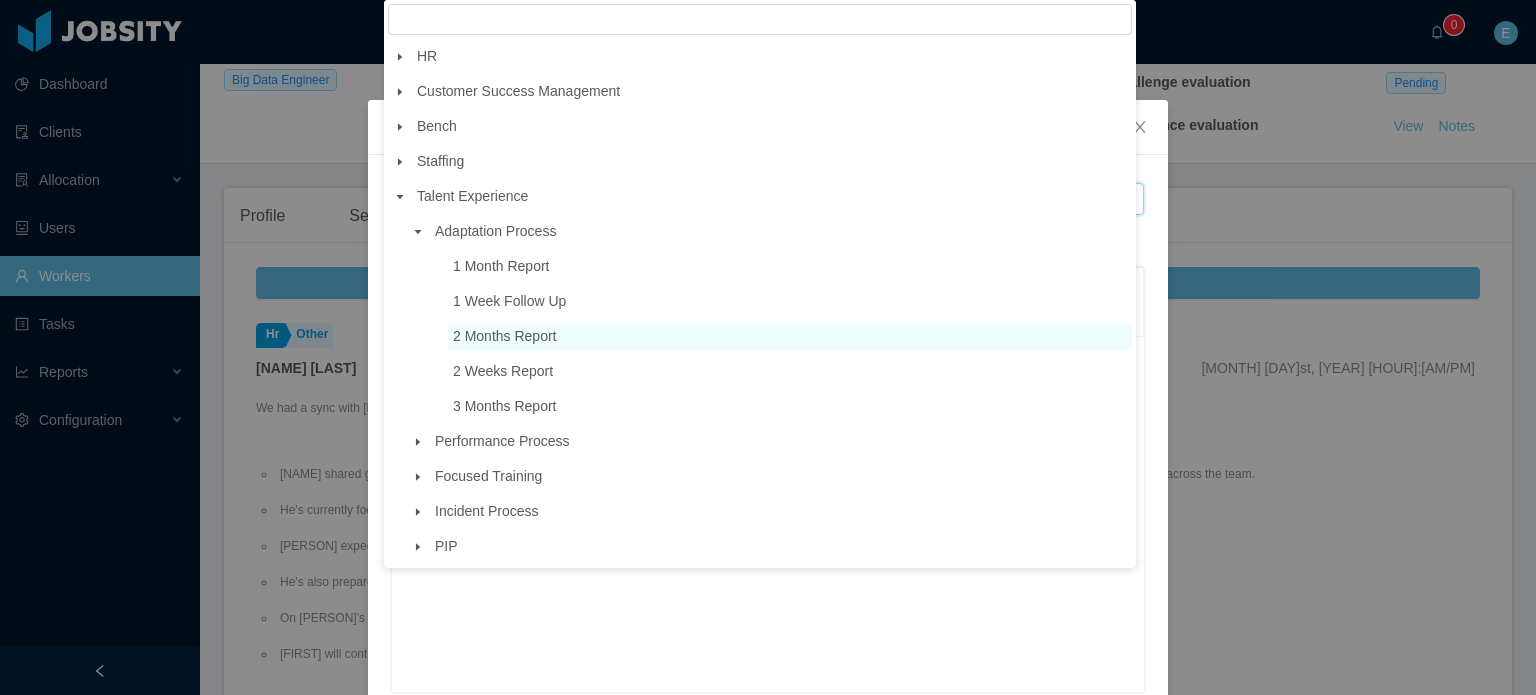 click on "2 Months Report" at bounding box center (505, 336) 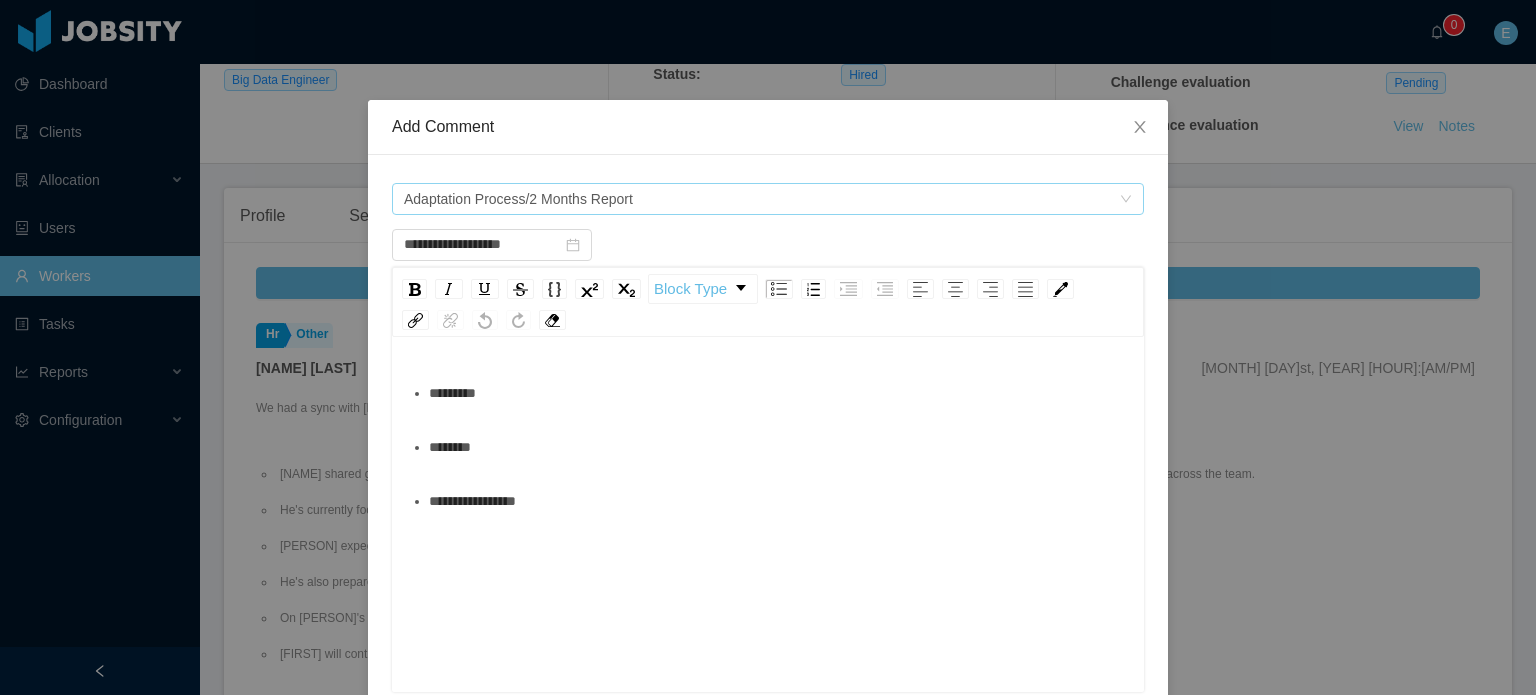 click on "Adaptation Process/2 Months Report" at bounding box center [518, 199] 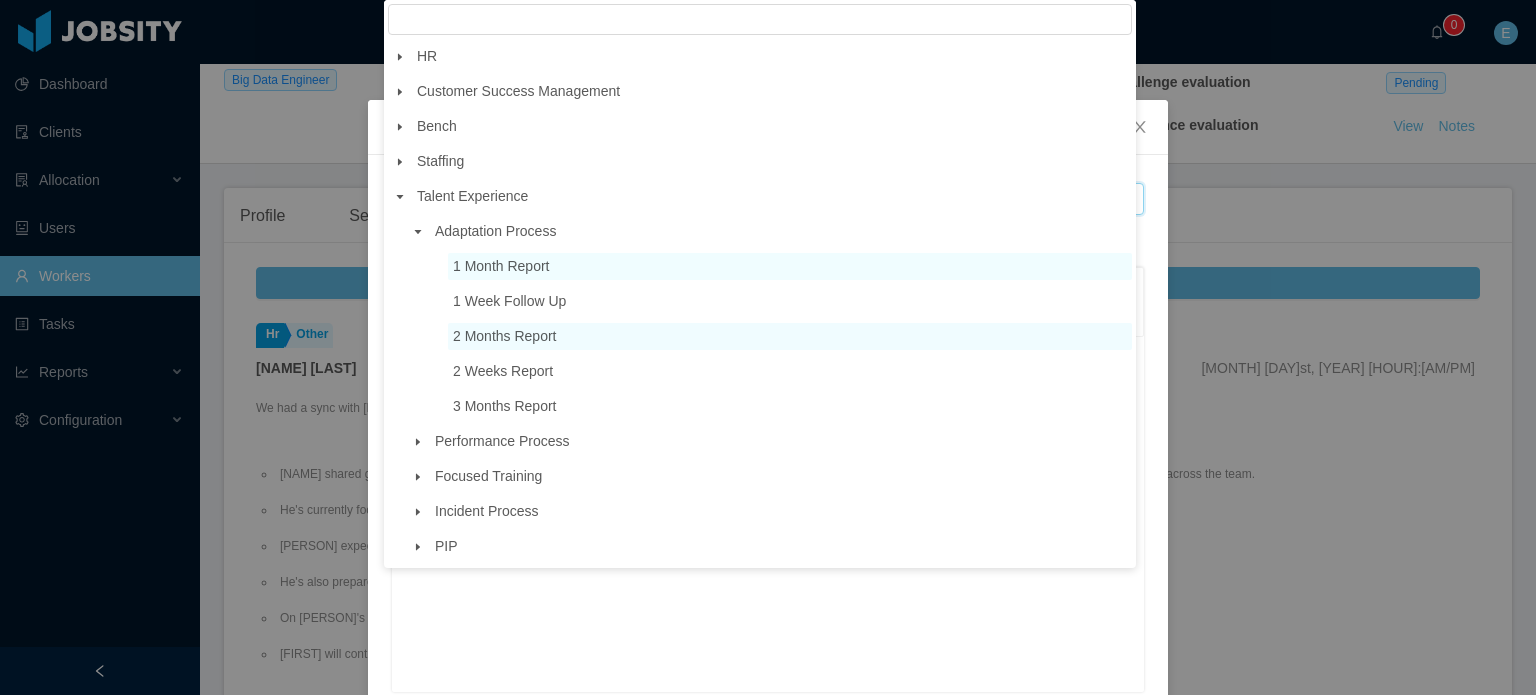 click on "1 Month Report" at bounding box center [501, 266] 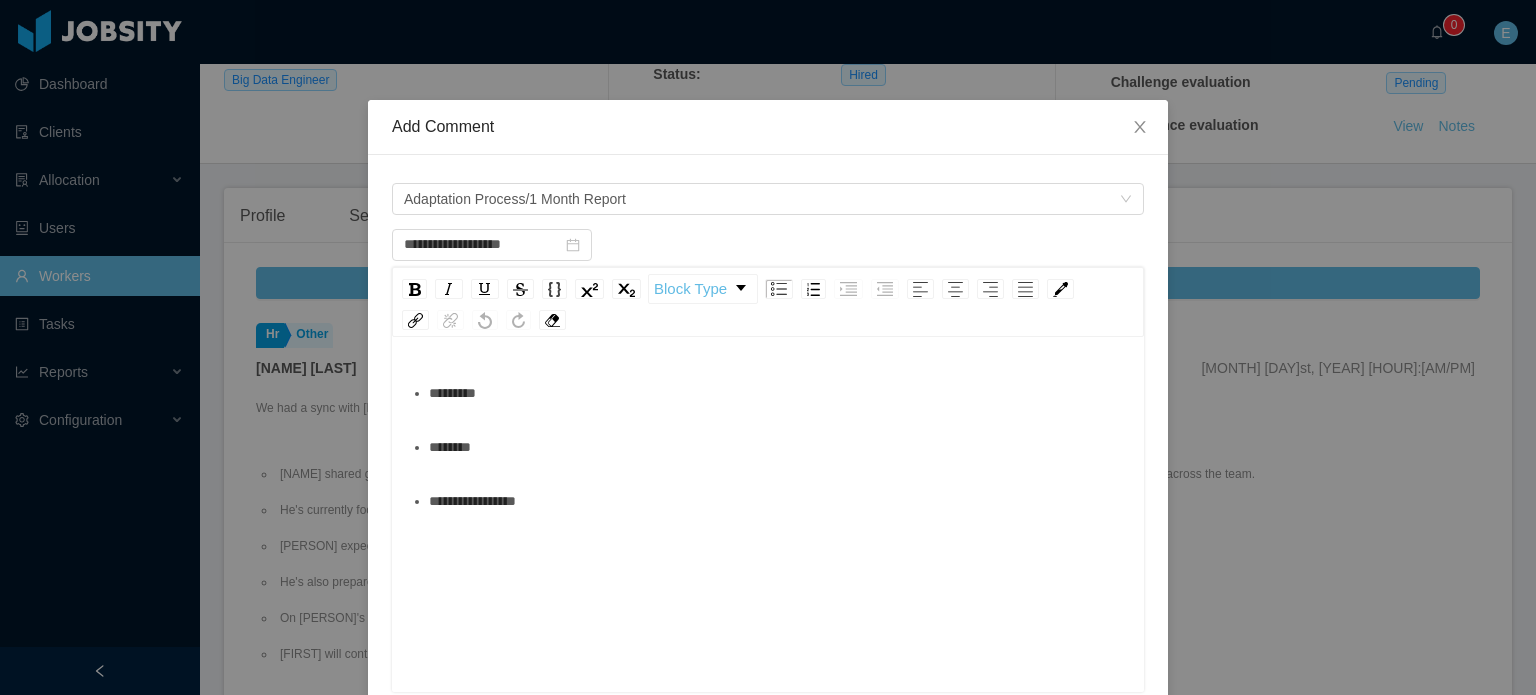 click on "********" at bounding box center (779, 447) 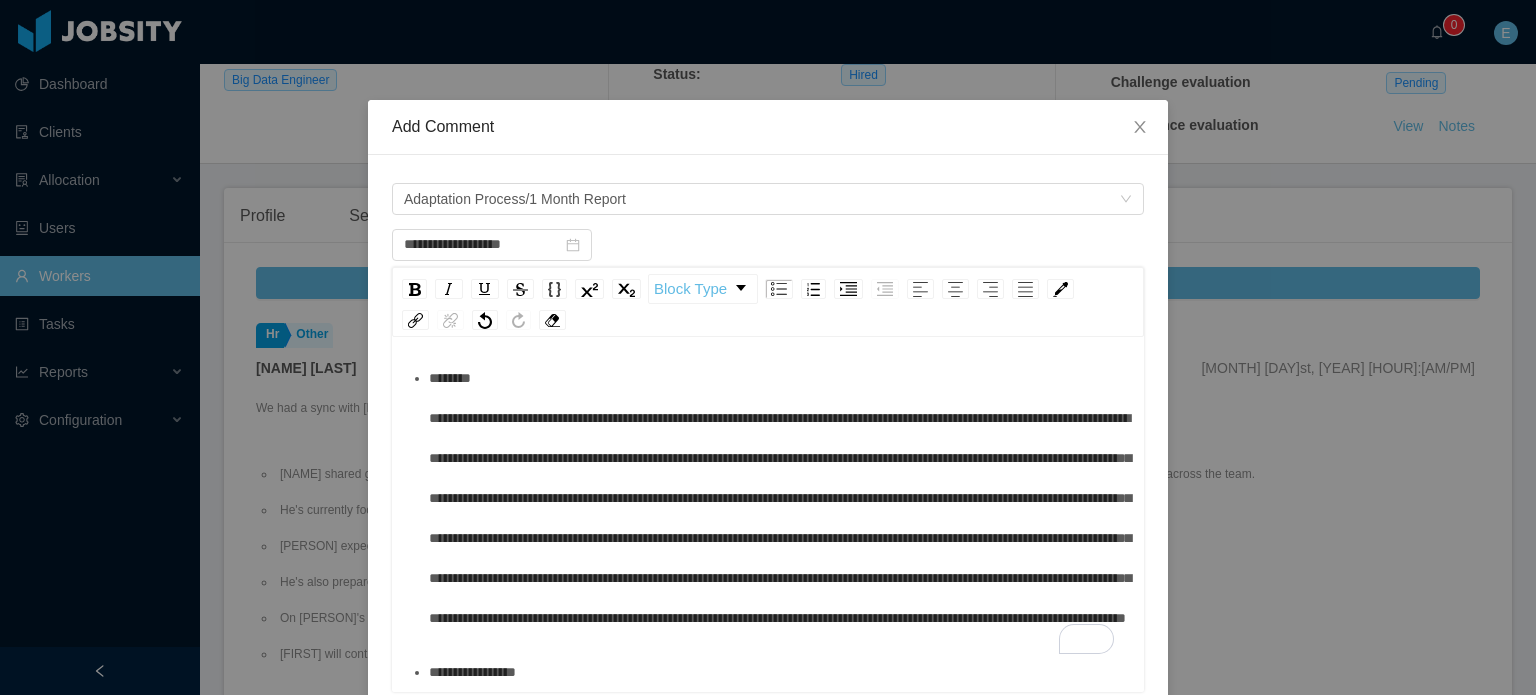 scroll, scrollTop: 100, scrollLeft: 0, axis: vertical 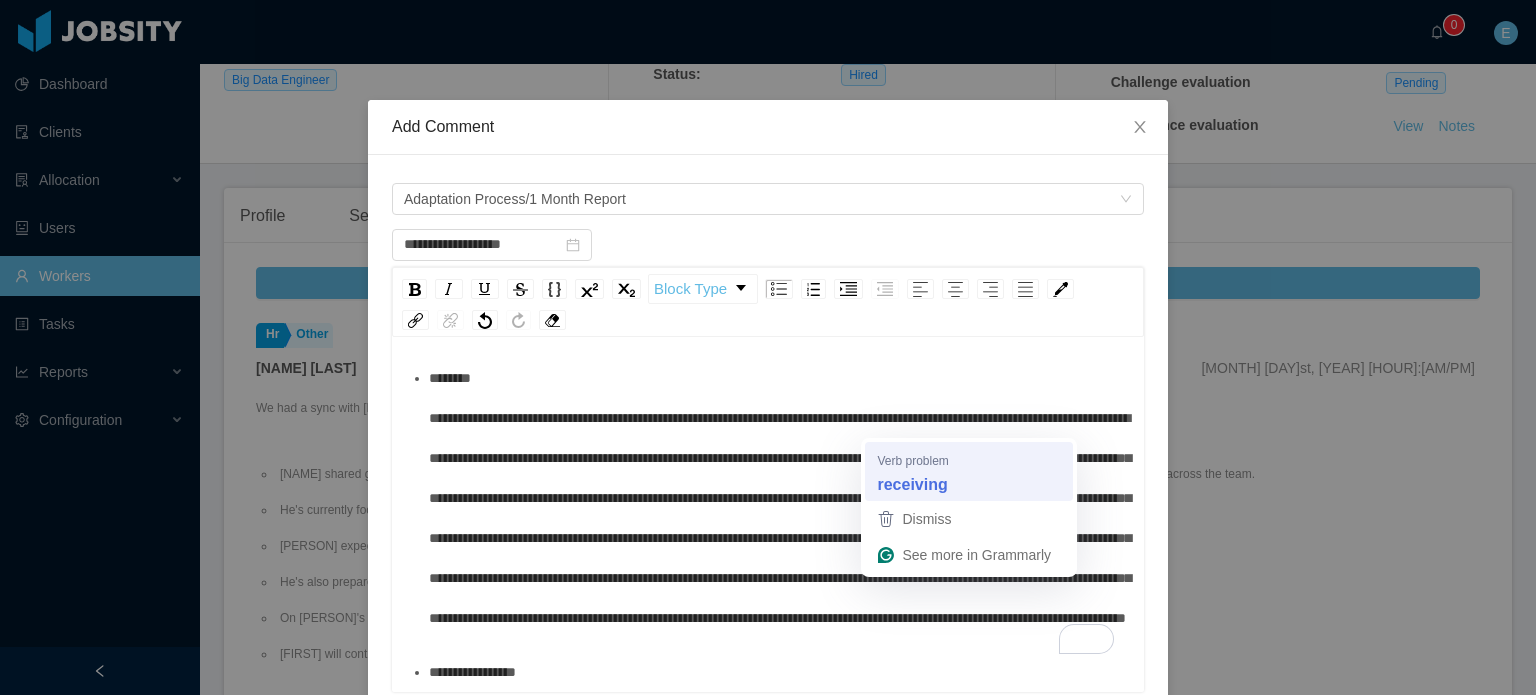 type on "**********" 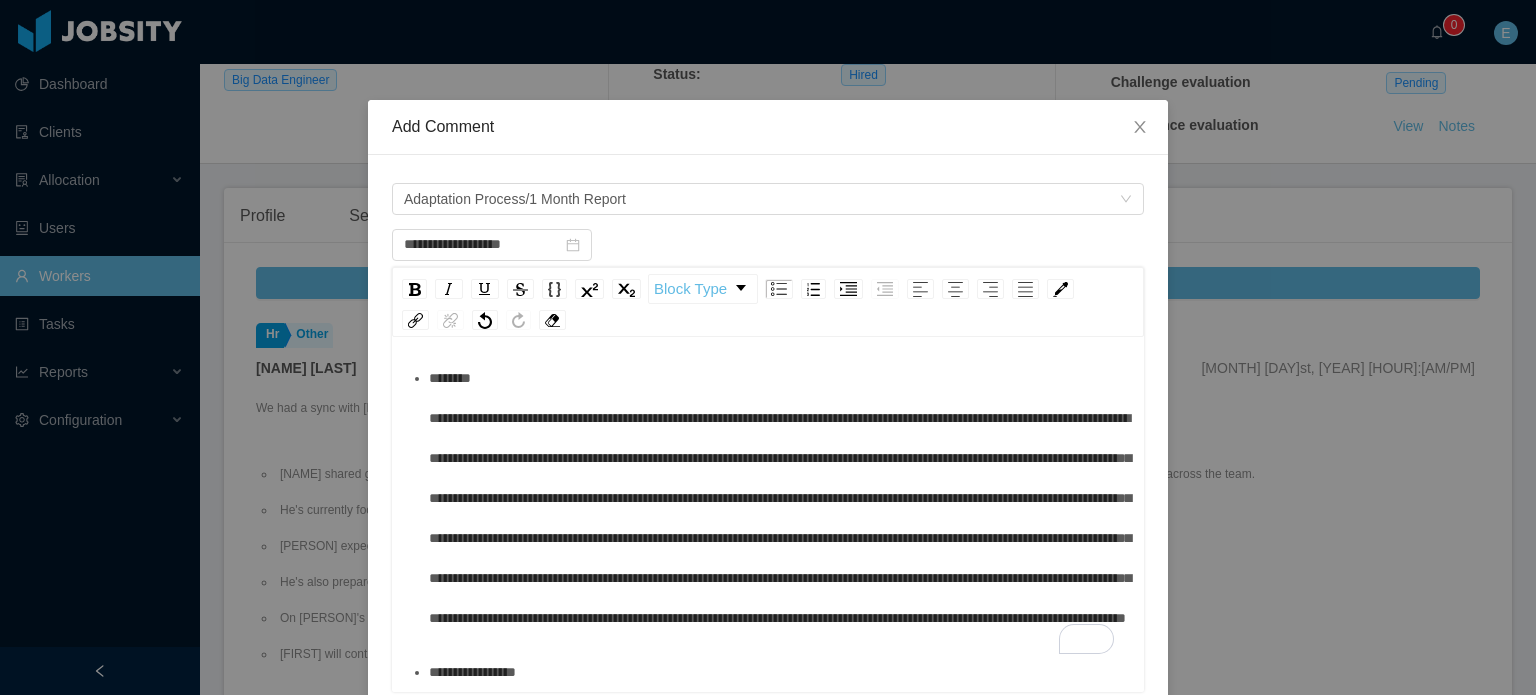 scroll, scrollTop: 0, scrollLeft: 0, axis: both 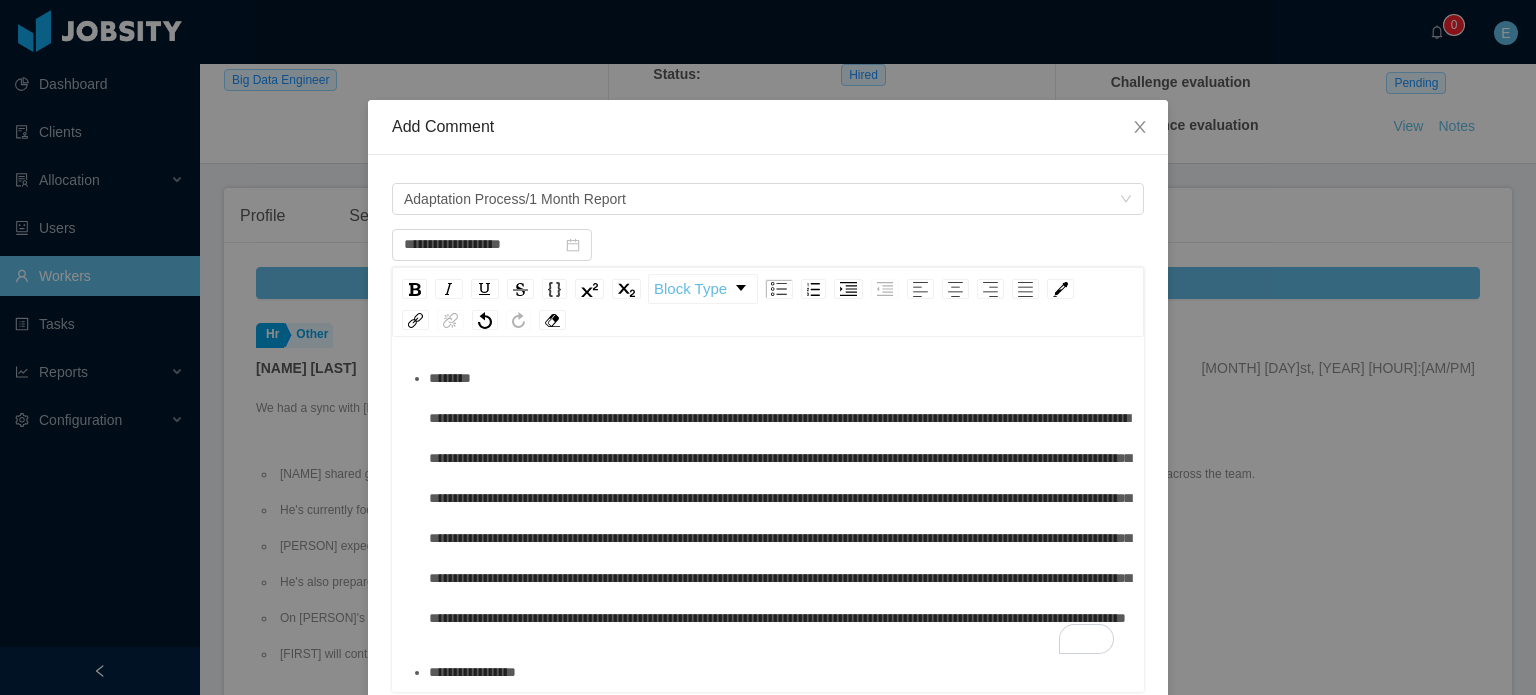 click on "**********" at bounding box center (780, 498) 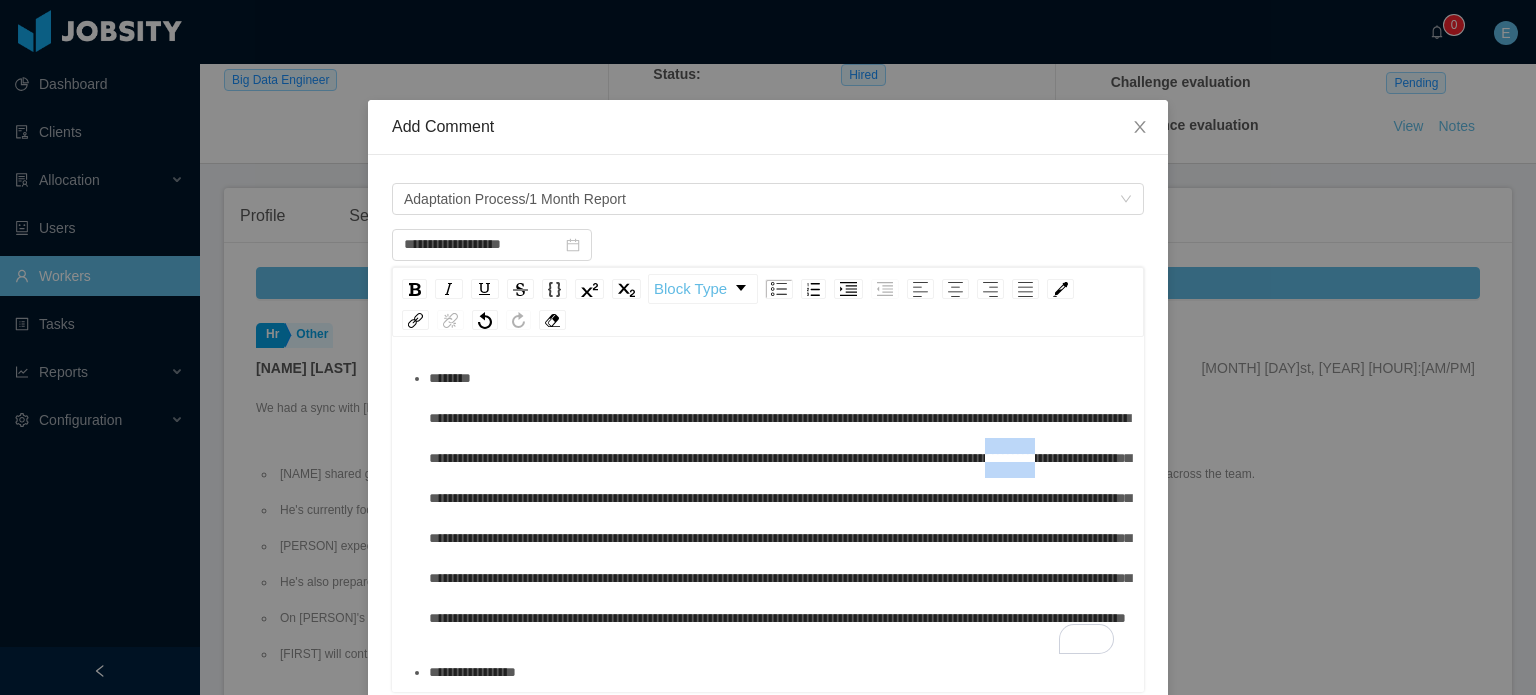 click on "**********" at bounding box center (780, 498) 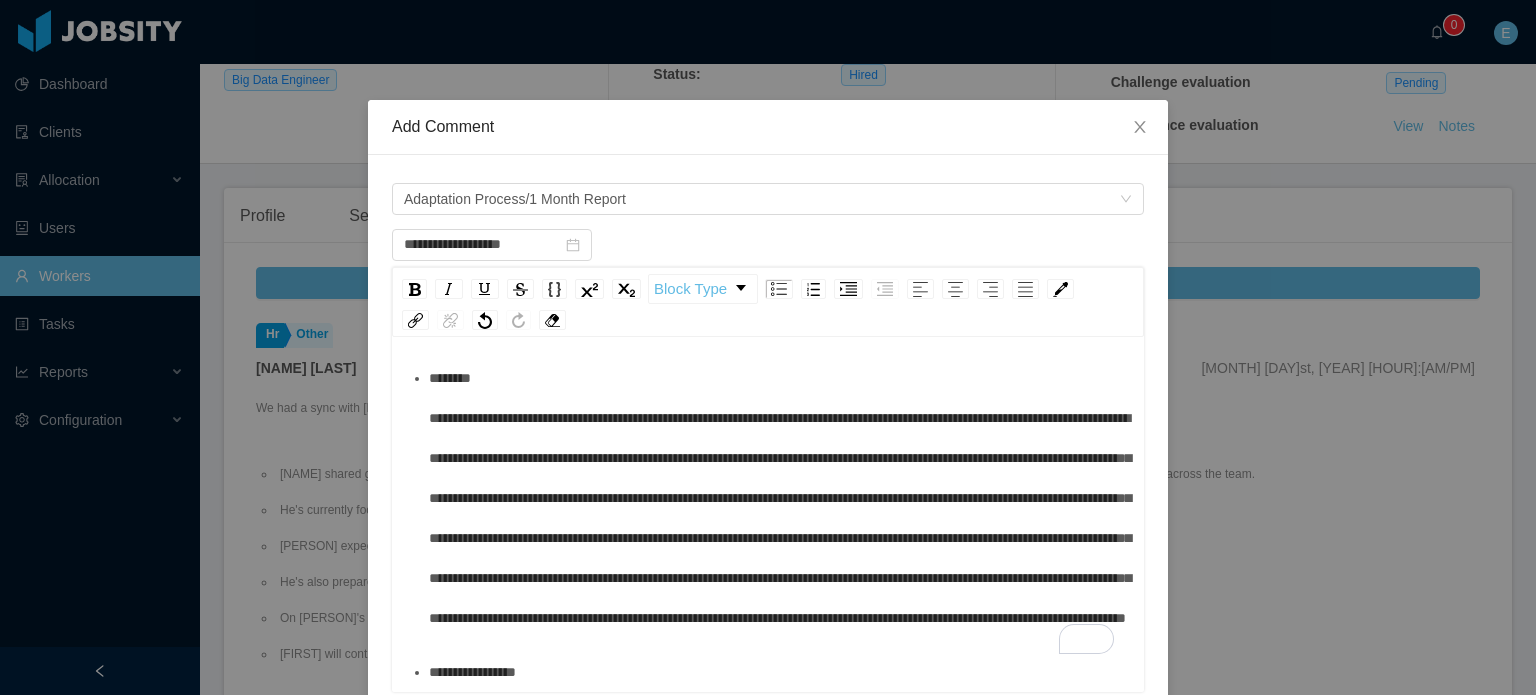 click on "**********" at bounding box center (780, 498) 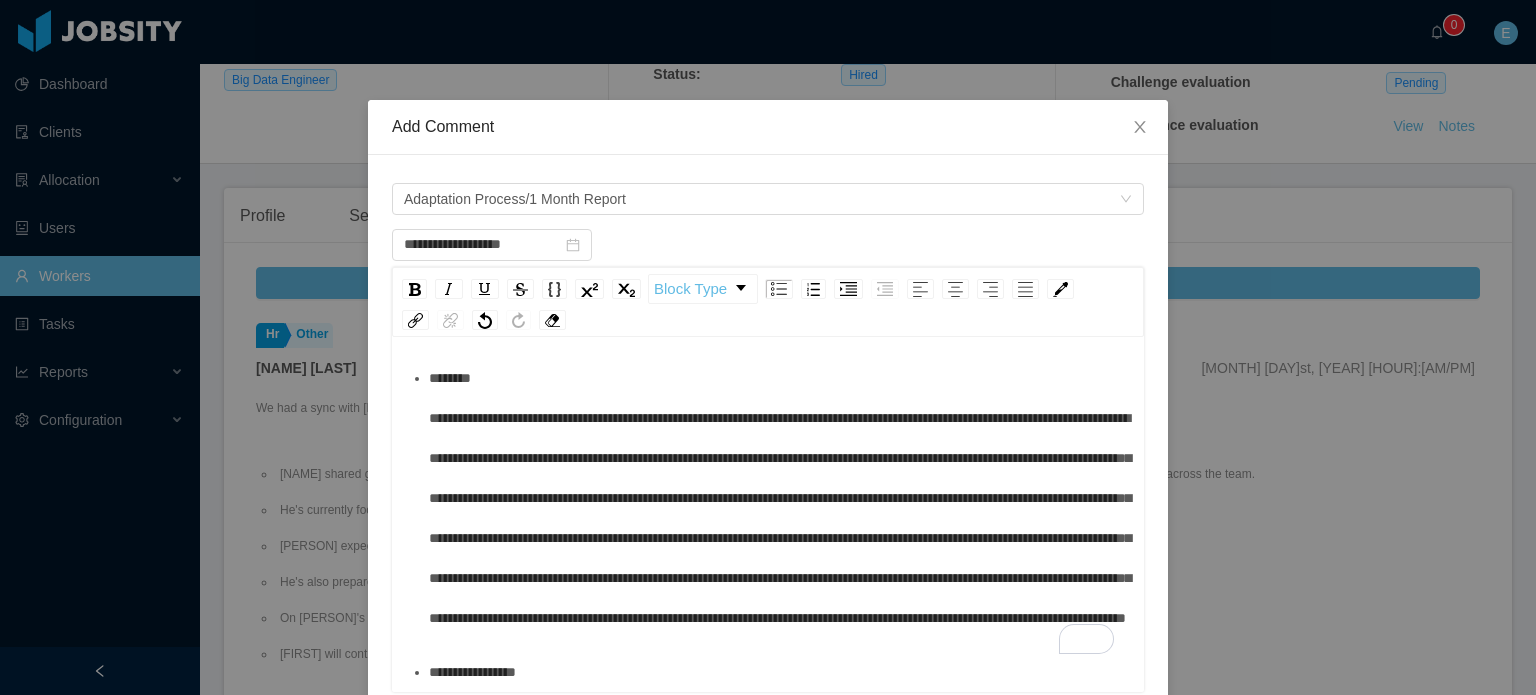 click on "**********" at bounding box center [780, 498] 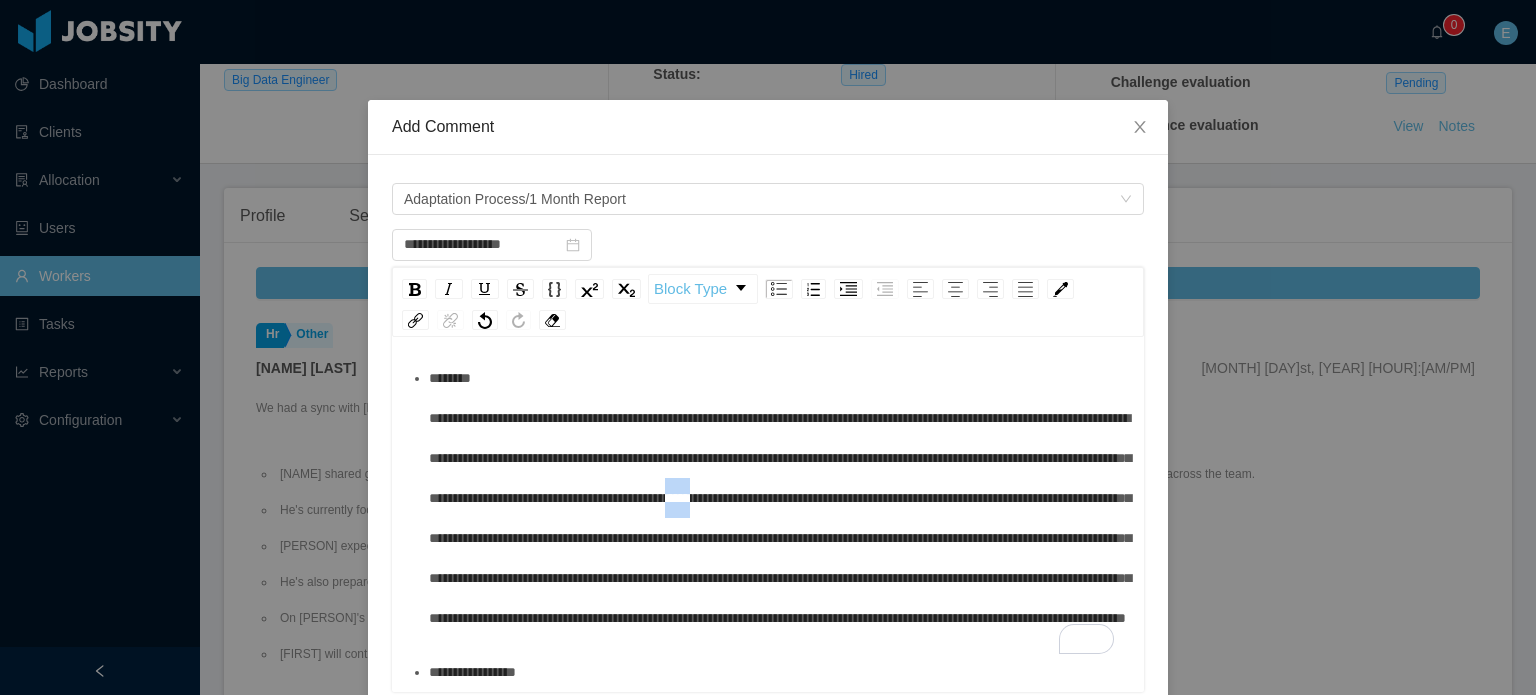 click on "**********" at bounding box center (780, 498) 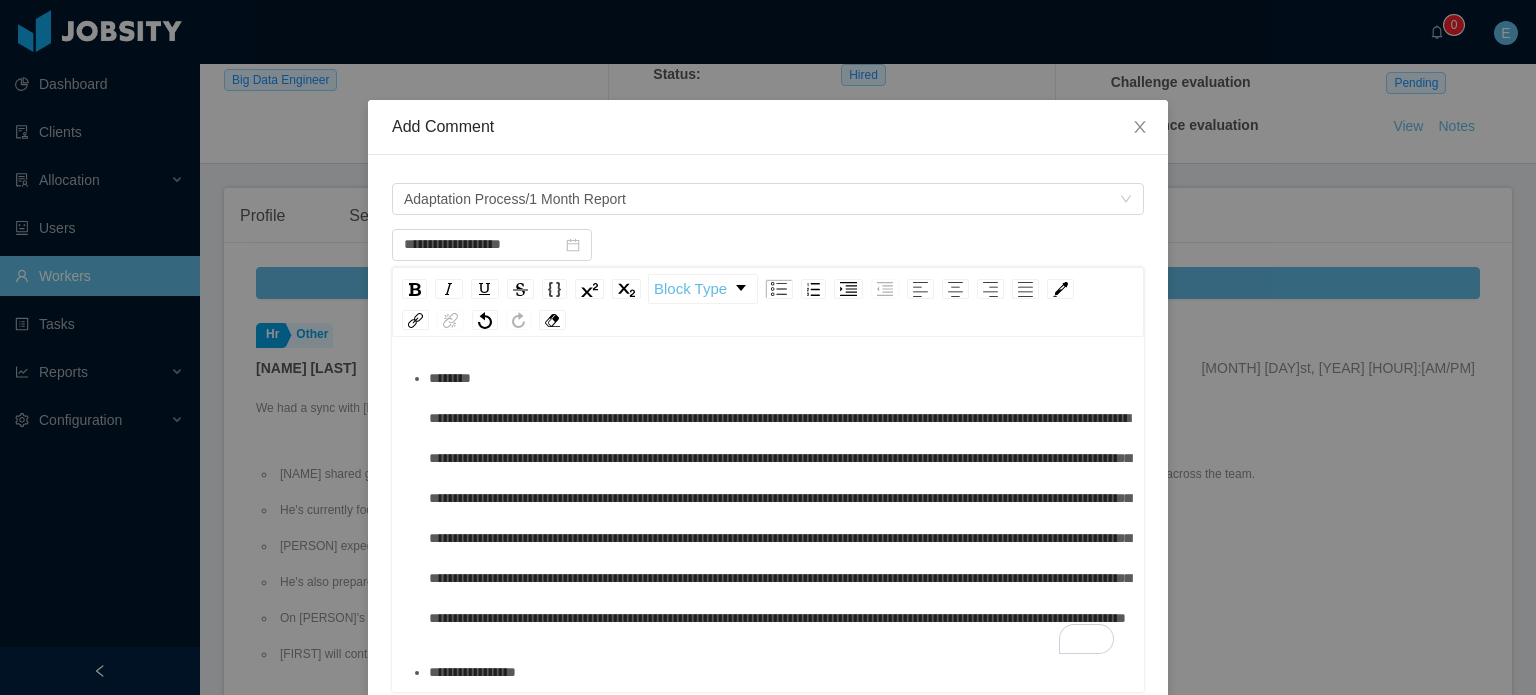 click on "**********" at bounding box center [779, 498] 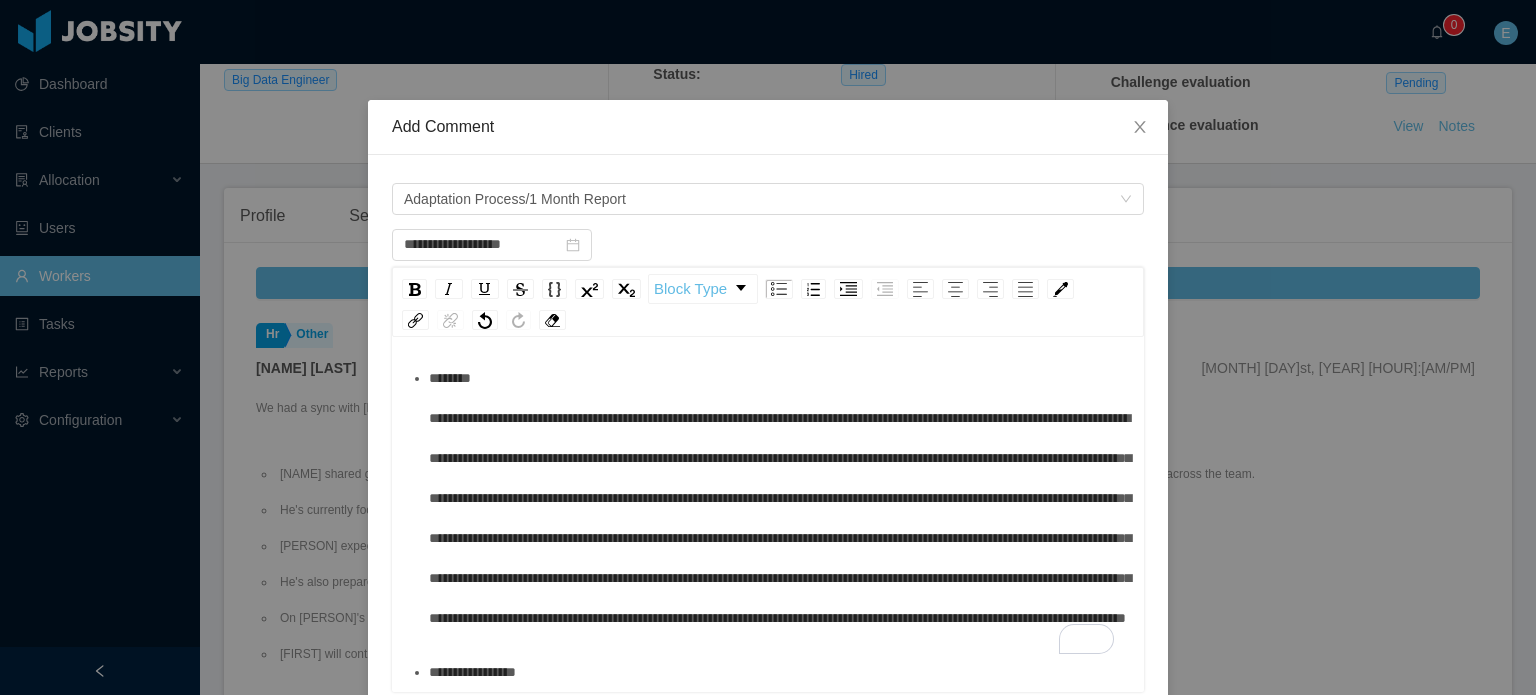 click on "**********" at bounding box center (780, 498) 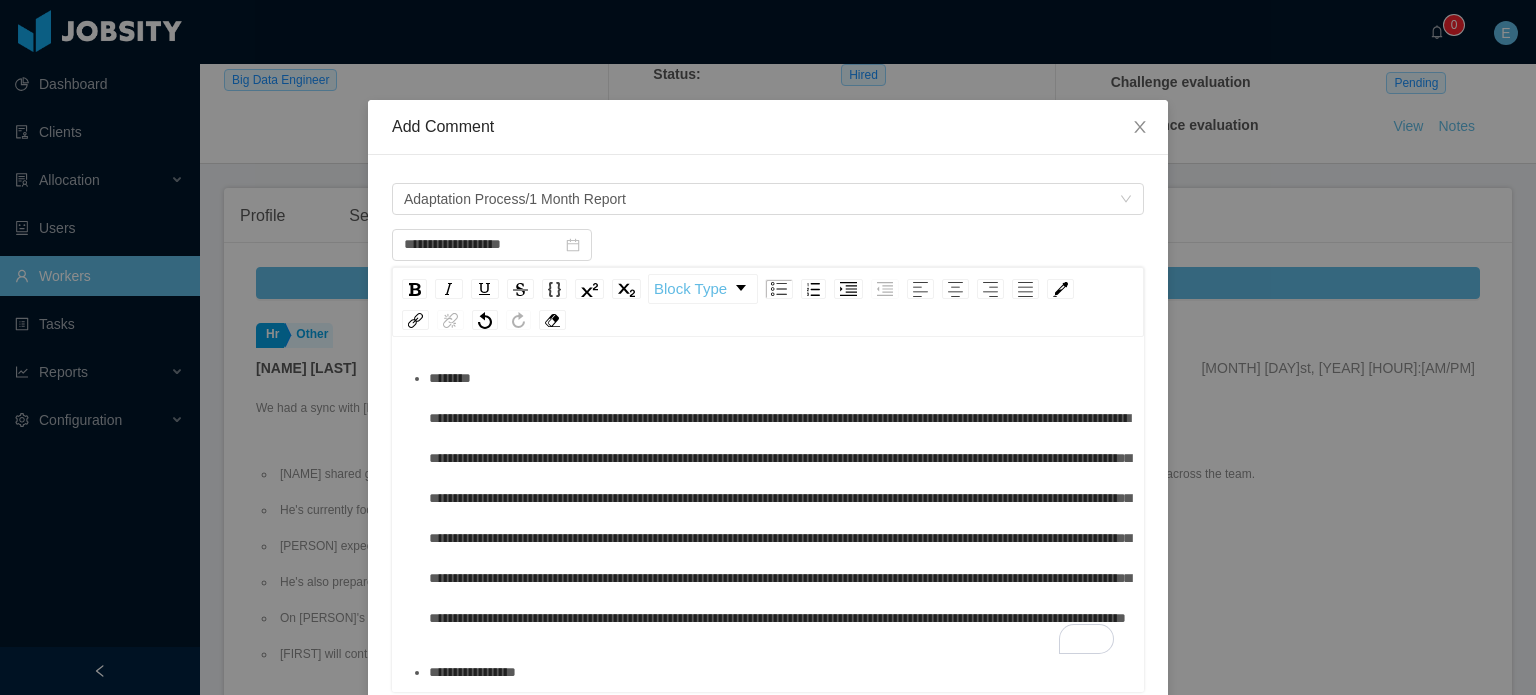 scroll, scrollTop: 148, scrollLeft: 0, axis: vertical 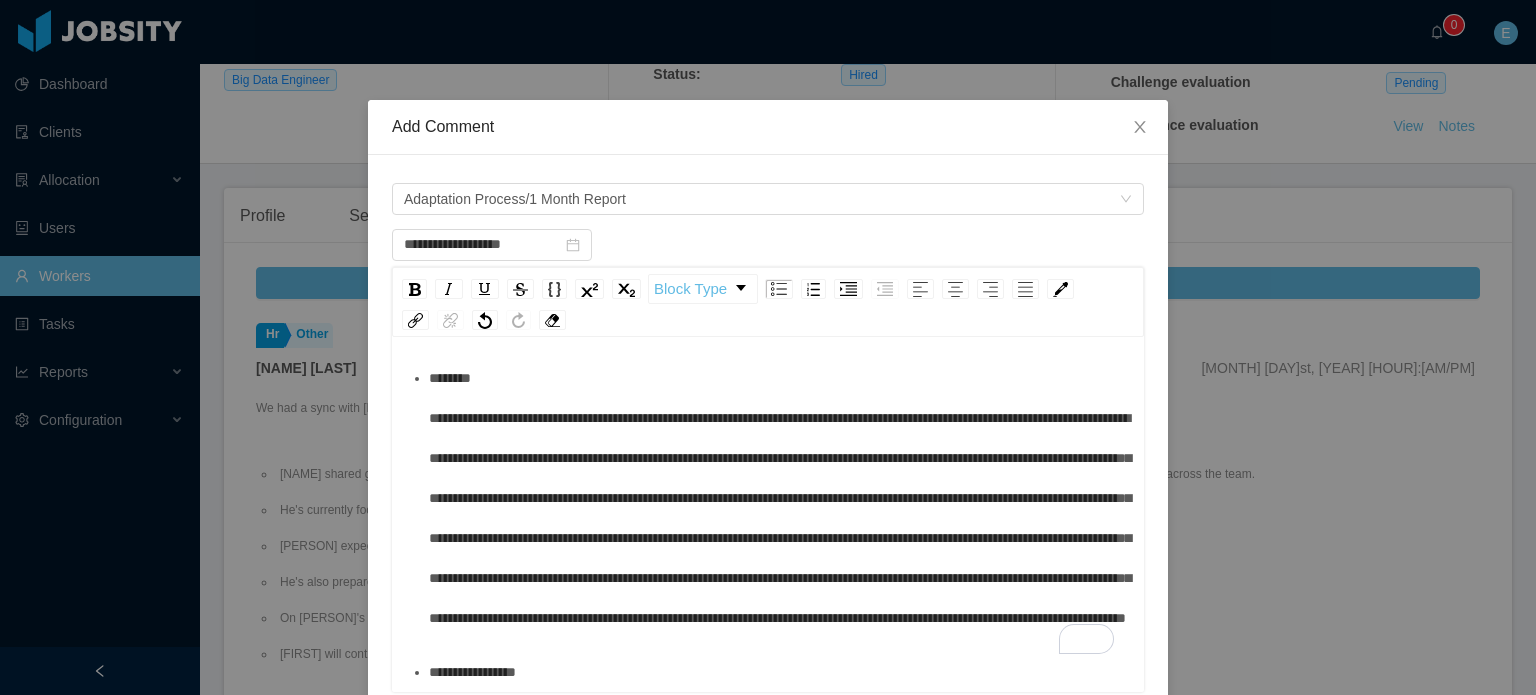 click on "**********" at bounding box center [780, 498] 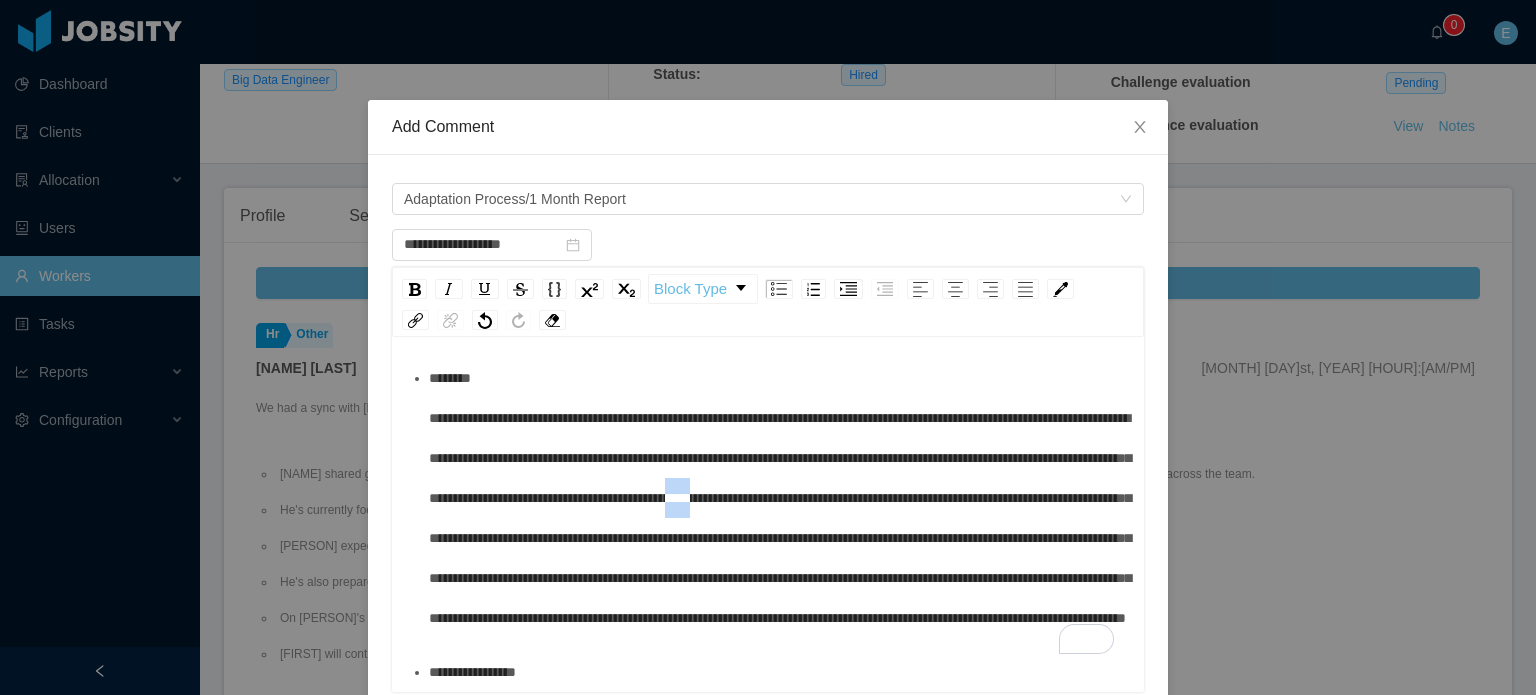 click on "**********" at bounding box center [780, 498] 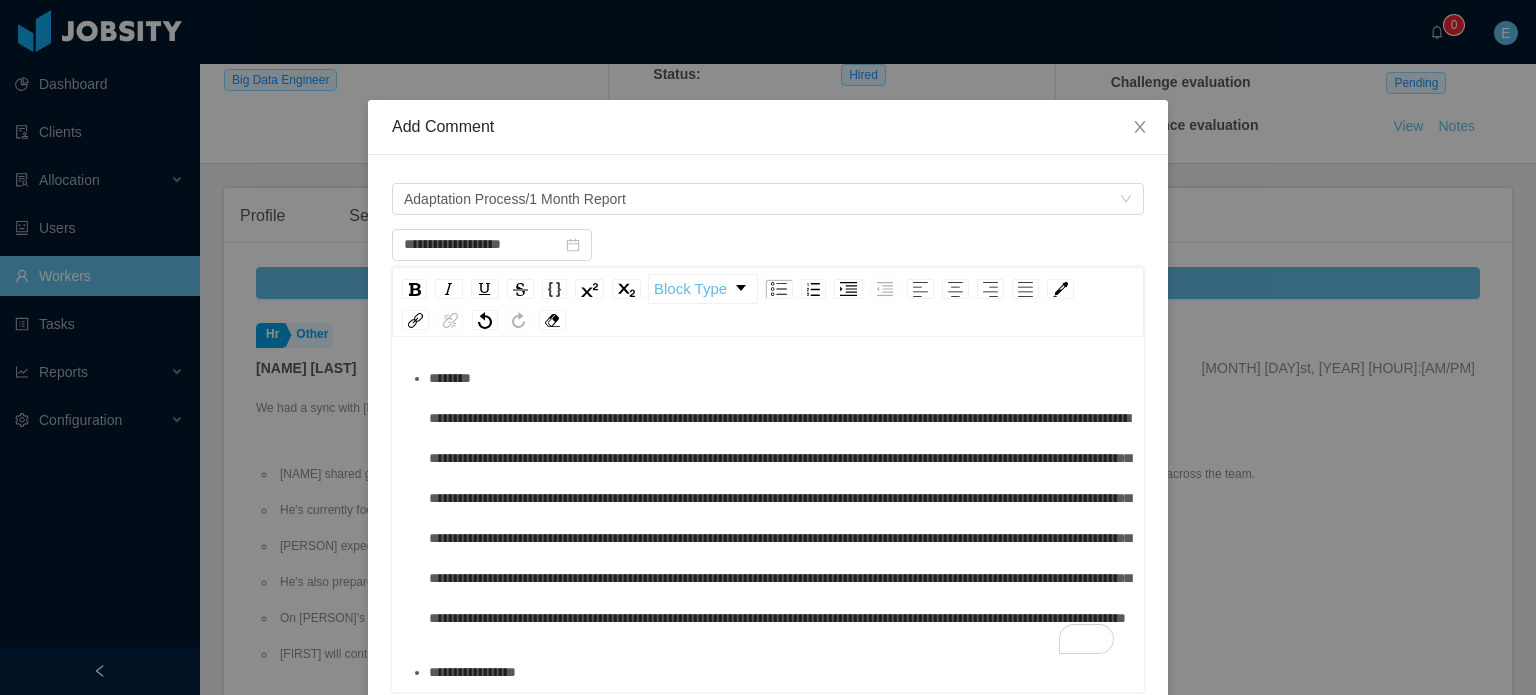 type 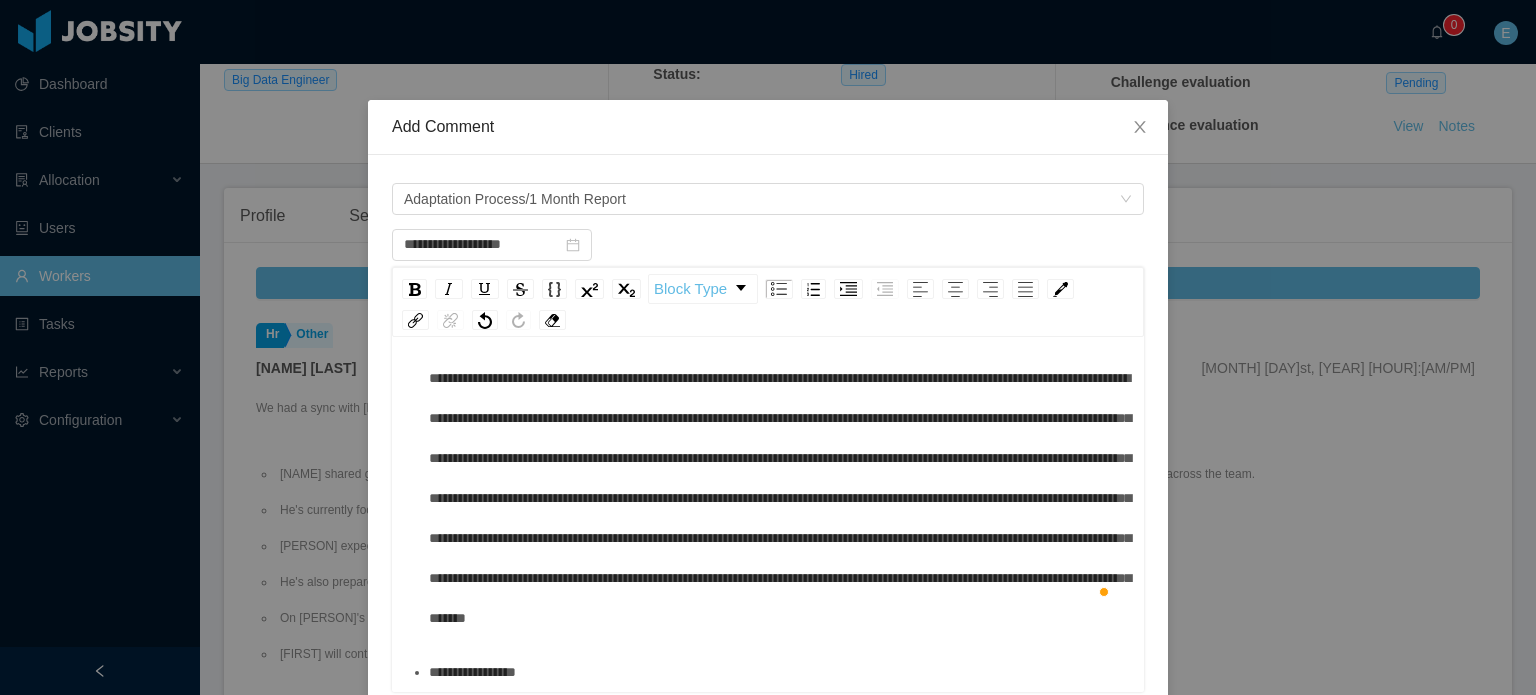click on "**********" at bounding box center [780, 478] 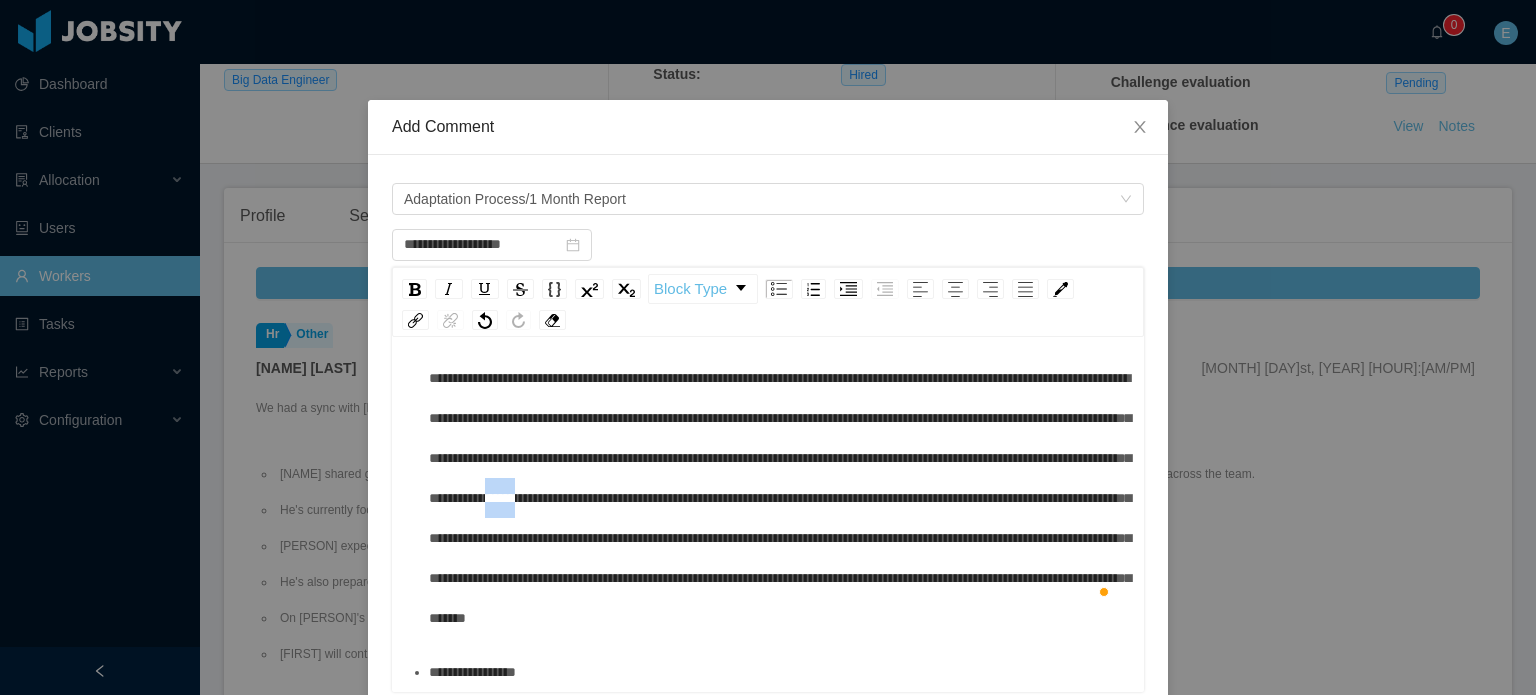 click on "**********" at bounding box center (780, 478) 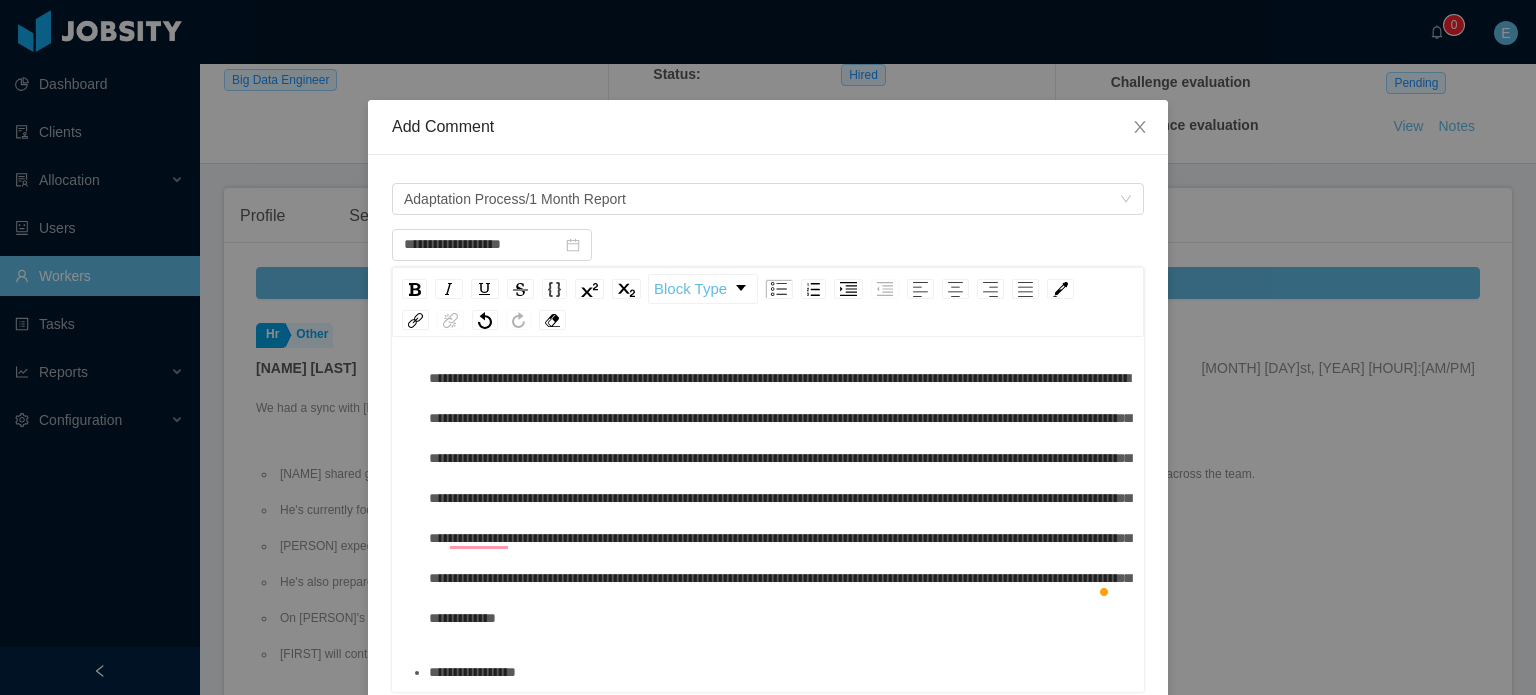 scroll, scrollTop: 0, scrollLeft: 0, axis: both 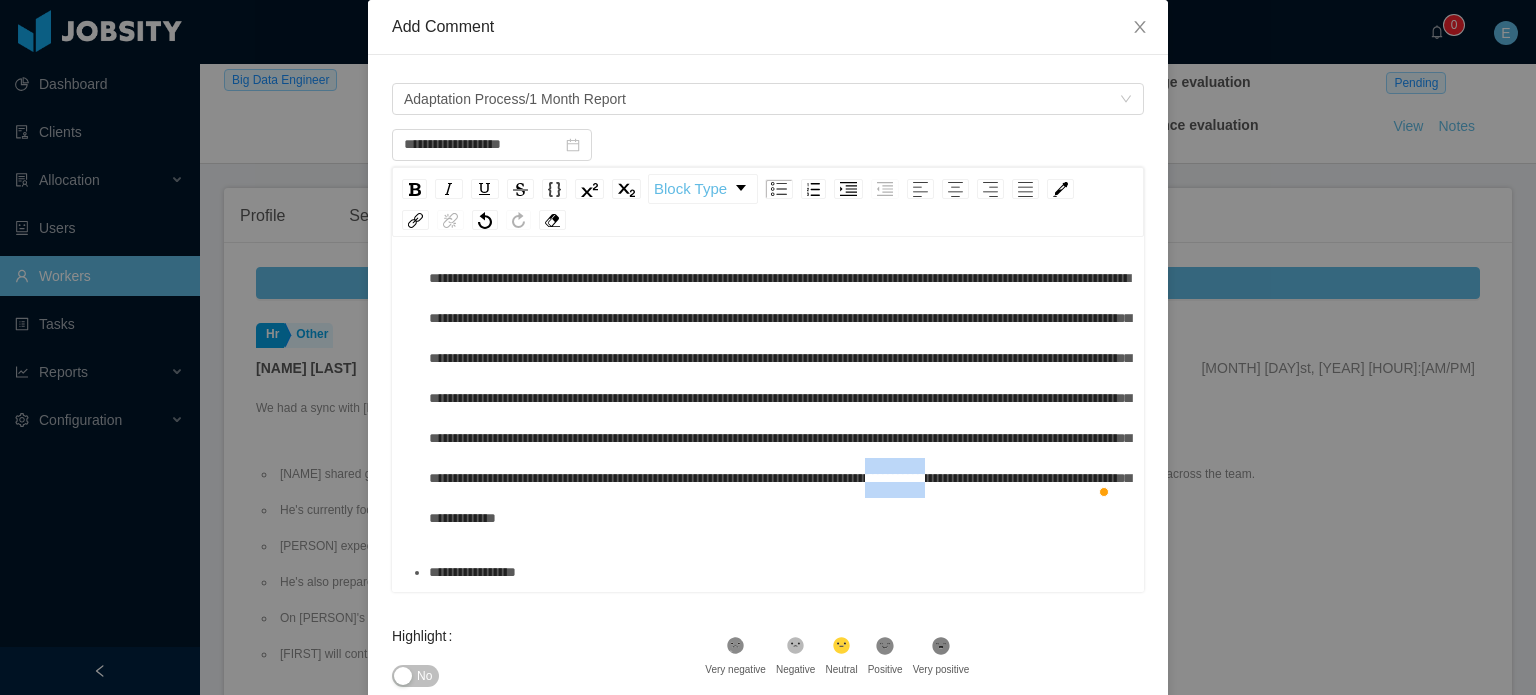 drag, startPoint x: 674, startPoint y: 517, endPoint x: 750, endPoint y: 523, distance: 76.23647 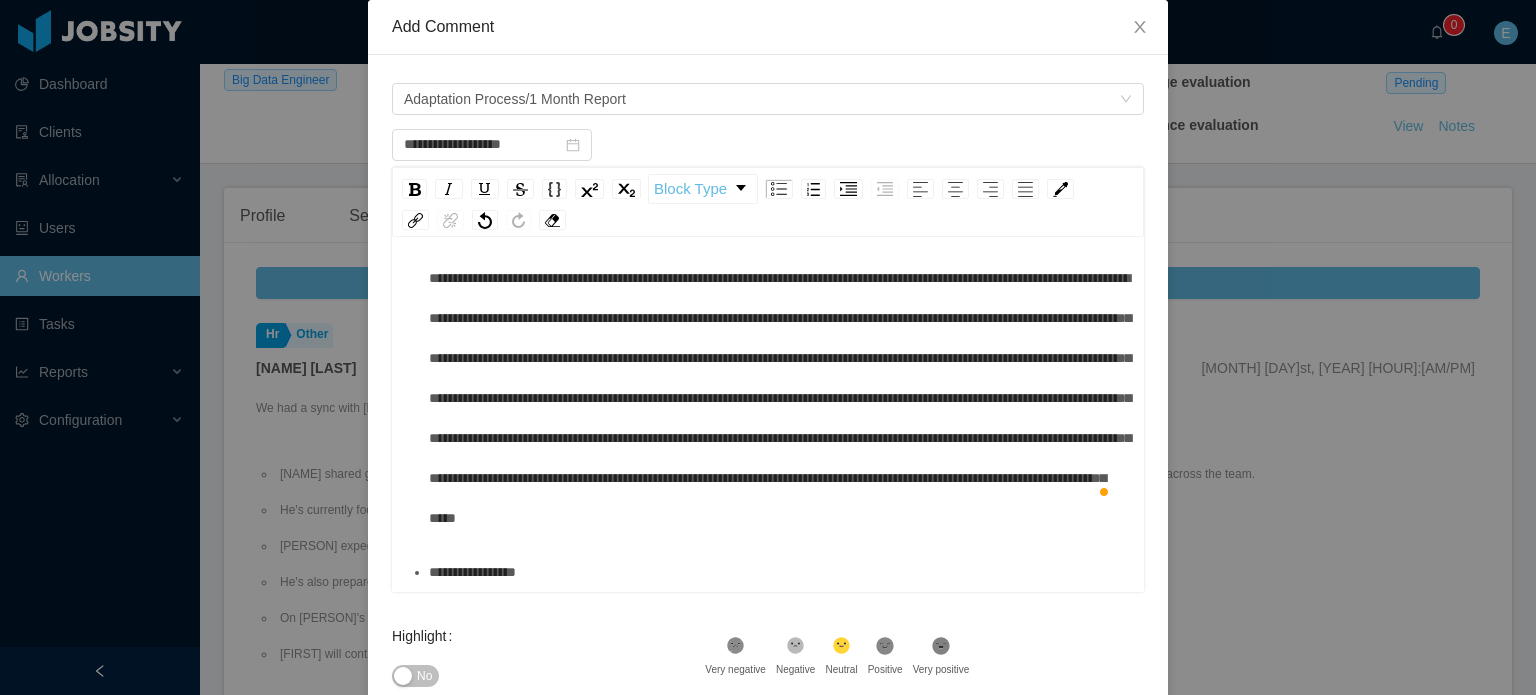 click on "**********" at bounding box center [779, 378] 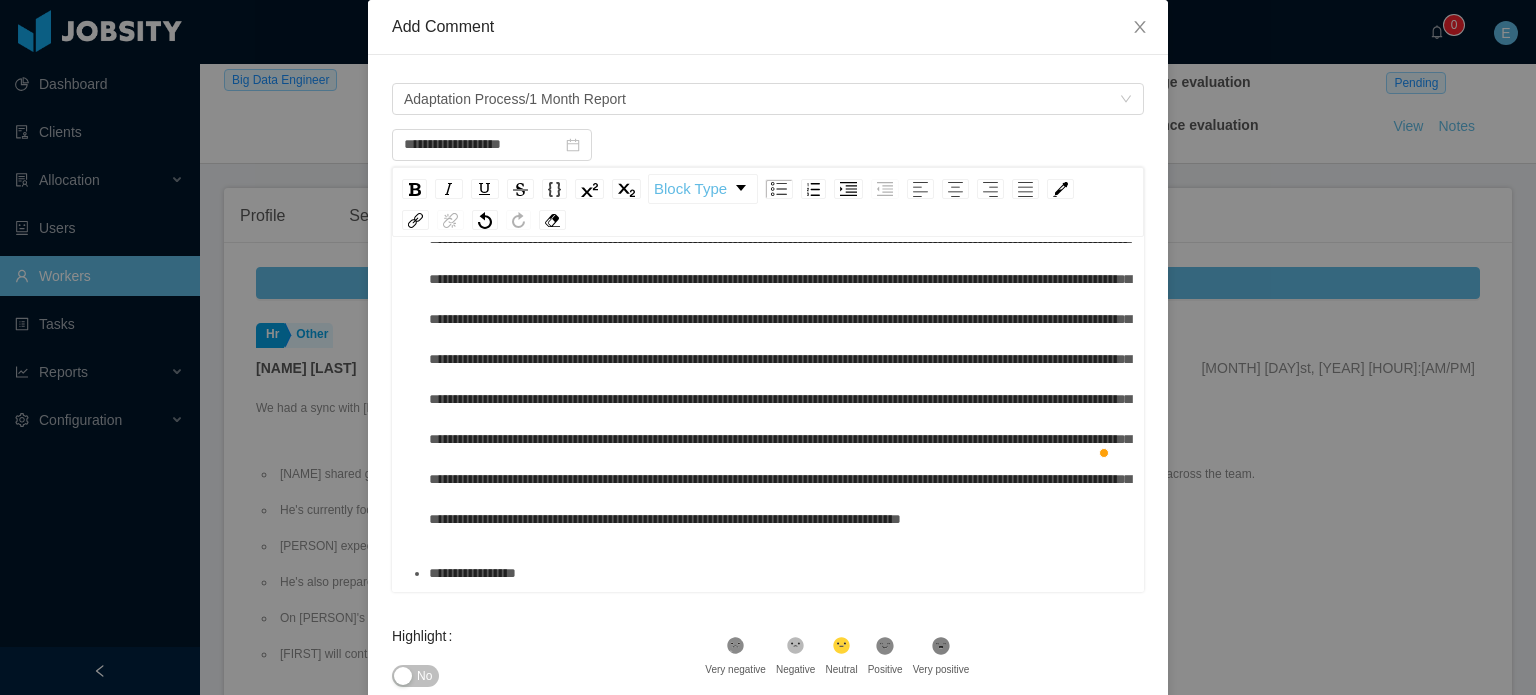 scroll, scrollTop: 220, scrollLeft: 0, axis: vertical 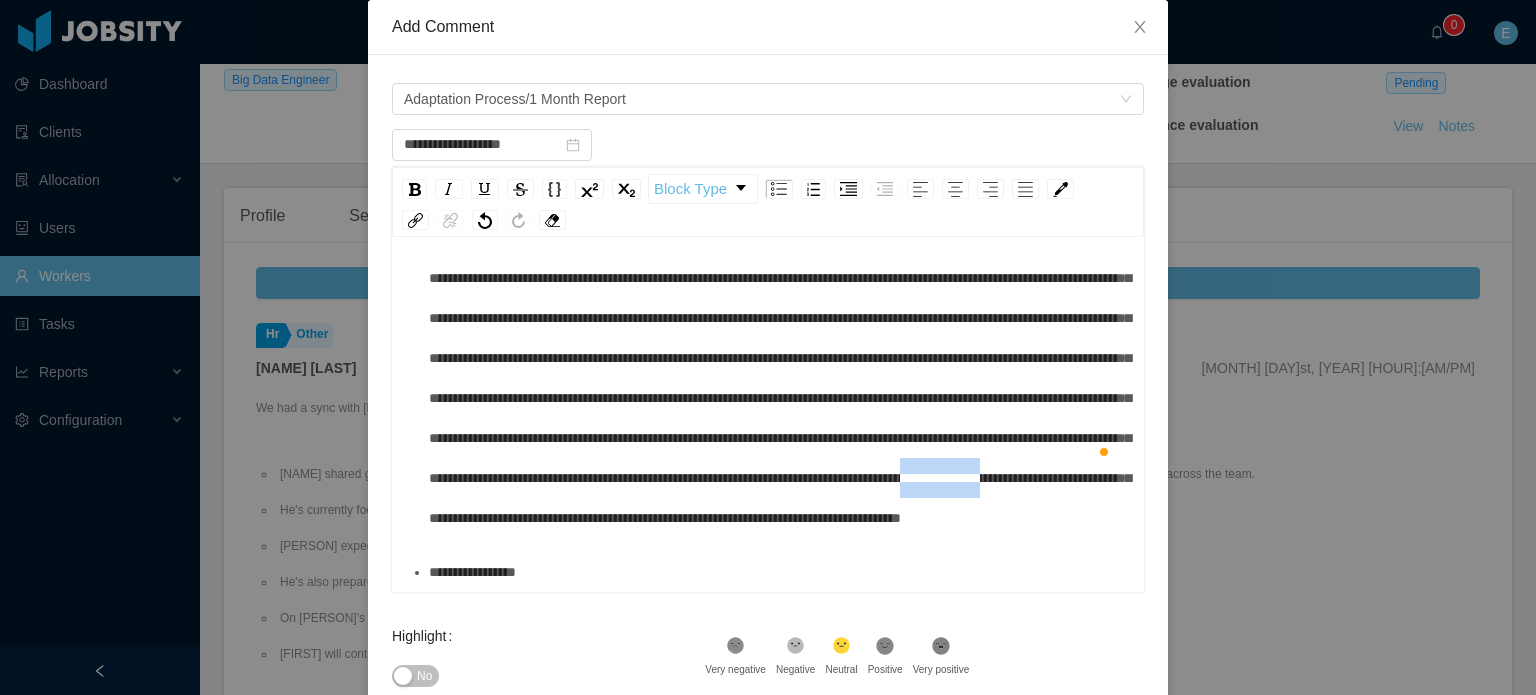 drag, startPoint x: 860, startPoint y: 479, endPoint x: 955, endPoint y: 478, distance: 95.005264 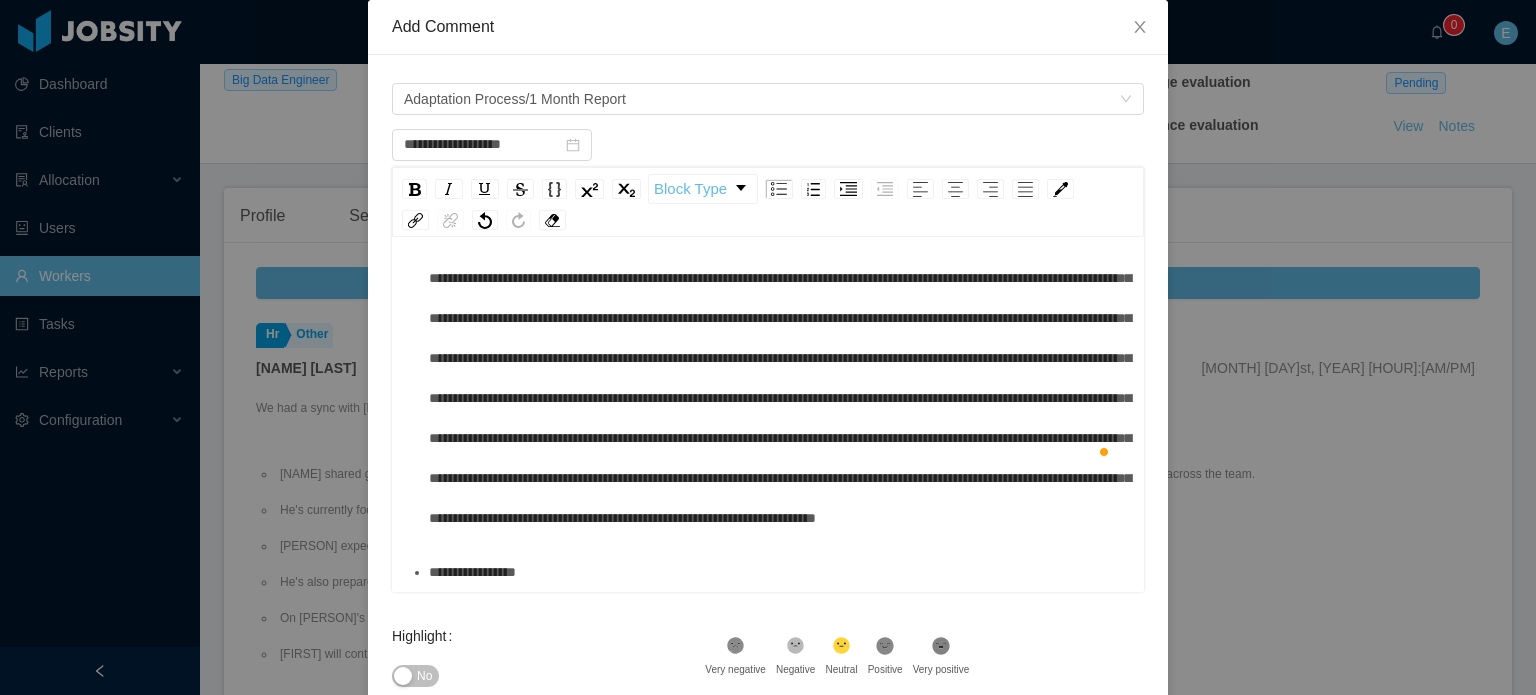 click at bounding box center [779, 358] 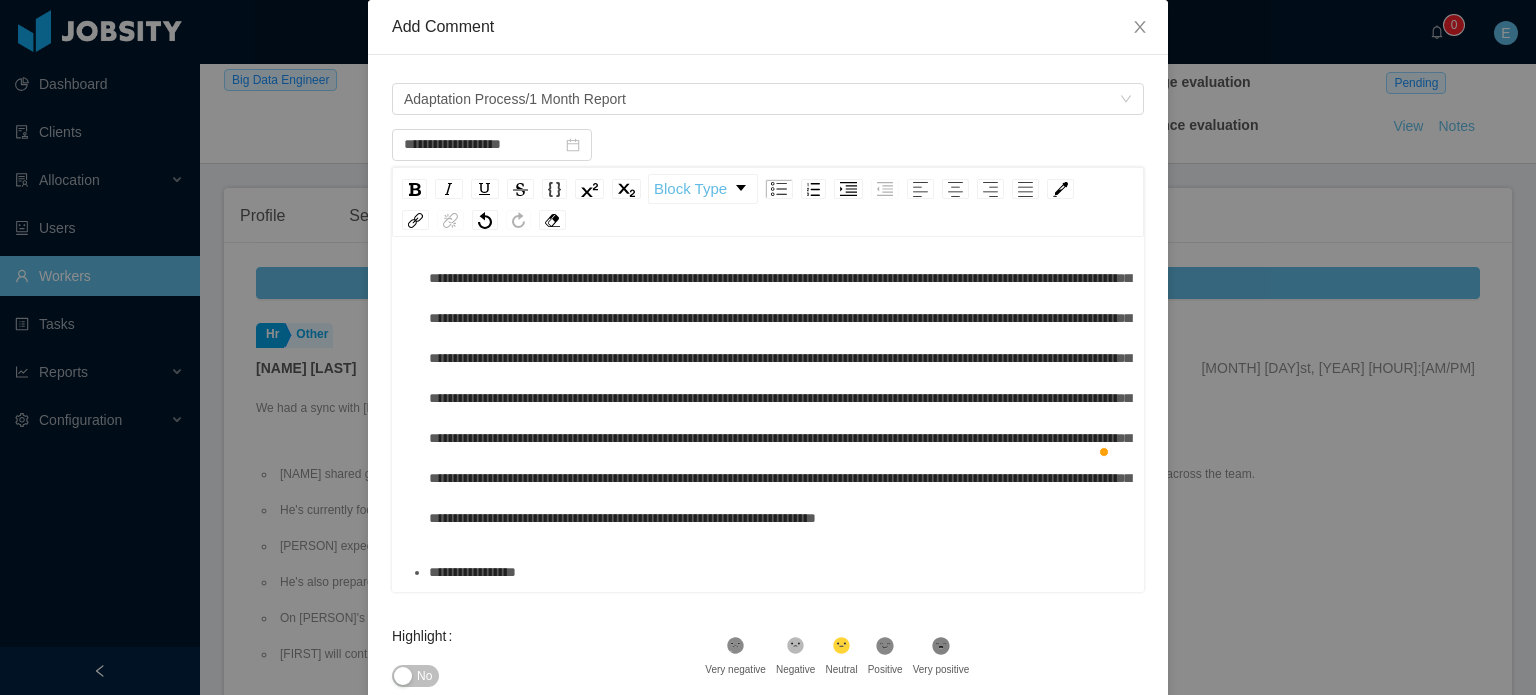 click on "**********" at bounding box center (779, 572) 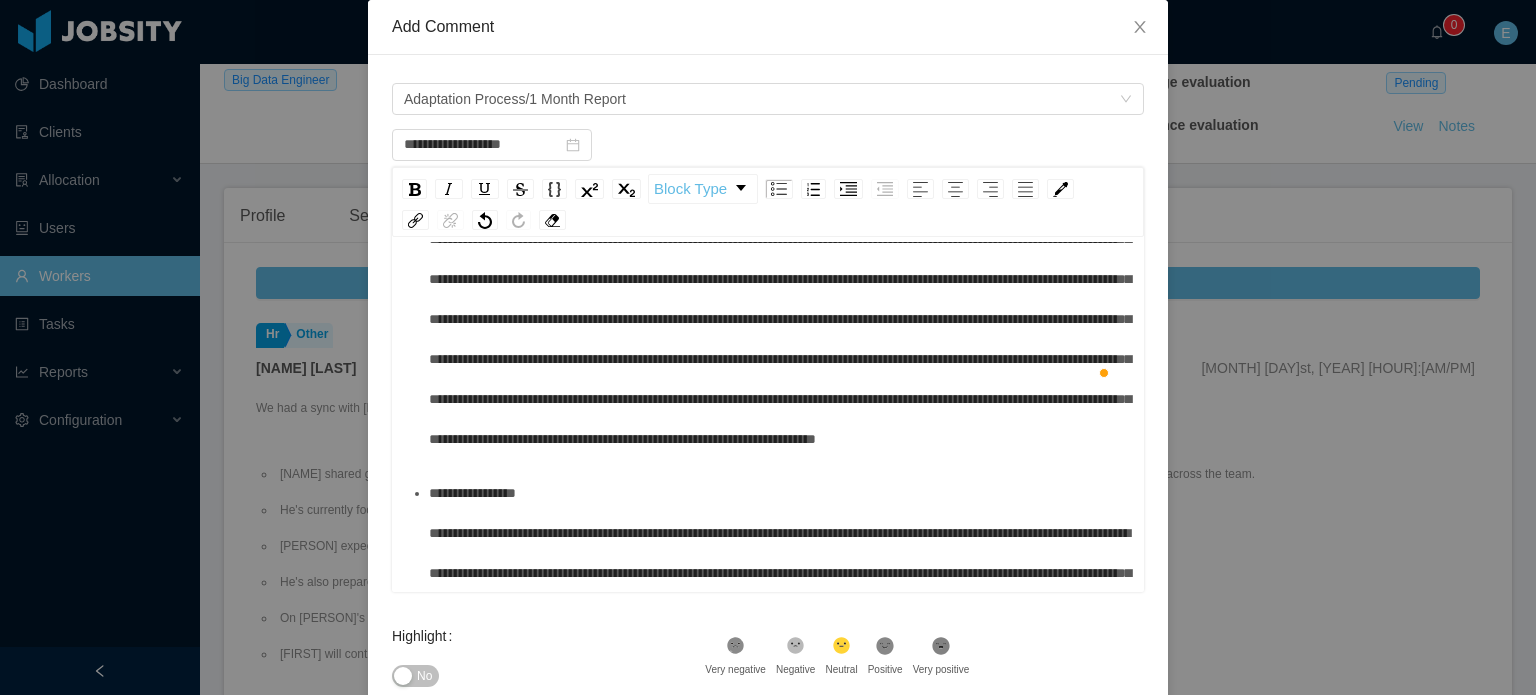 scroll, scrollTop: 296, scrollLeft: 0, axis: vertical 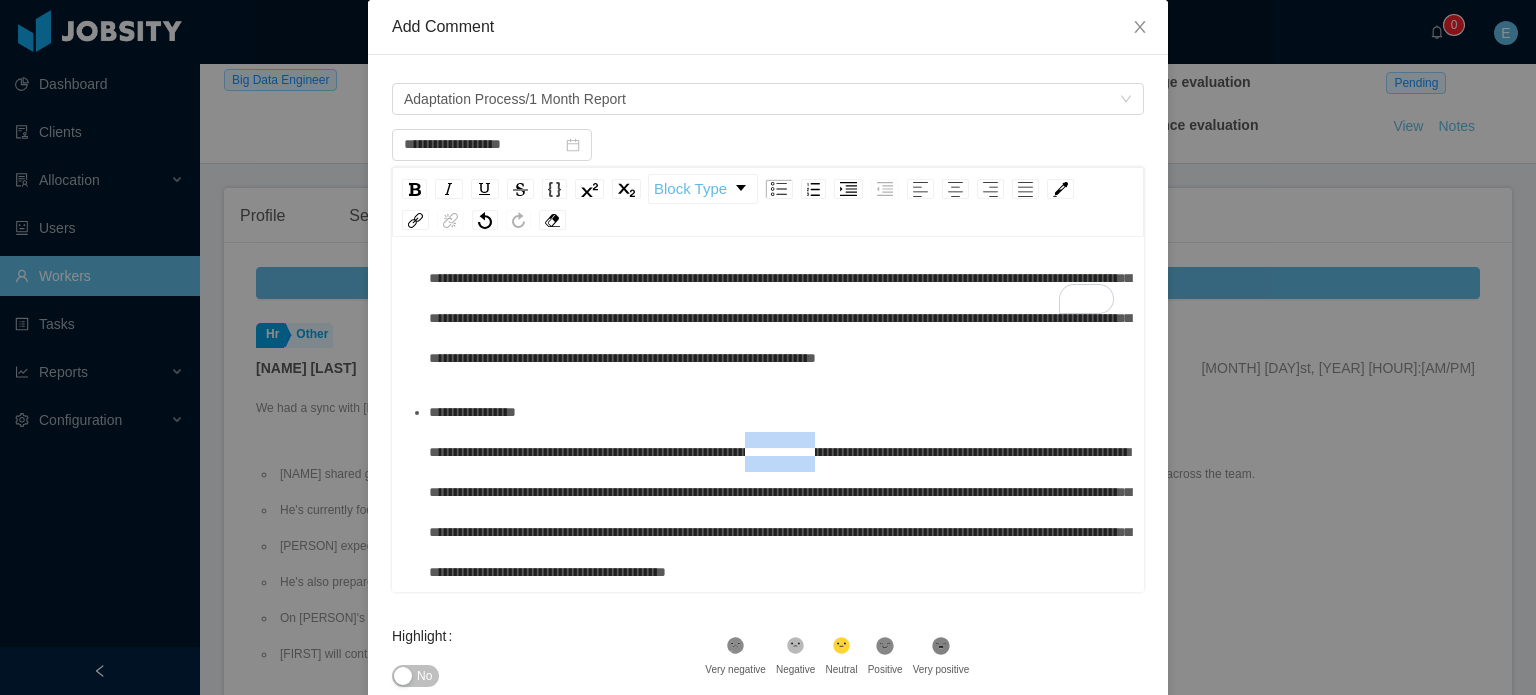 drag, startPoint x: 836, startPoint y: 410, endPoint x: 923, endPoint y: 412, distance: 87.02299 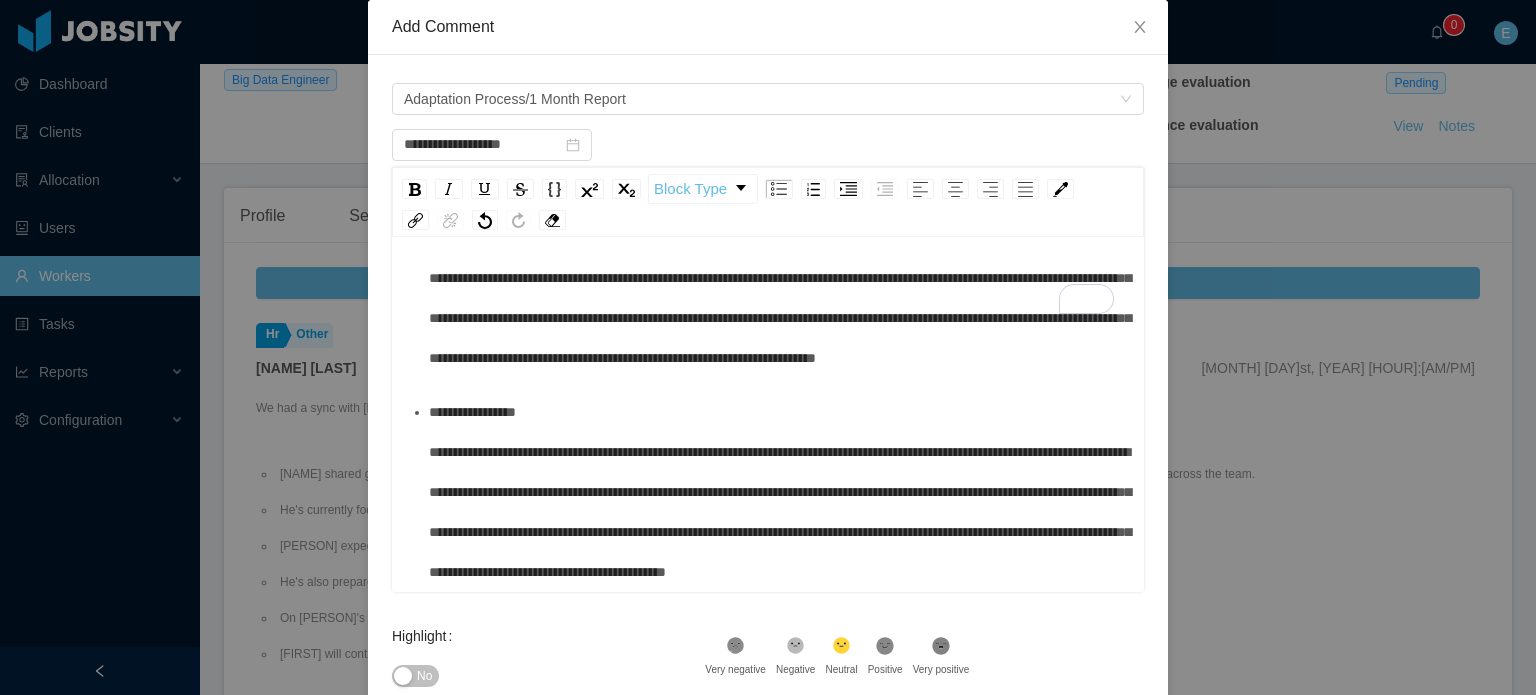 click on "**********" at bounding box center [779, 492] 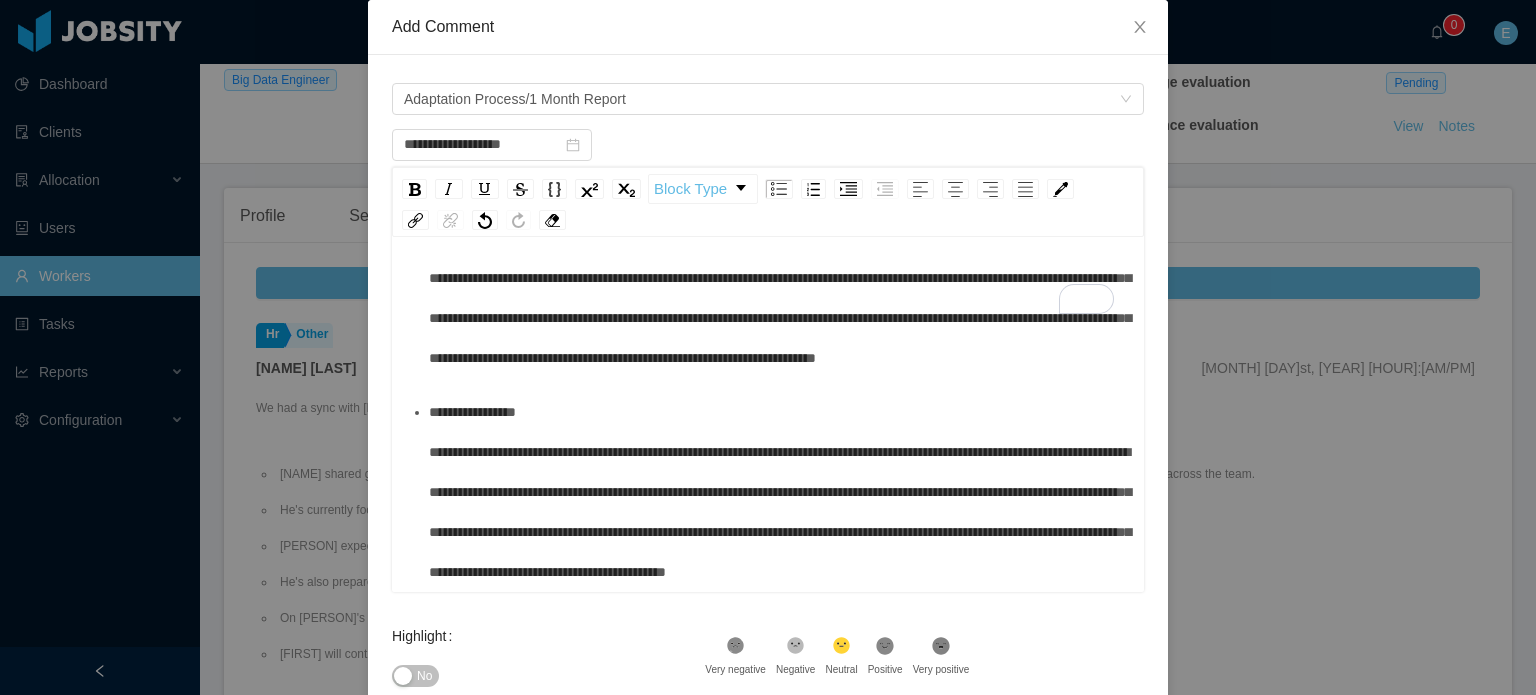click on "**********" at bounding box center (779, 492) 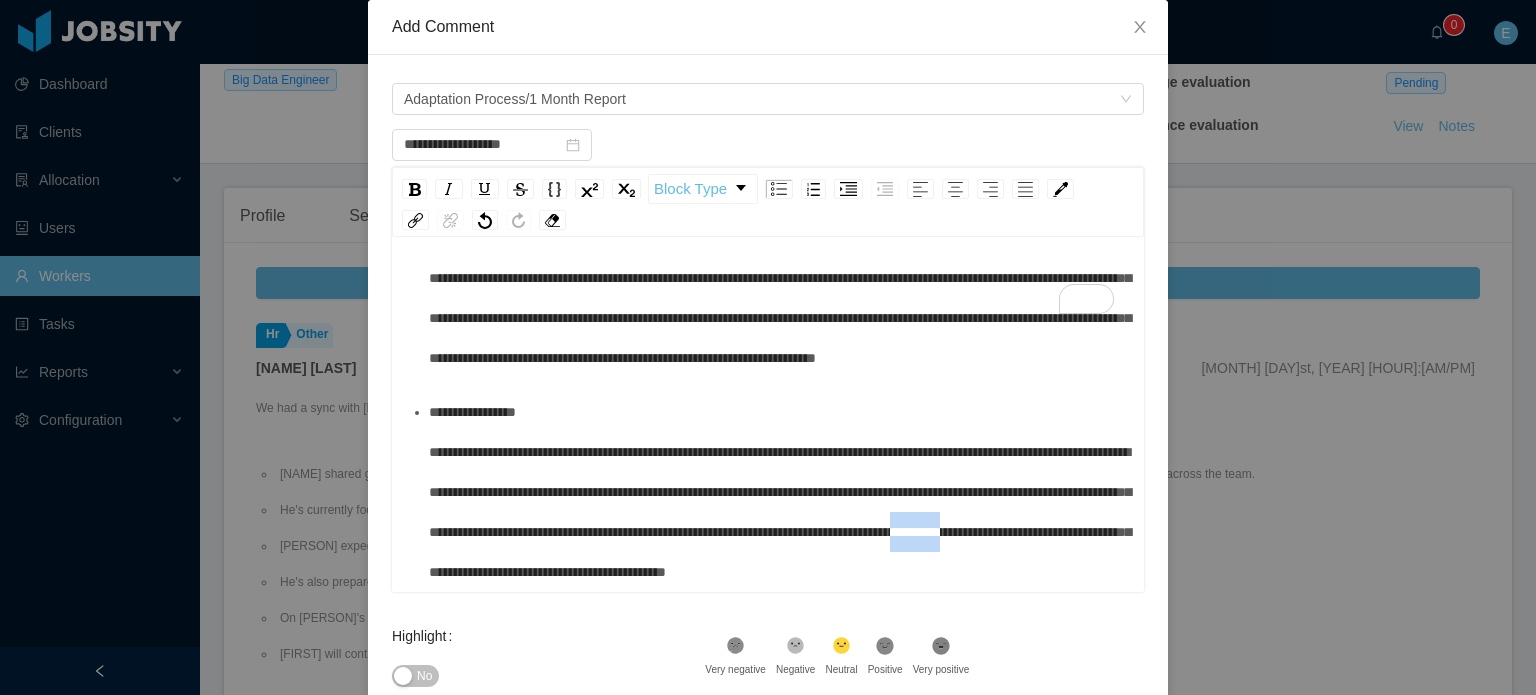 drag, startPoint x: 716, startPoint y: 532, endPoint x: 782, endPoint y: 534, distance: 66.0303 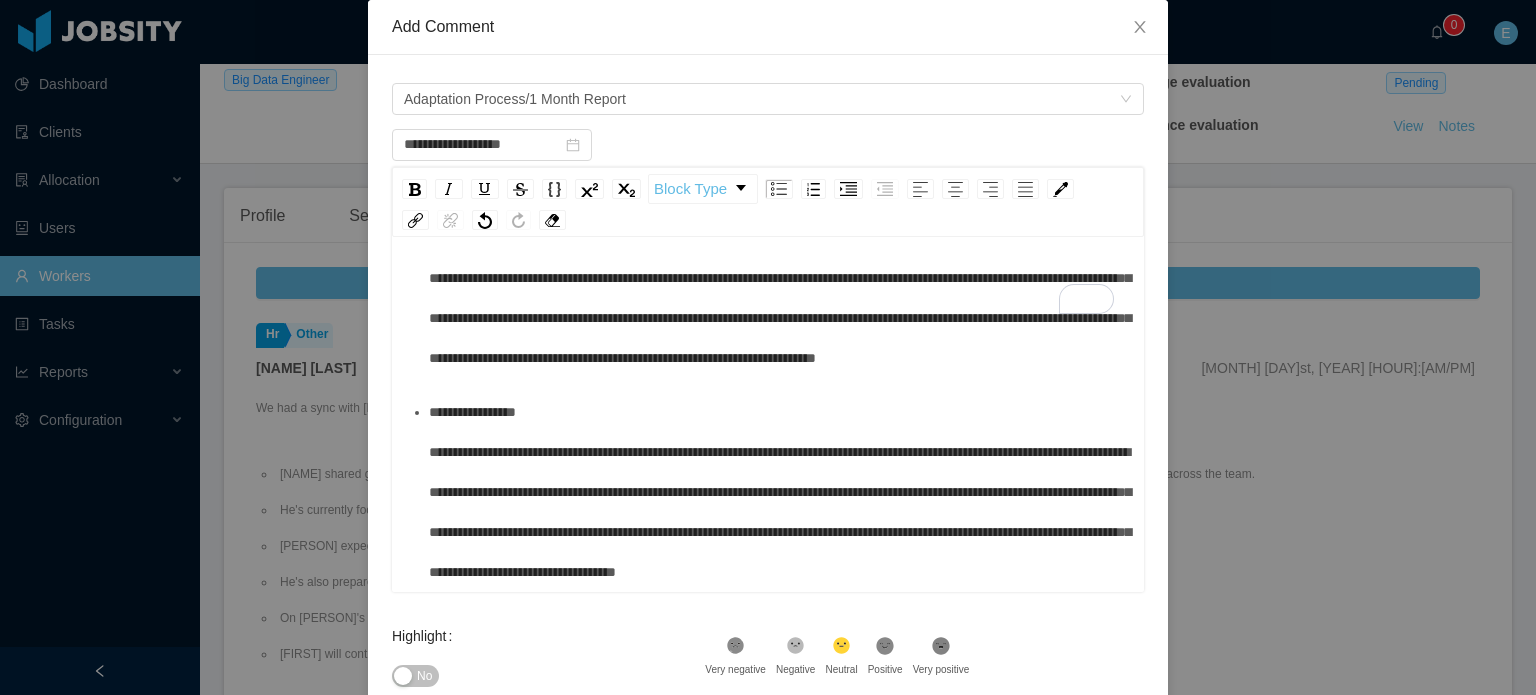 click on "**********" at bounding box center [779, 492] 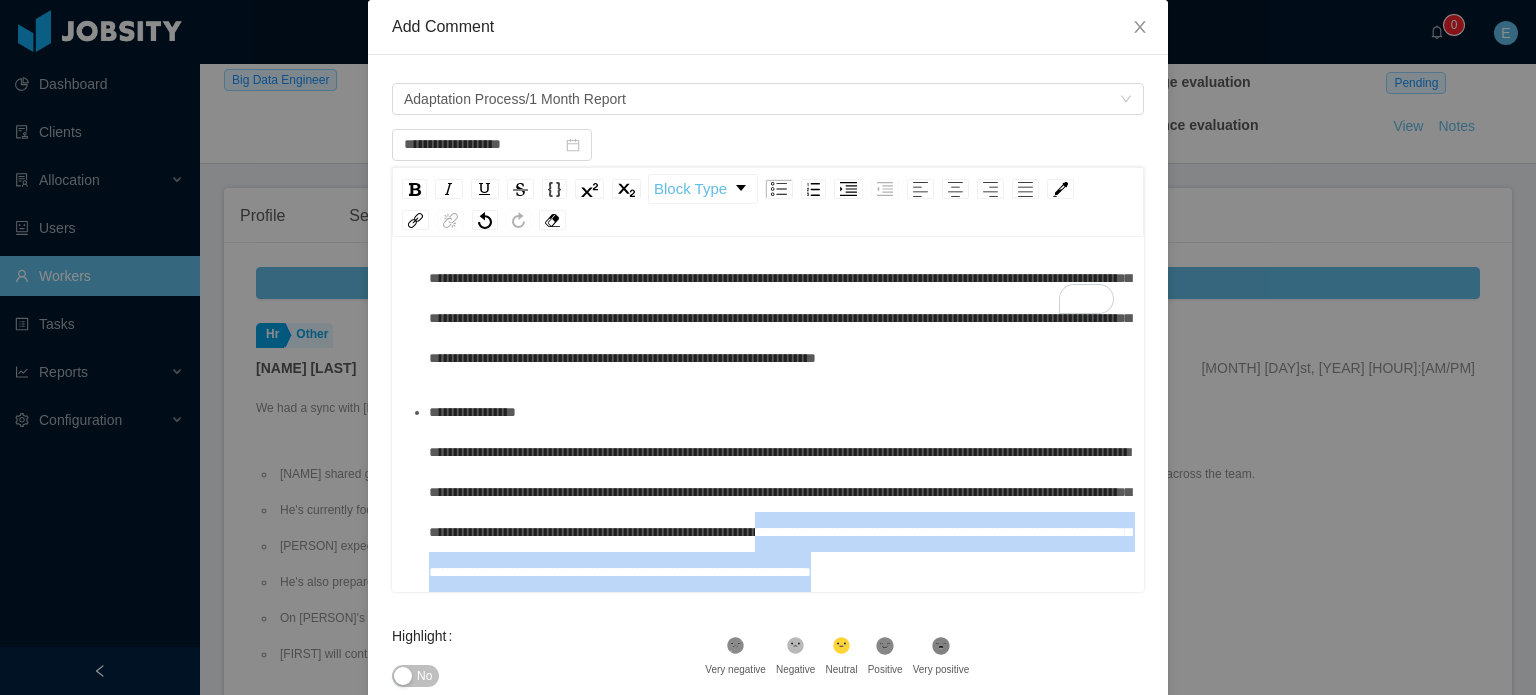 drag, startPoint x: 555, startPoint y: 533, endPoint x: 778, endPoint y: 577, distance: 227.29936 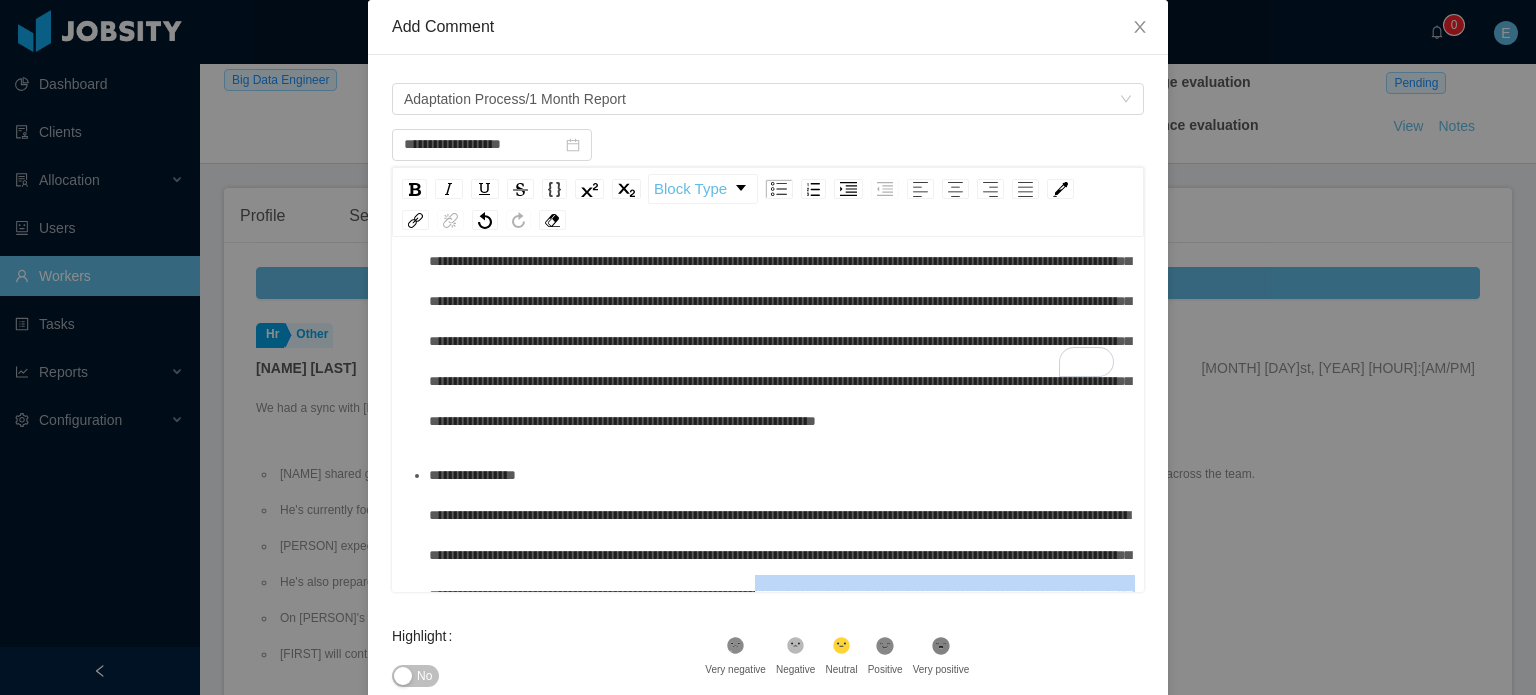 scroll, scrollTop: 131, scrollLeft: 0, axis: vertical 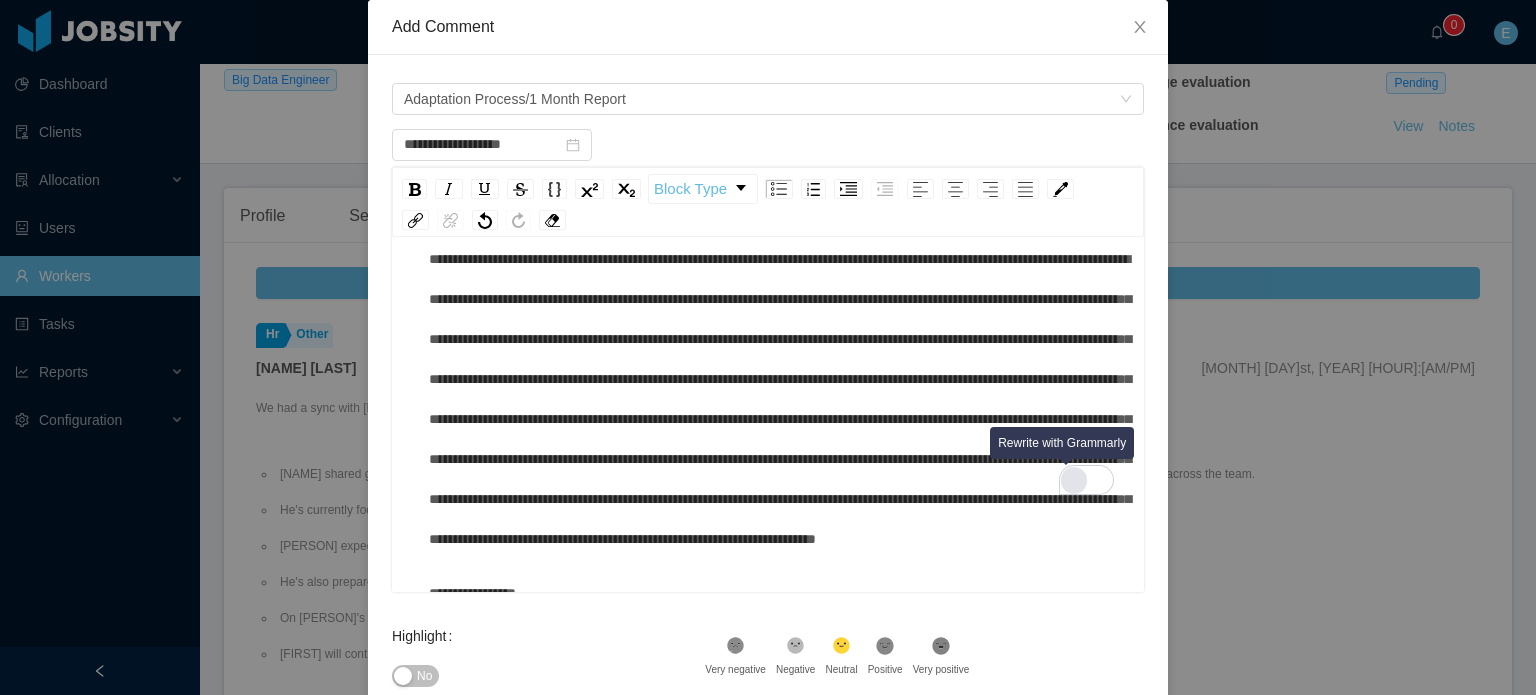 click at bounding box center [779, 379] 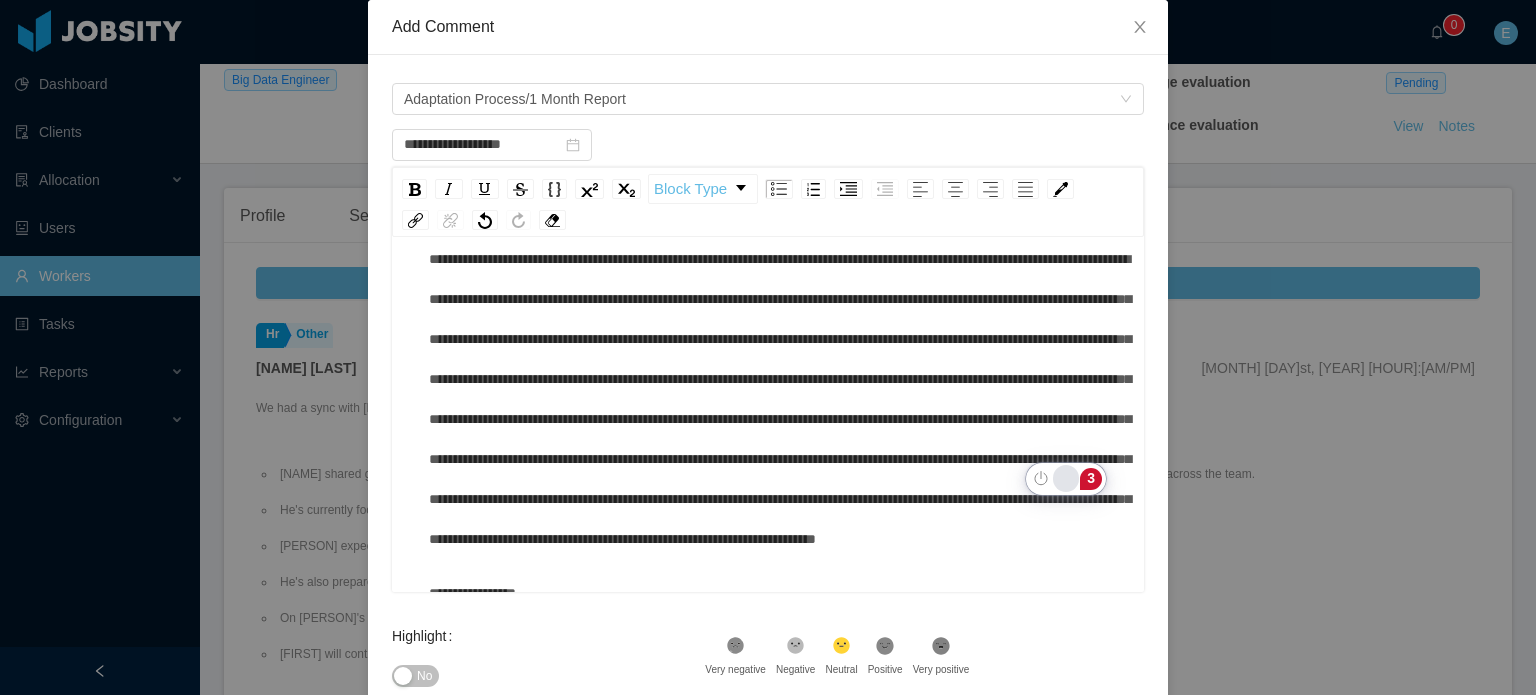 click 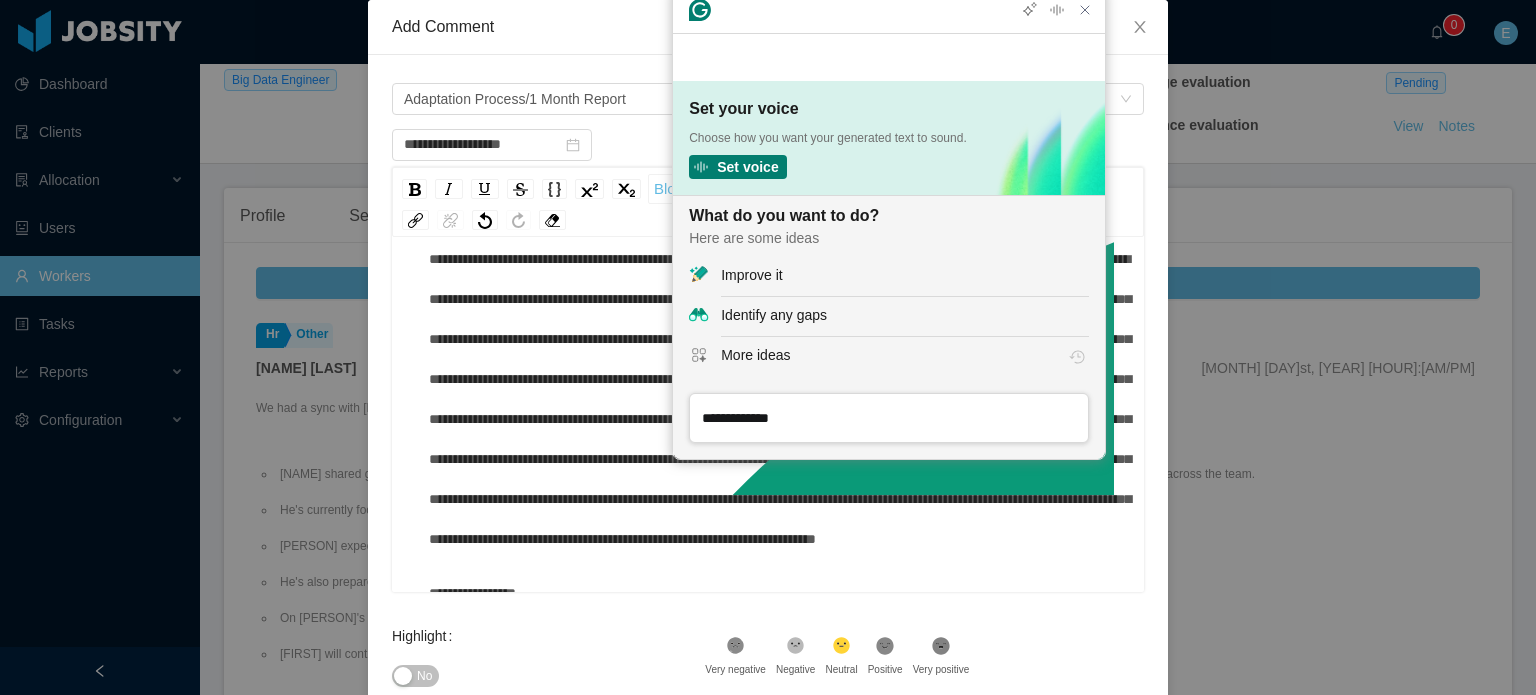 scroll, scrollTop: 0, scrollLeft: 0, axis: both 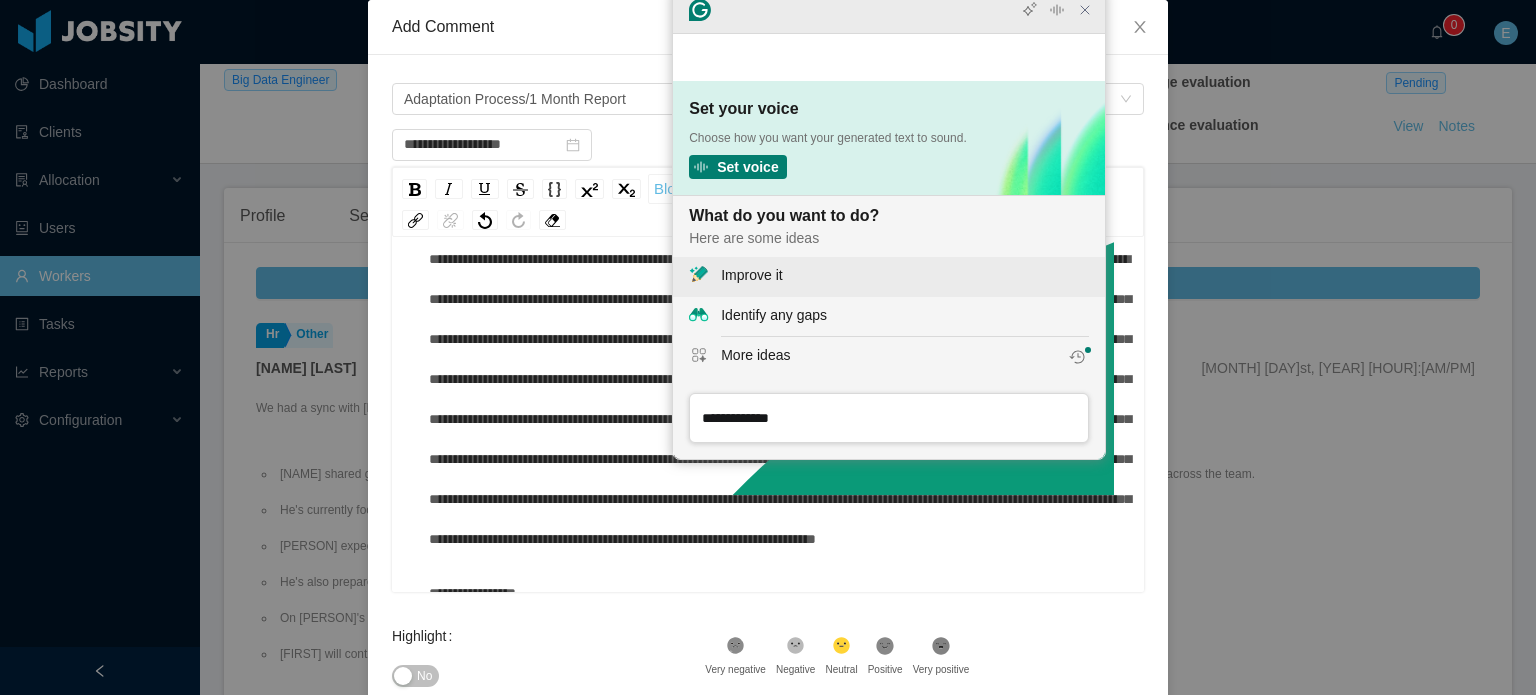 drag, startPoint x: 800, startPoint y: 287, endPoint x: 800, endPoint y: 304, distance: 17 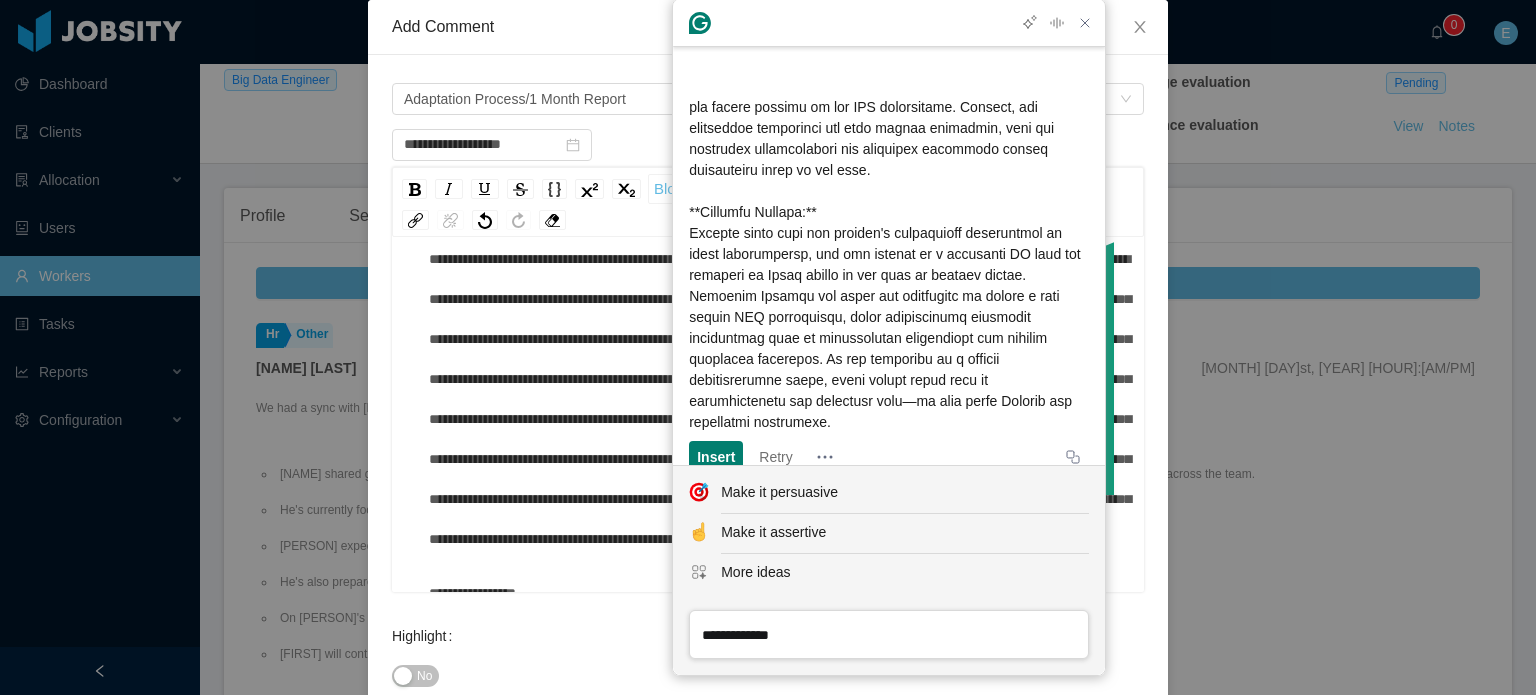 scroll, scrollTop: 488, scrollLeft: 0, axis: vertical 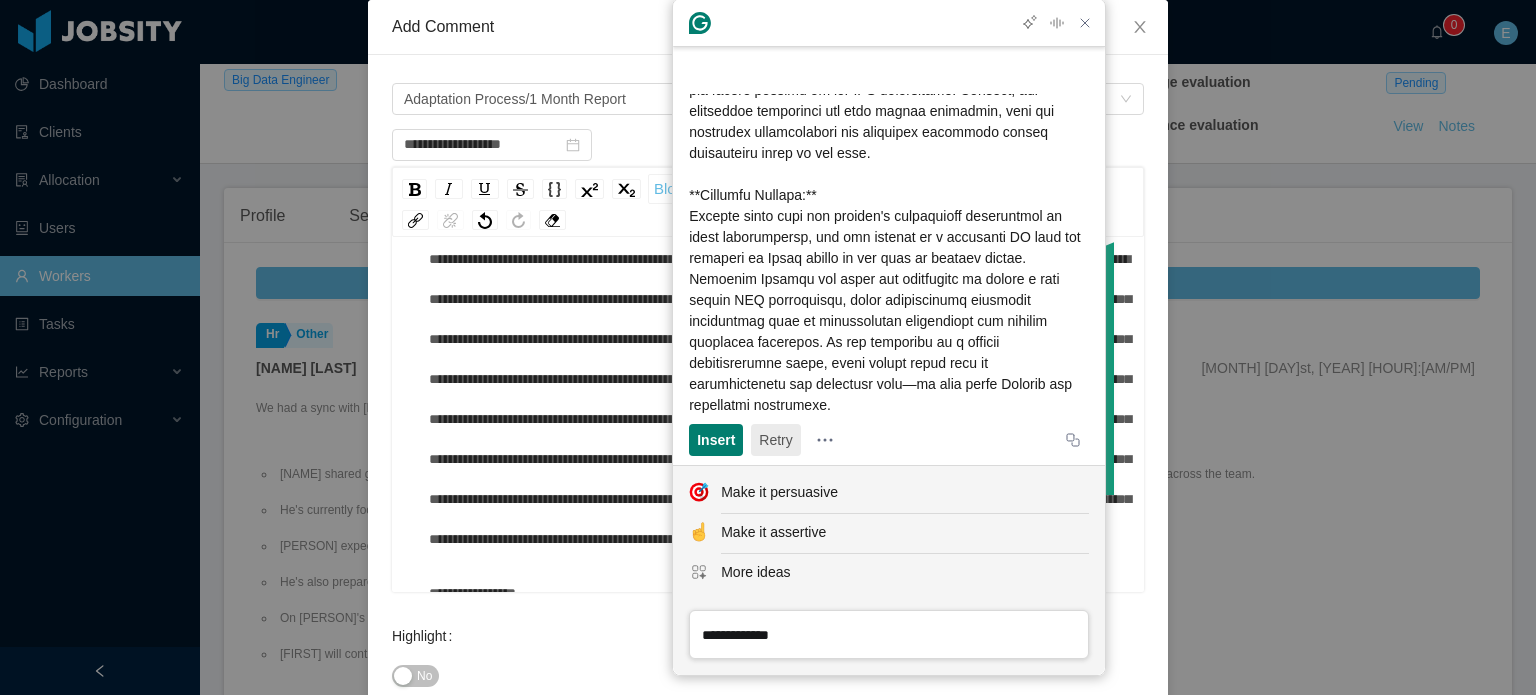 click on "Retry" 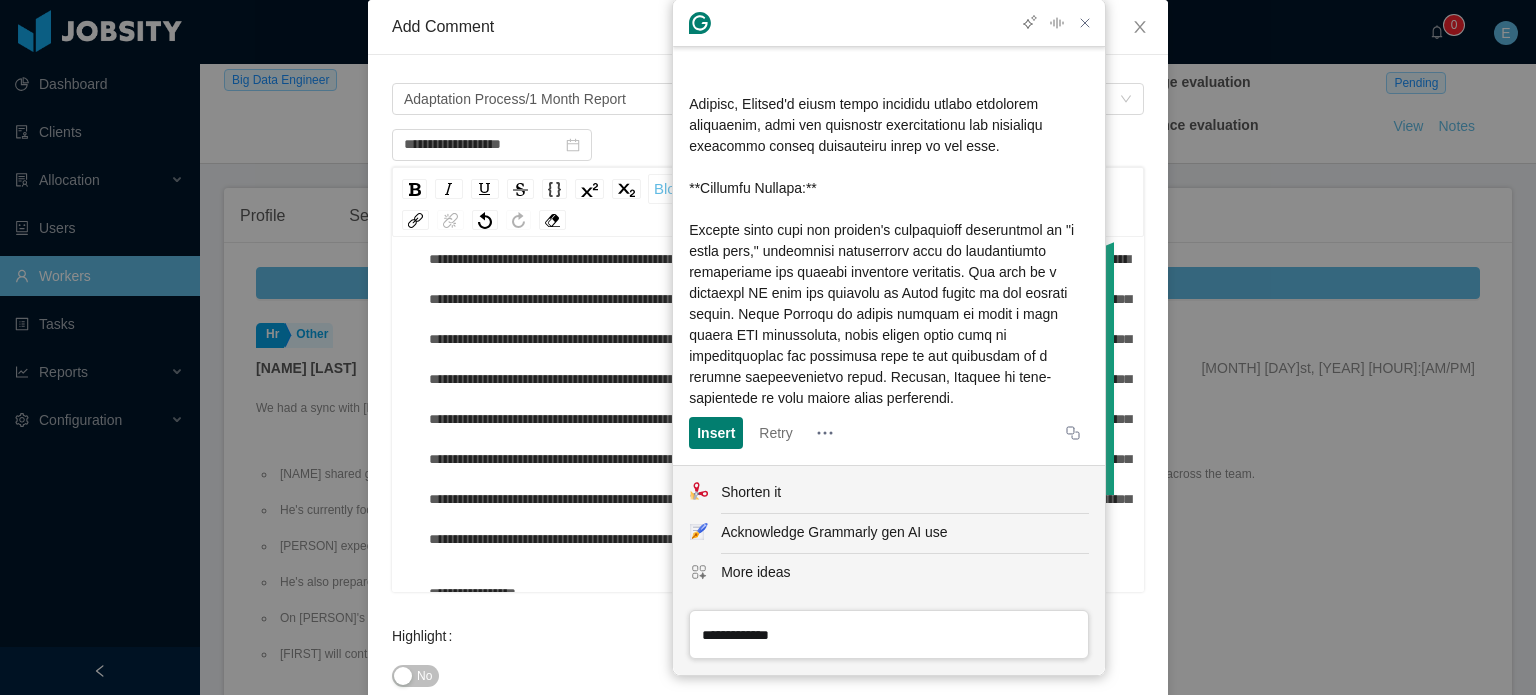 scroll, scrollTop: 1391, scrollLeft: 0, axis: vertical 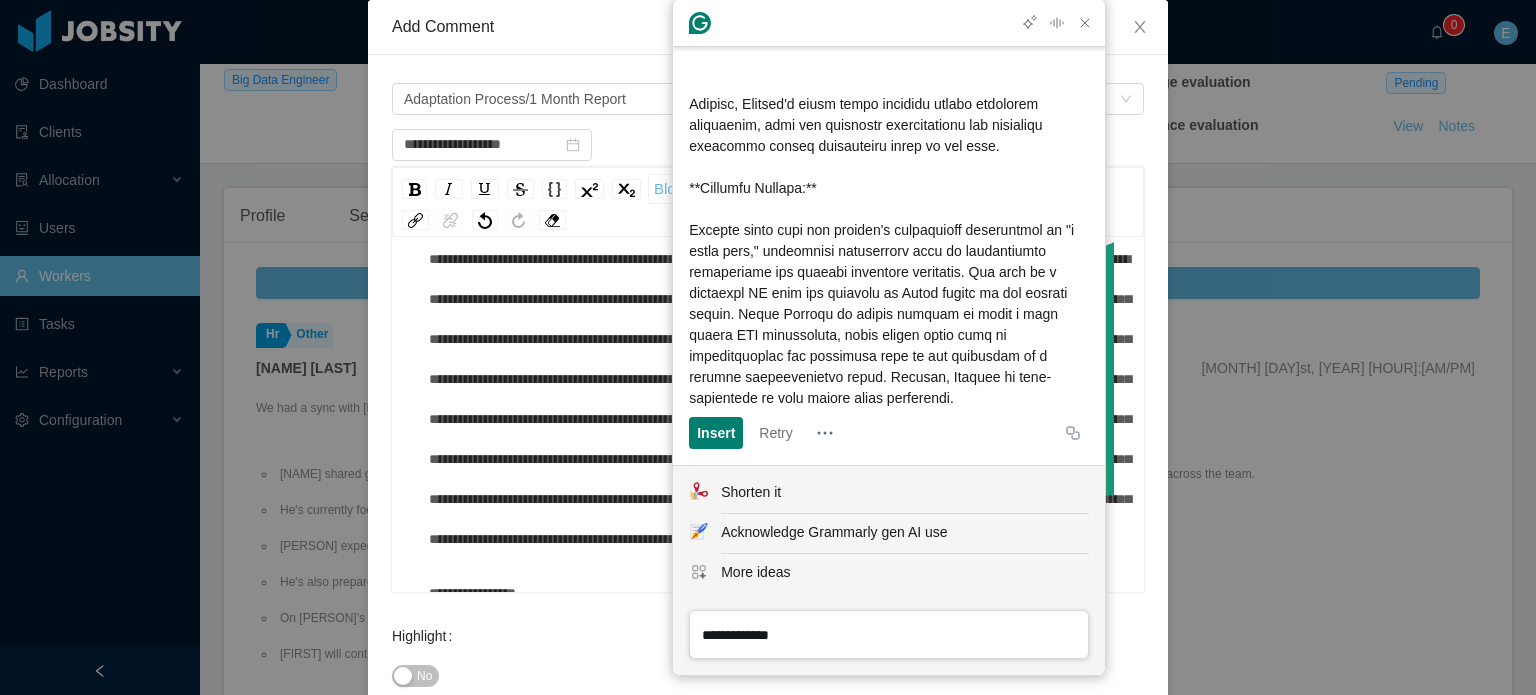 click 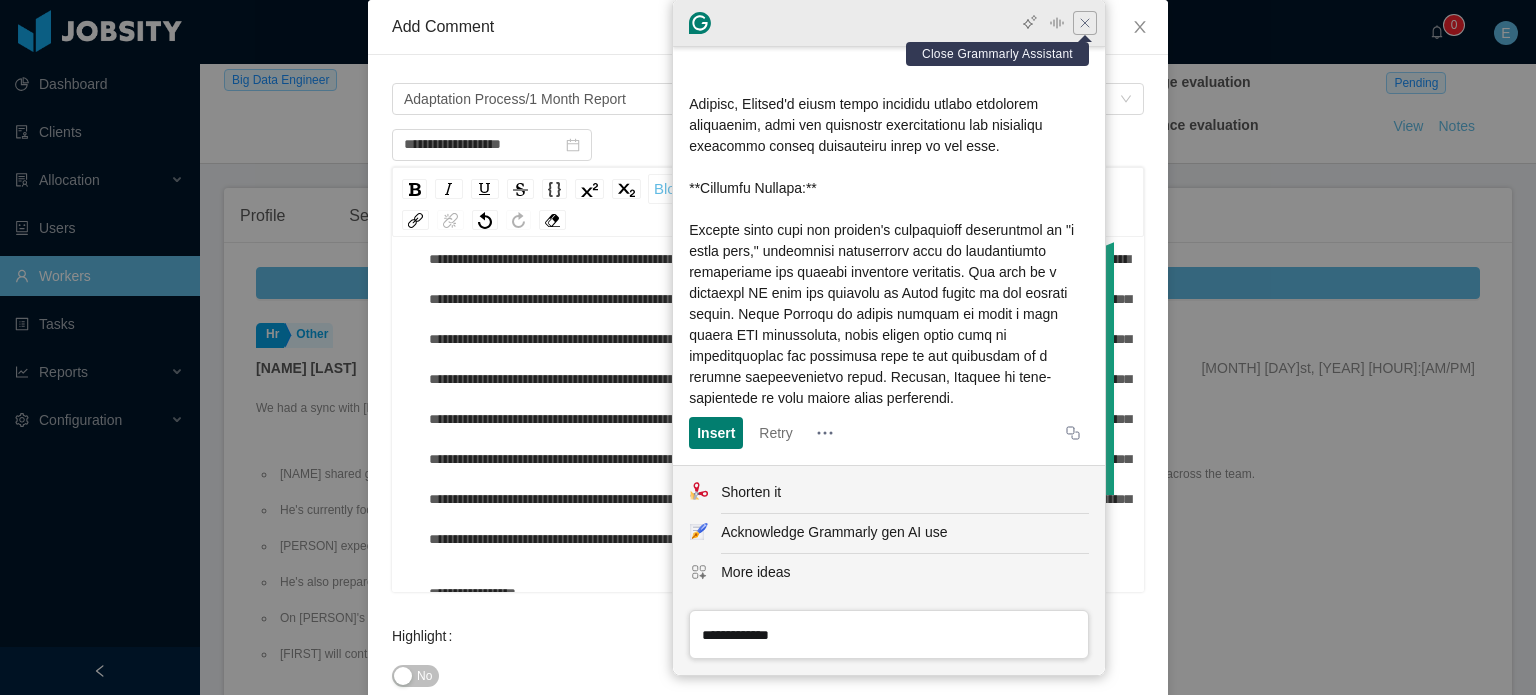 click 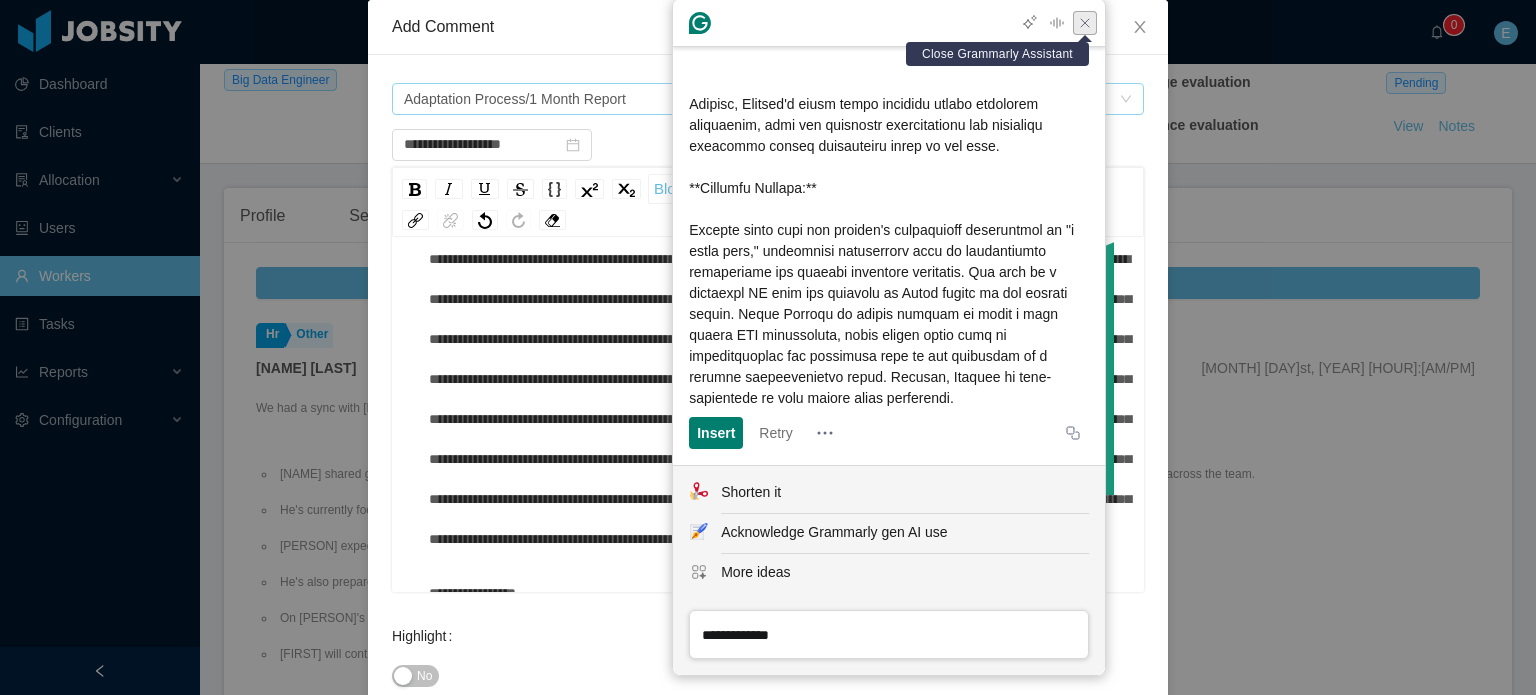 scroll, scrollTop: 0, scrollLeft: 0, axis: both 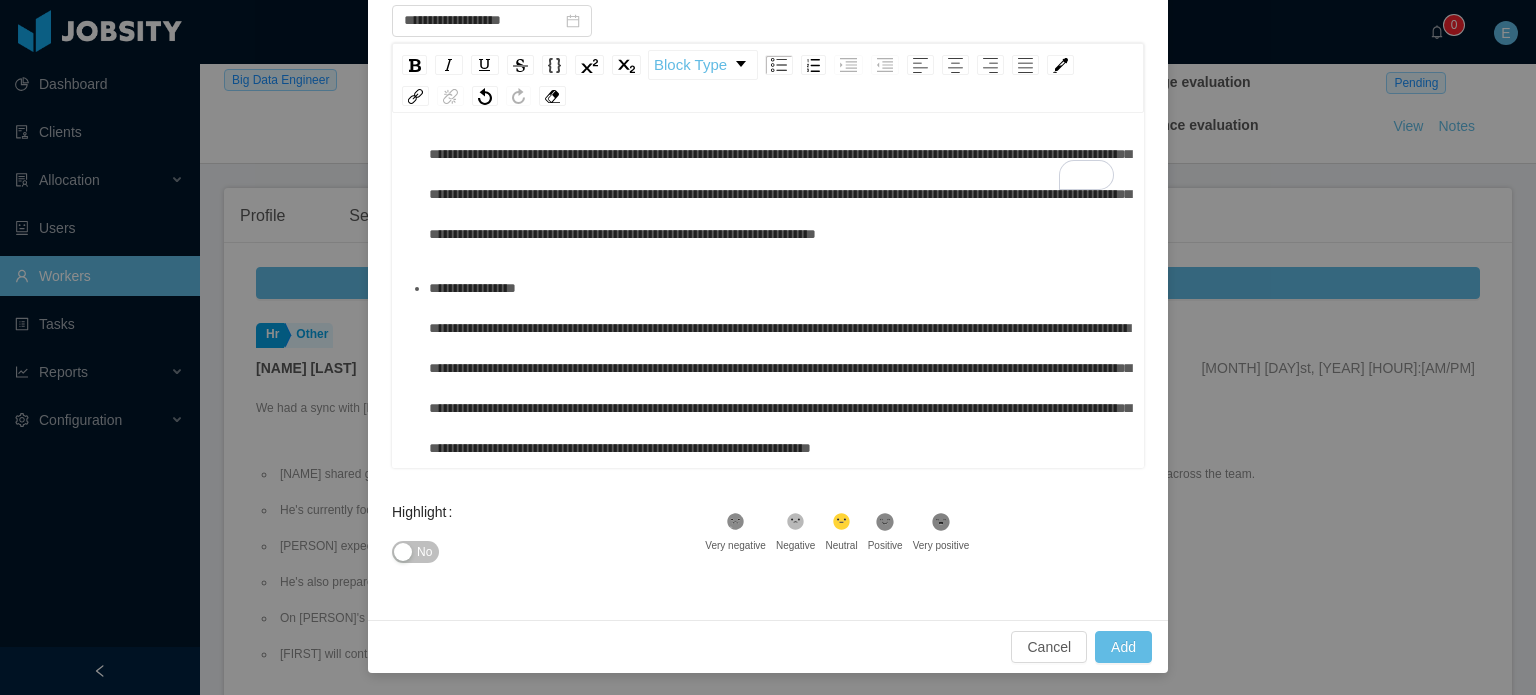 click on "**********" at bounding box center (780, 368) 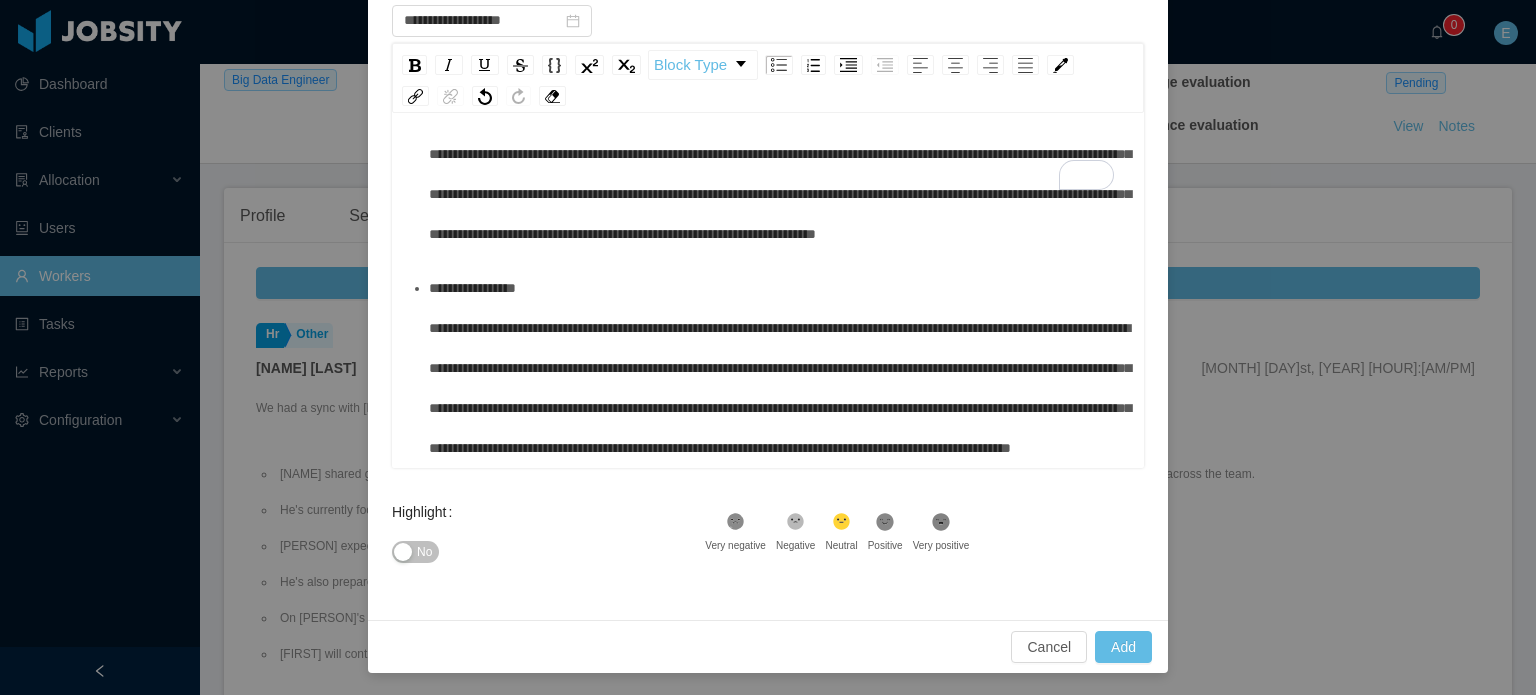 click on "**********" at bounding box center (779, 368) 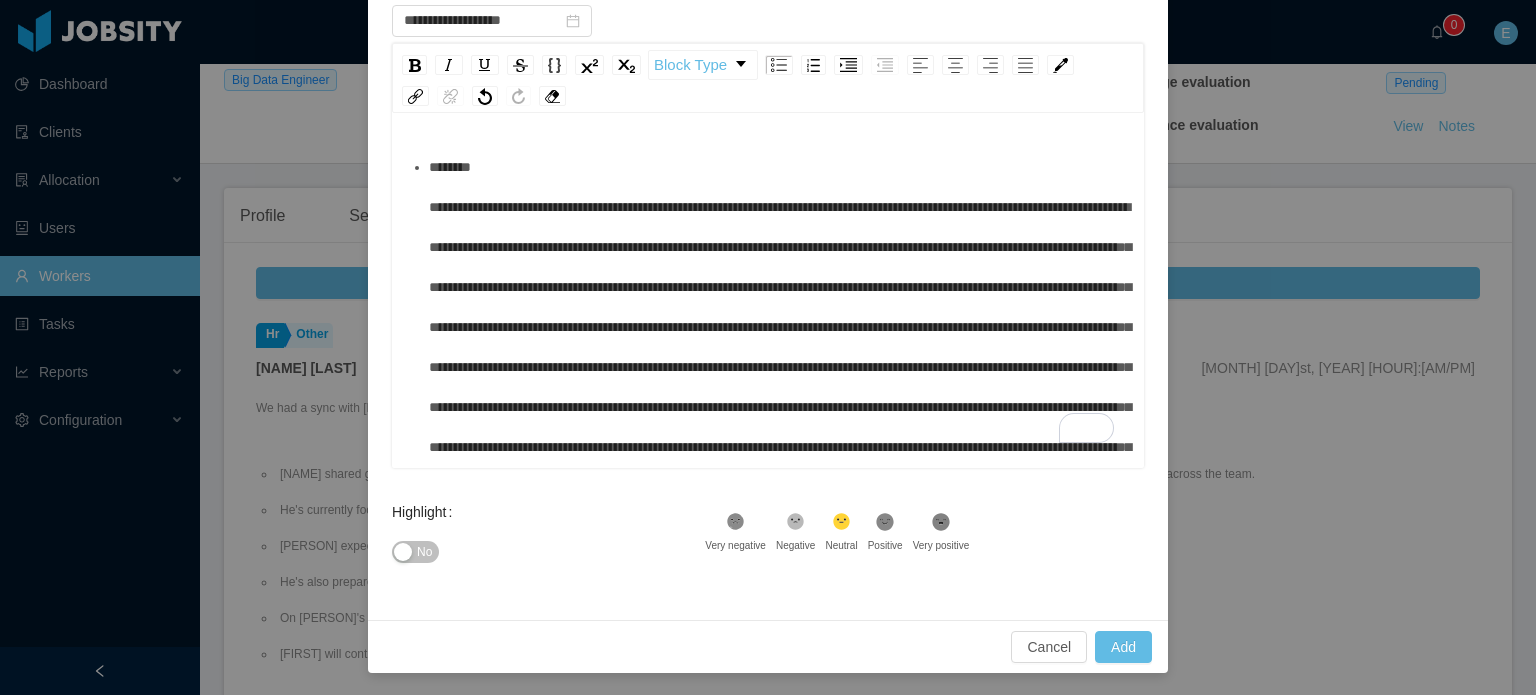 scroll, scrollTop: 0, scrollLeft: 0, axis: both 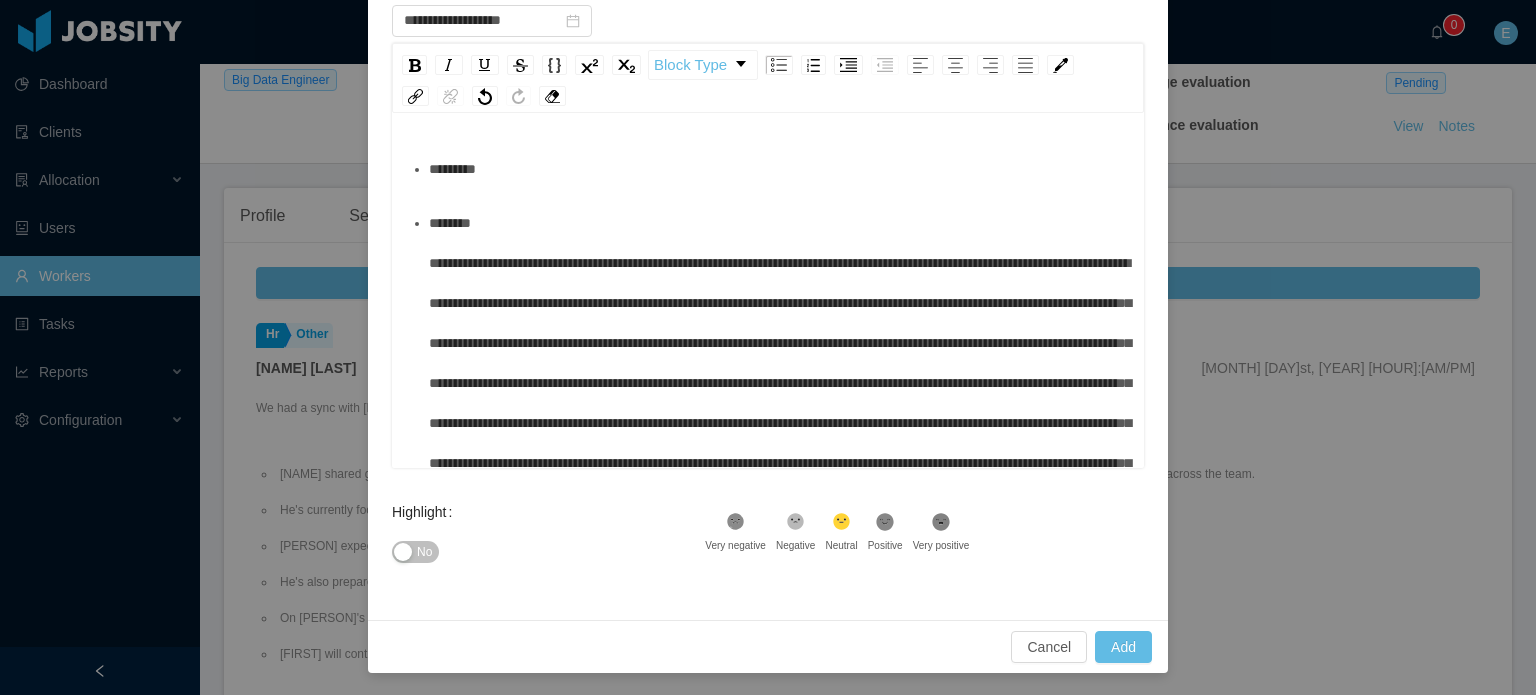 click on "*********" at bounding box center (779, 169) 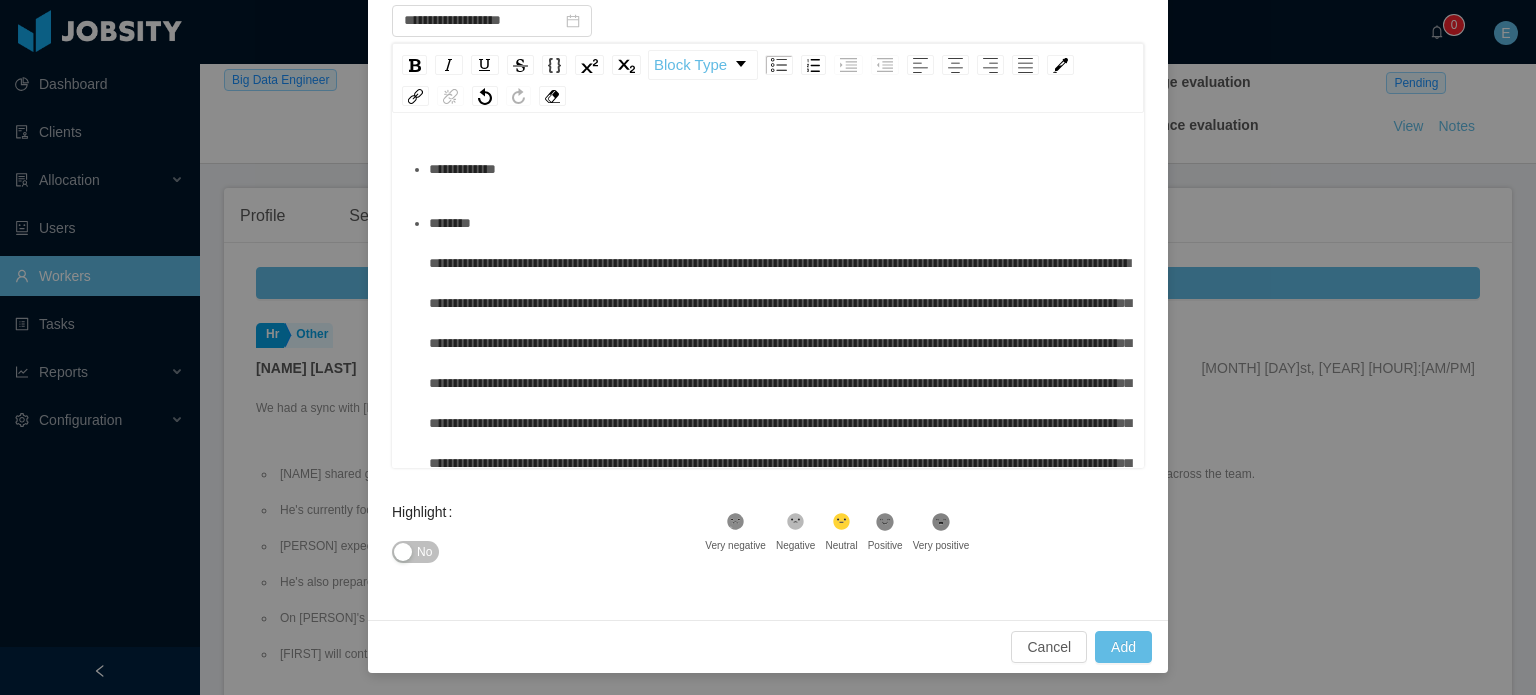 scroll, scrollTop: 64, scrollLeft: 0, axis: vertical 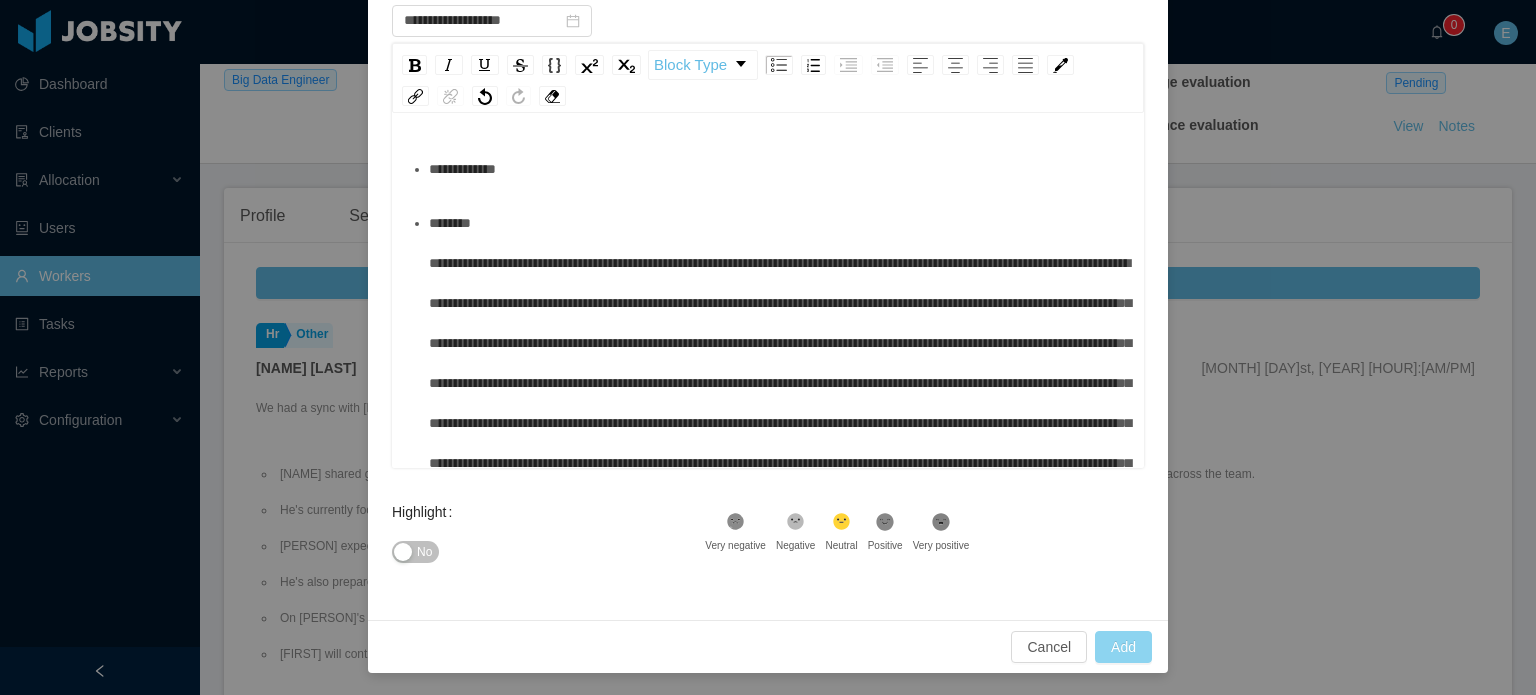type on "**********" 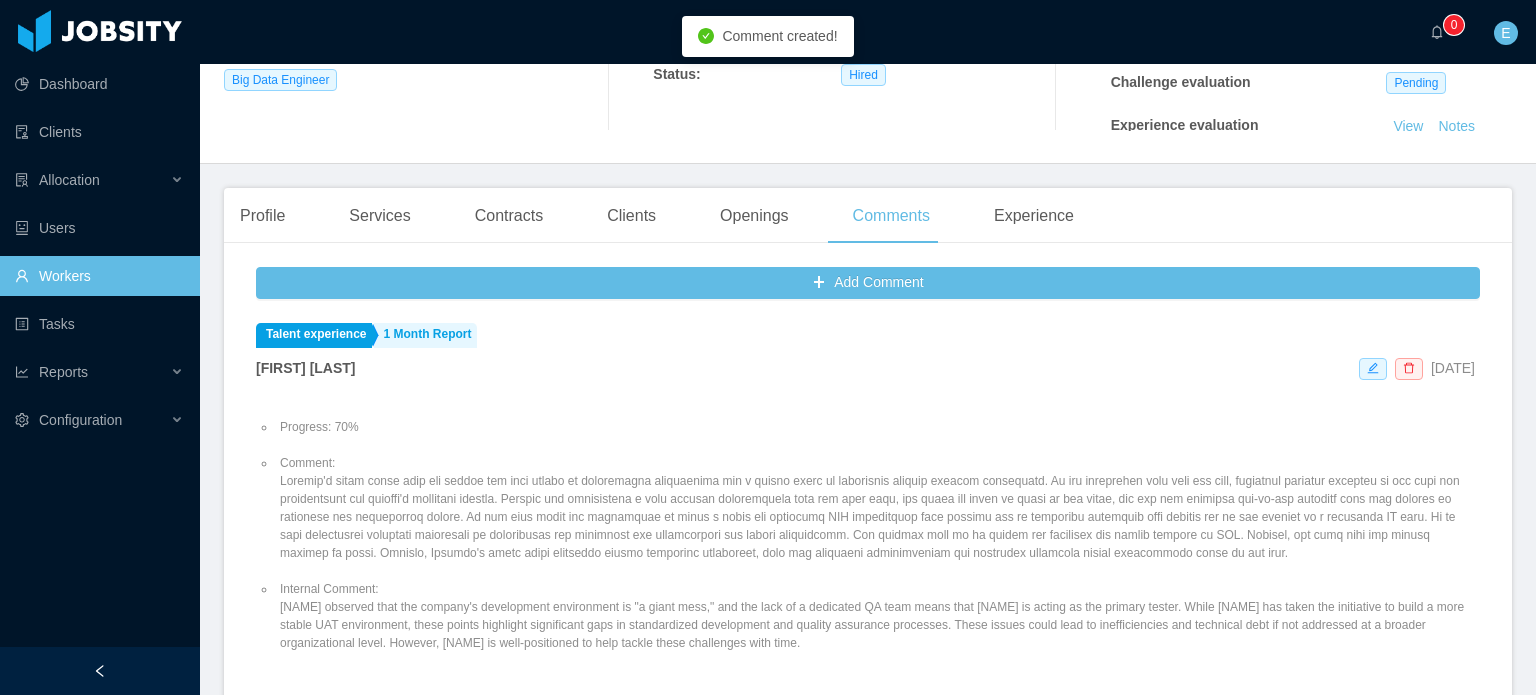 click on "Comment:" at bounding box center [878, 508] 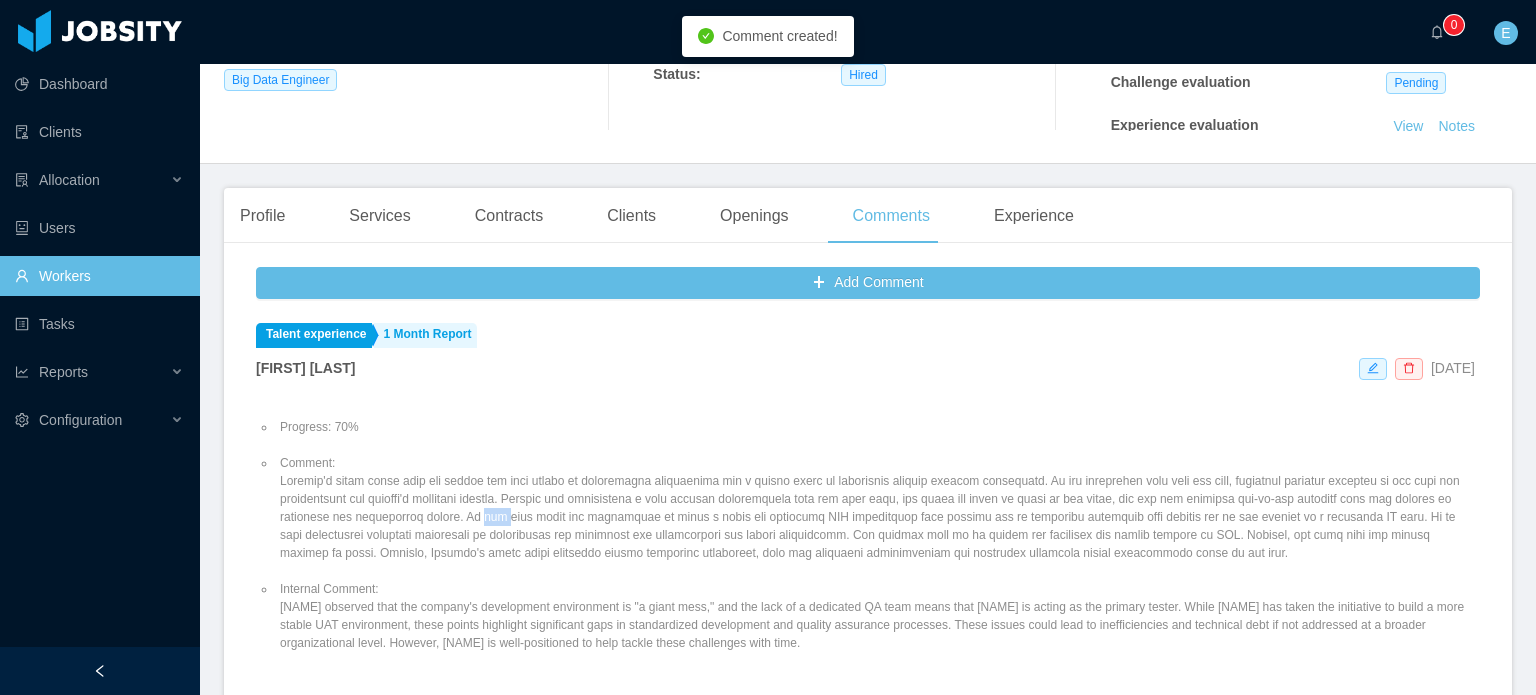 click on "Comment:" at bounding box center [878, 508] 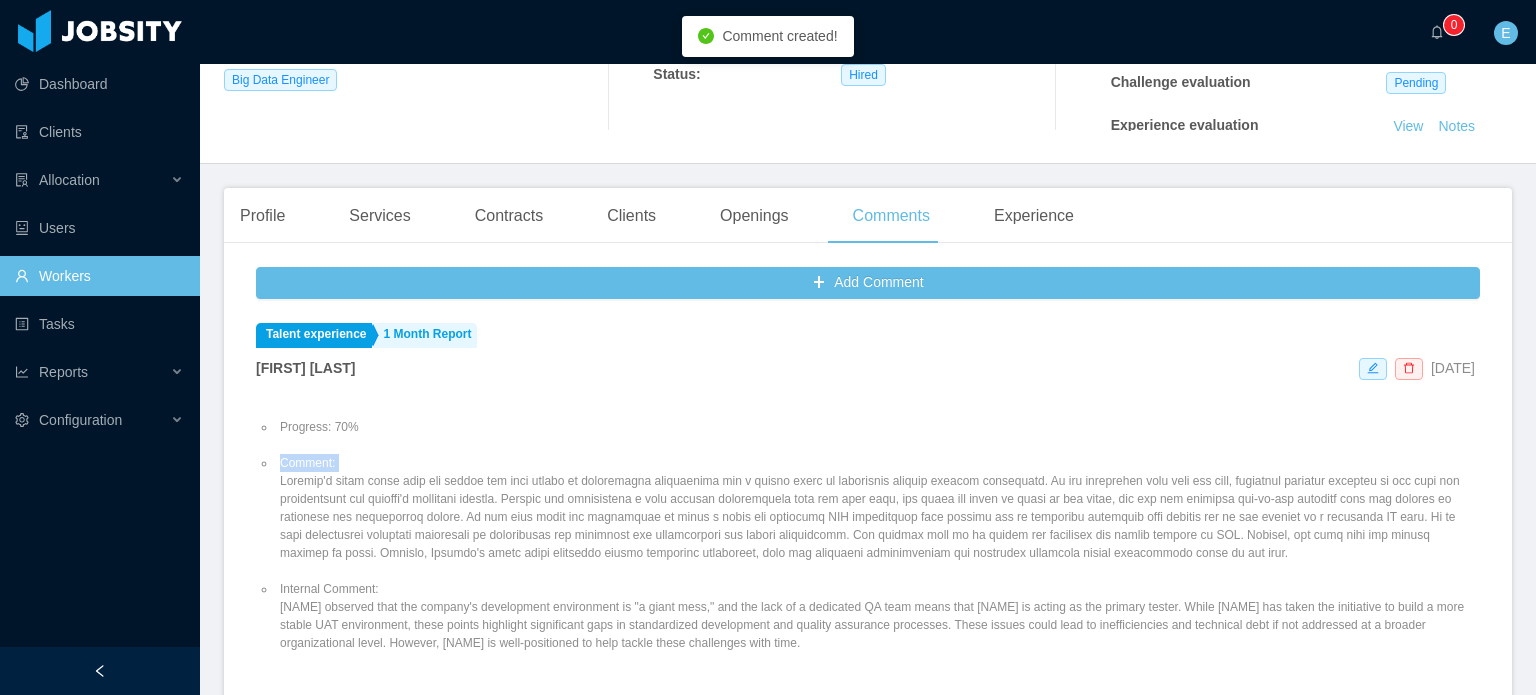 drag, startPoint x: 547, startPoint y: 511, endPoint x: 549, endPoint y: 525, distance: 14.142136 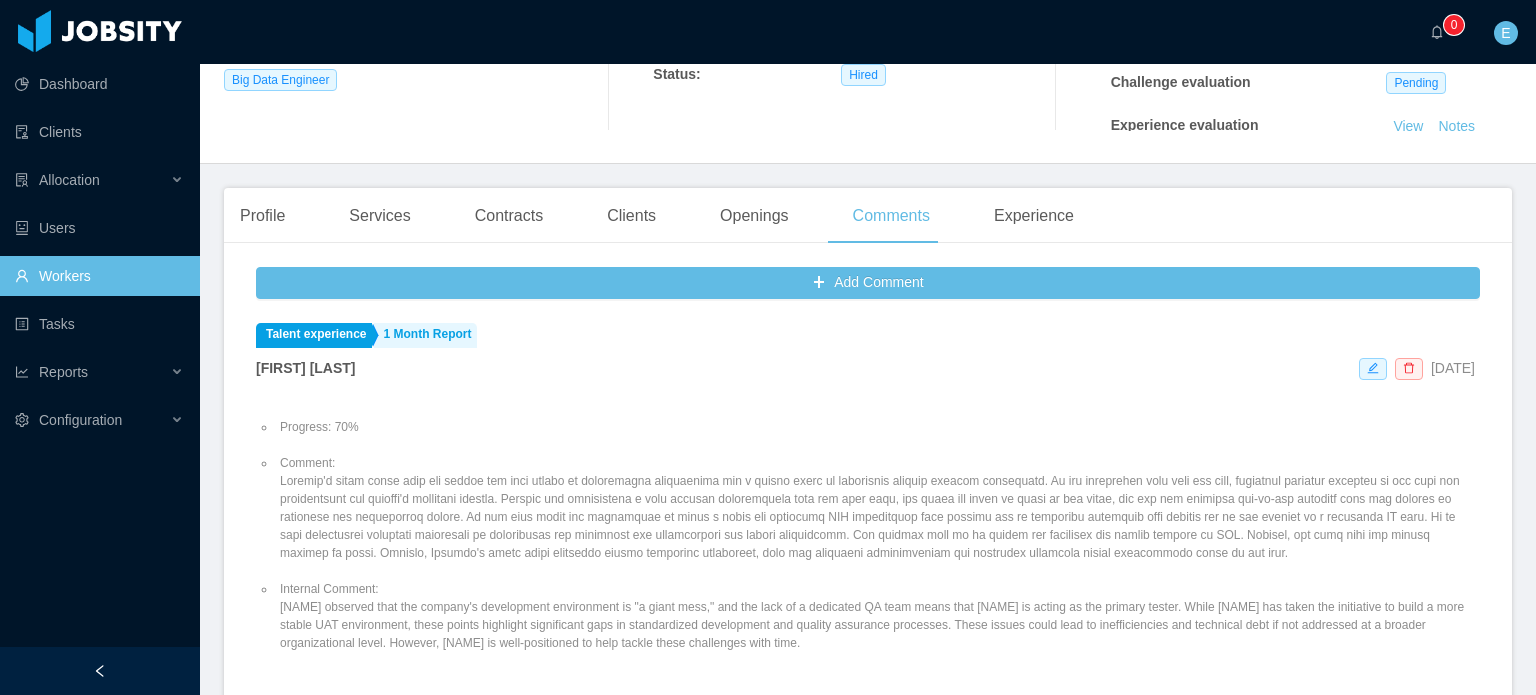 click on "Progress: 70% Comment: Internal Comment: [NAME] observed that the company's development environment is "a giant mess," and the lack of a dedicated QA team means that [NAME] is acting as the primary tester. While [NAME] has taken the initiative to build a more stable UAT environment, these points highlight significant gaps in standardized development and quality assurance processes. These issues could lead to inefficiencies and technical debt if not addressed at a broader organizational level. However, [NAME] is well-positioned to help tackle these challenges with time." at bounding box center [868, 535] 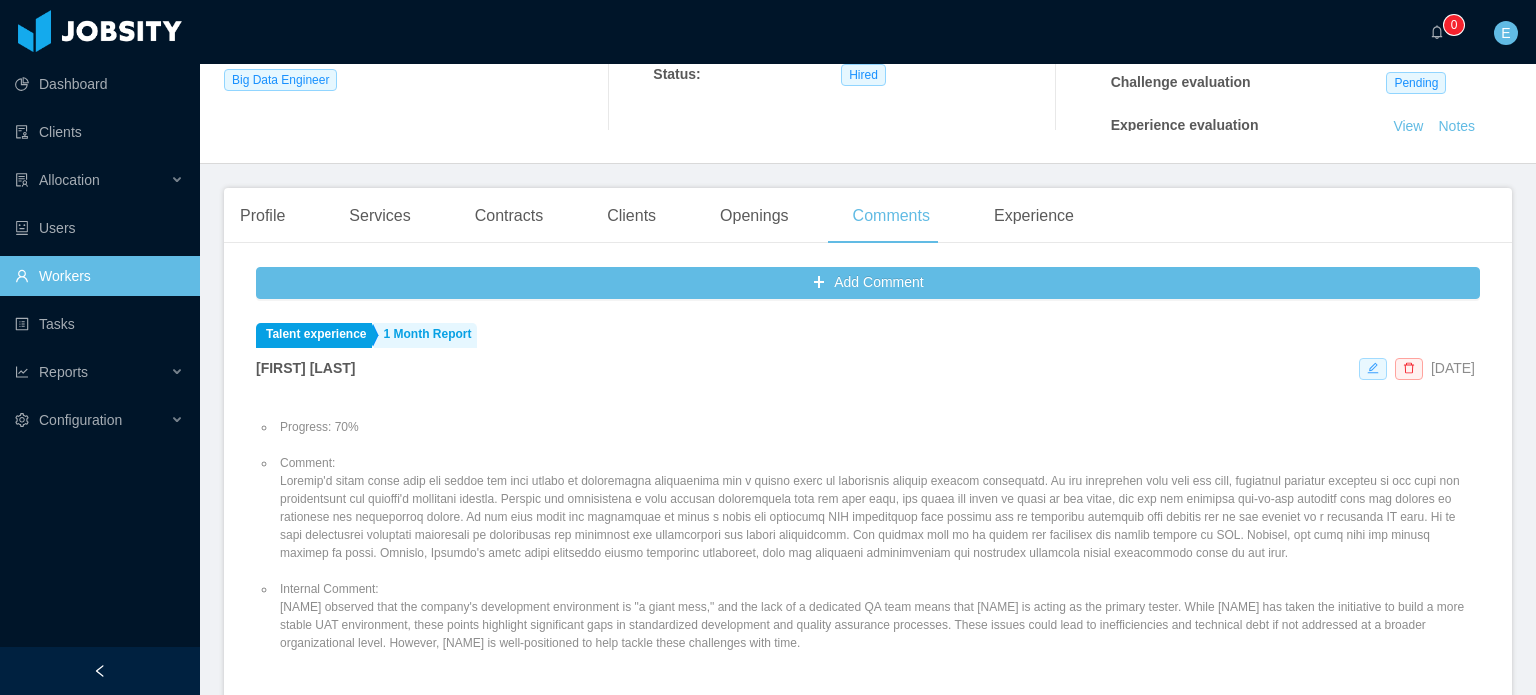 click 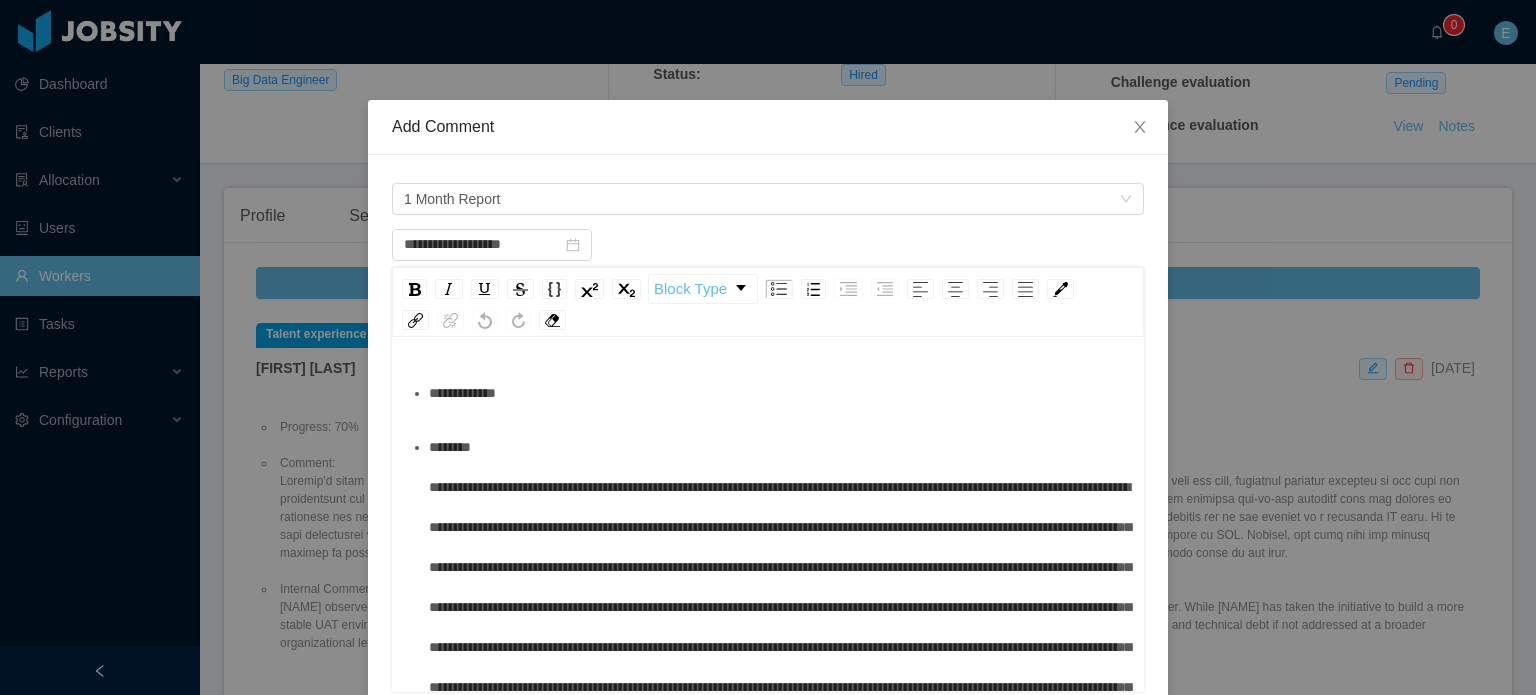 click on "**********" at bounding box center [462, 393] 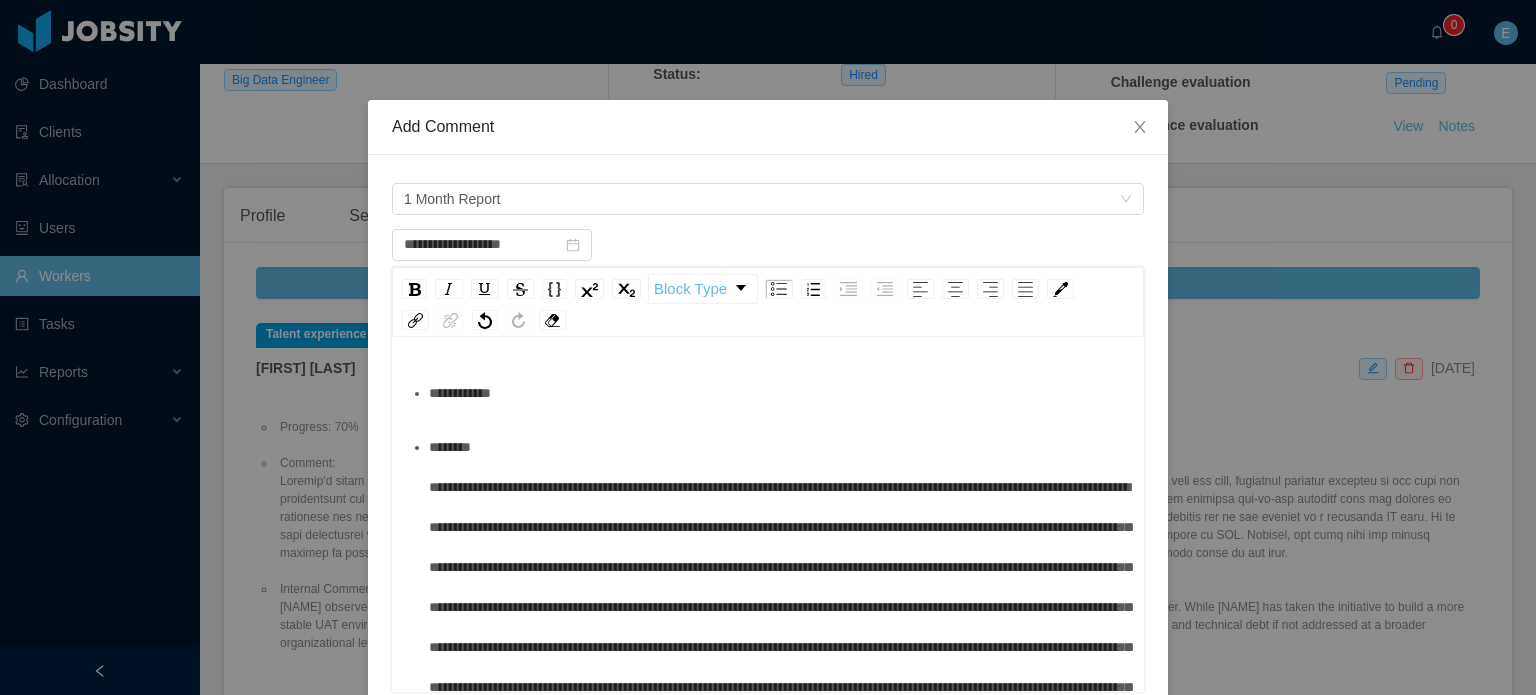type 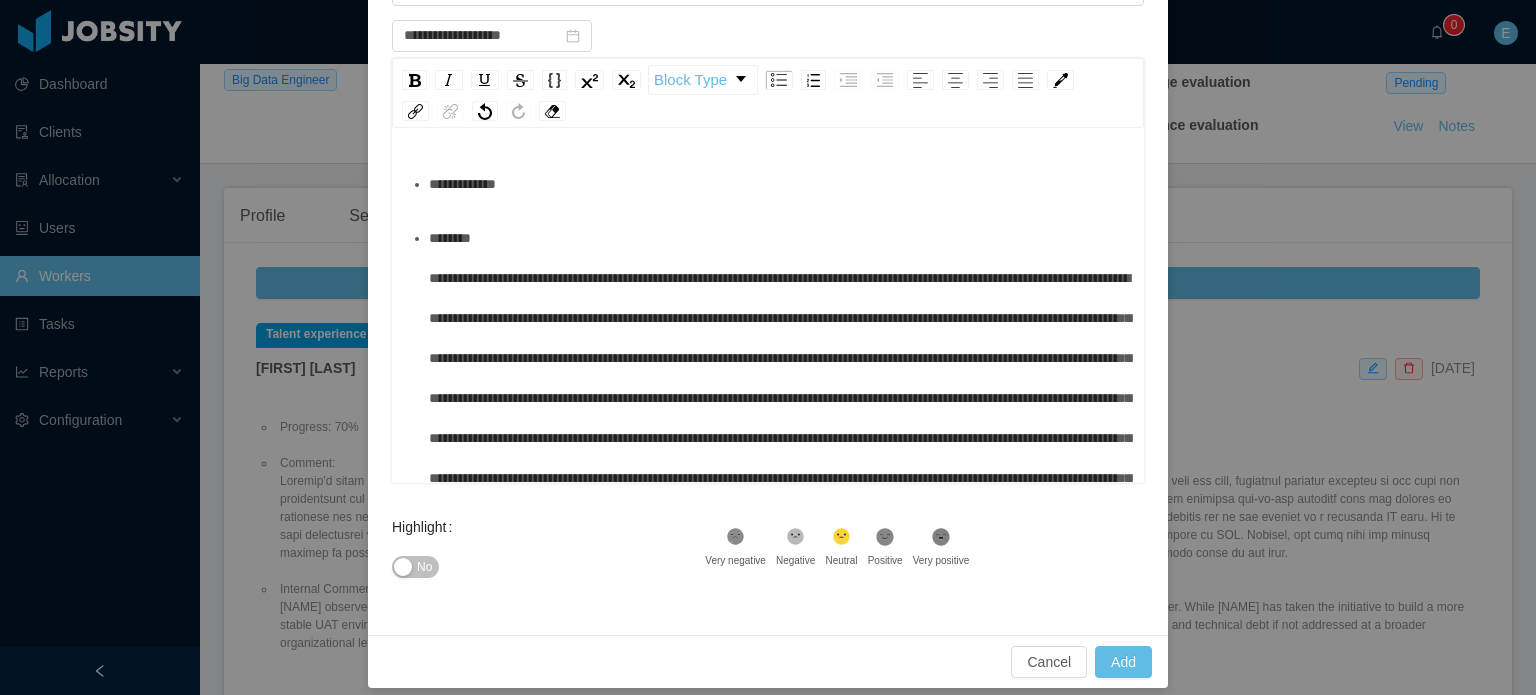 scroll, scrollTop: 224, scrollLeft: 0, axis: vertical 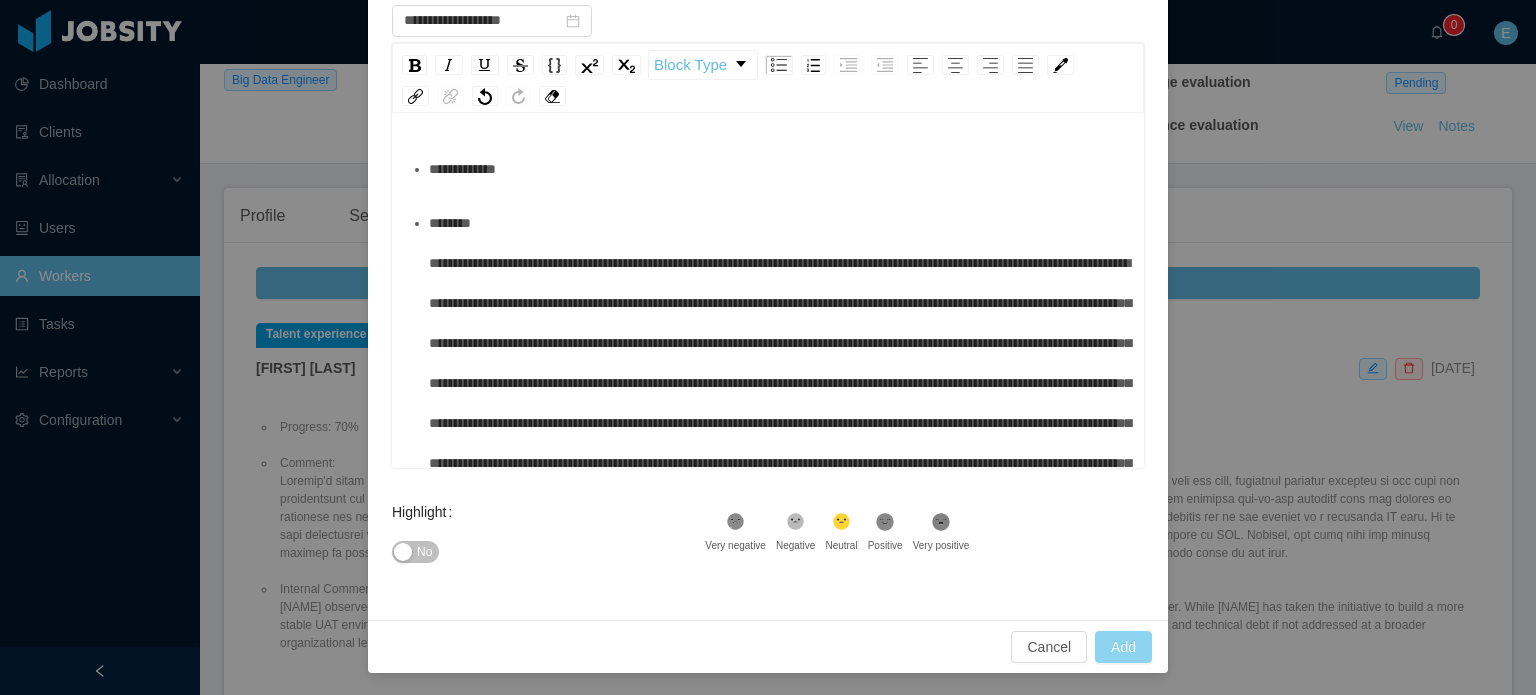 click on "Add" at bounding box center (1123, 647) 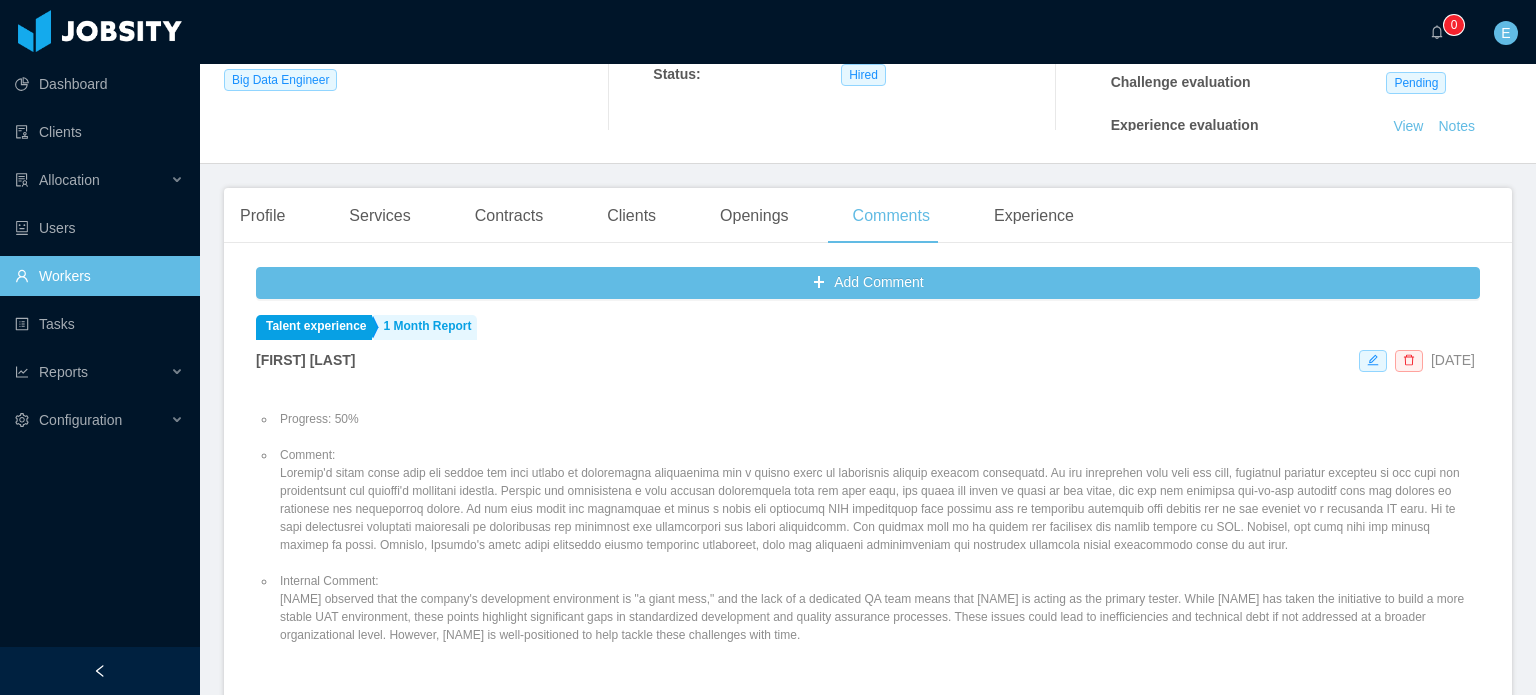 scroll, scrollTop: 0, scrollLeft: 0, axis: both 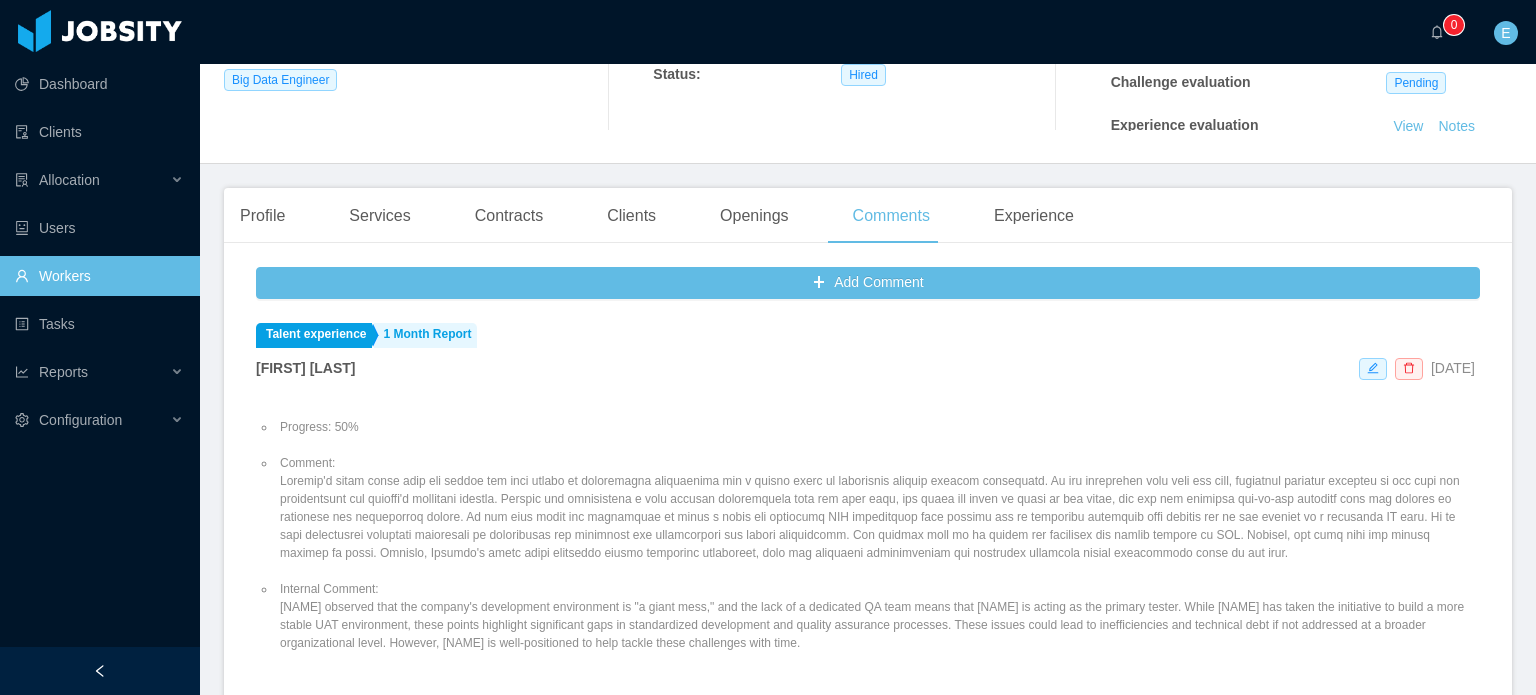 click on "Comment:" at bounding box center [878, 508] 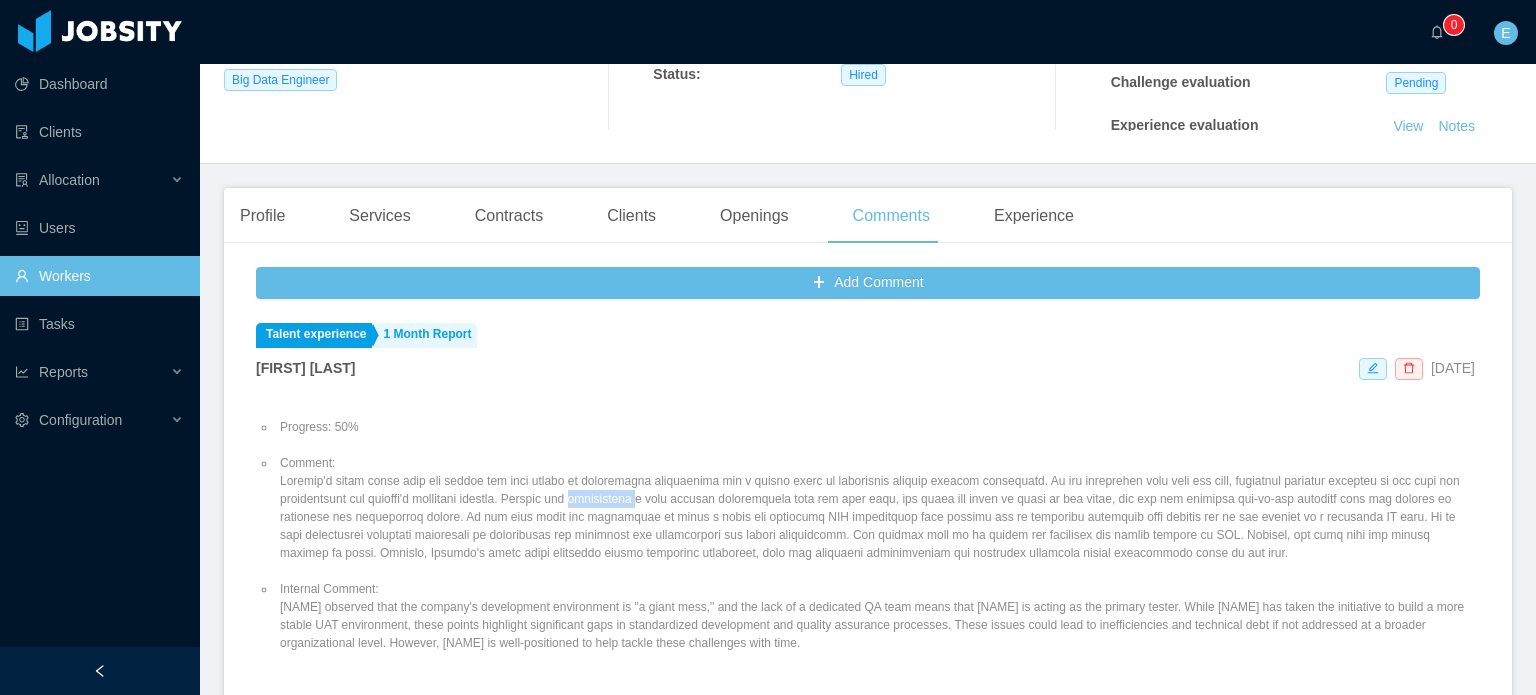 click on "Comment:" at bounding box center (878, 508) 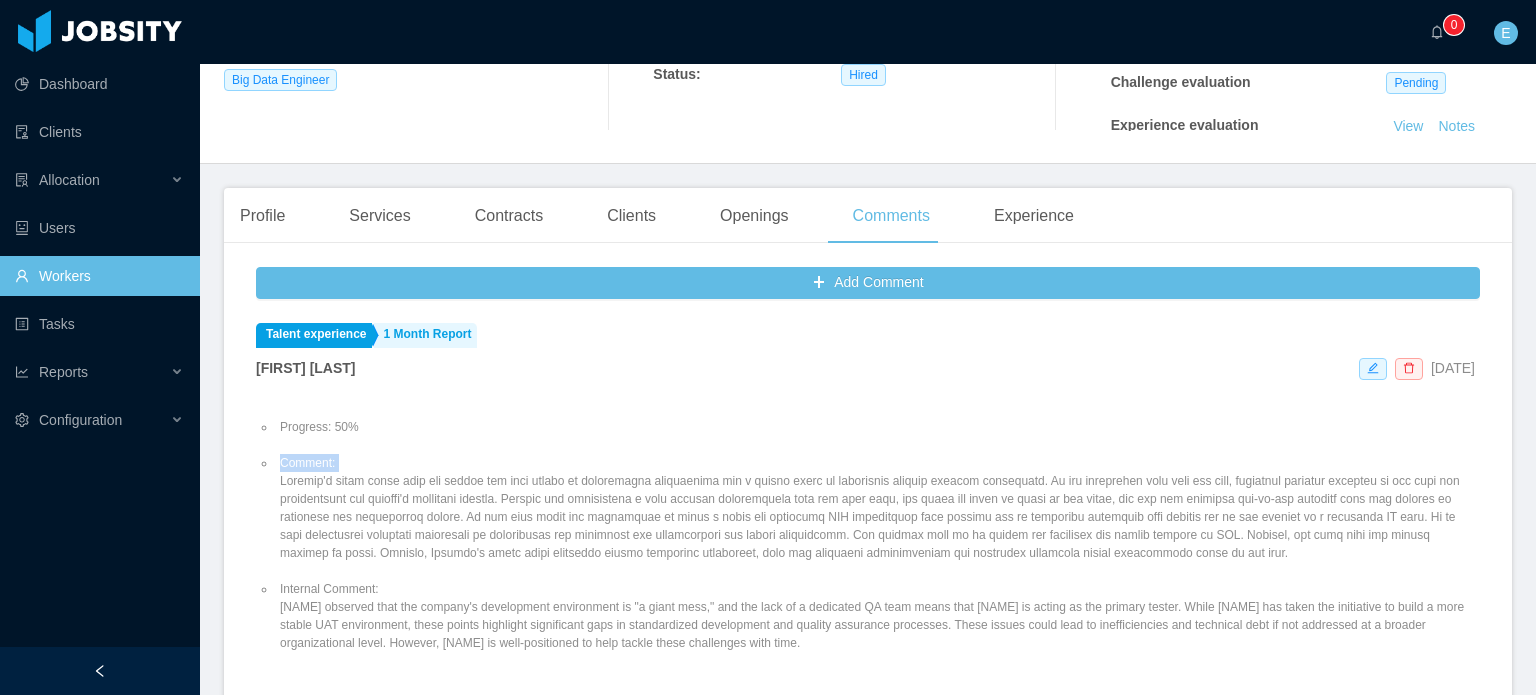 click on "Comment:" at bounding box center [878, 508] 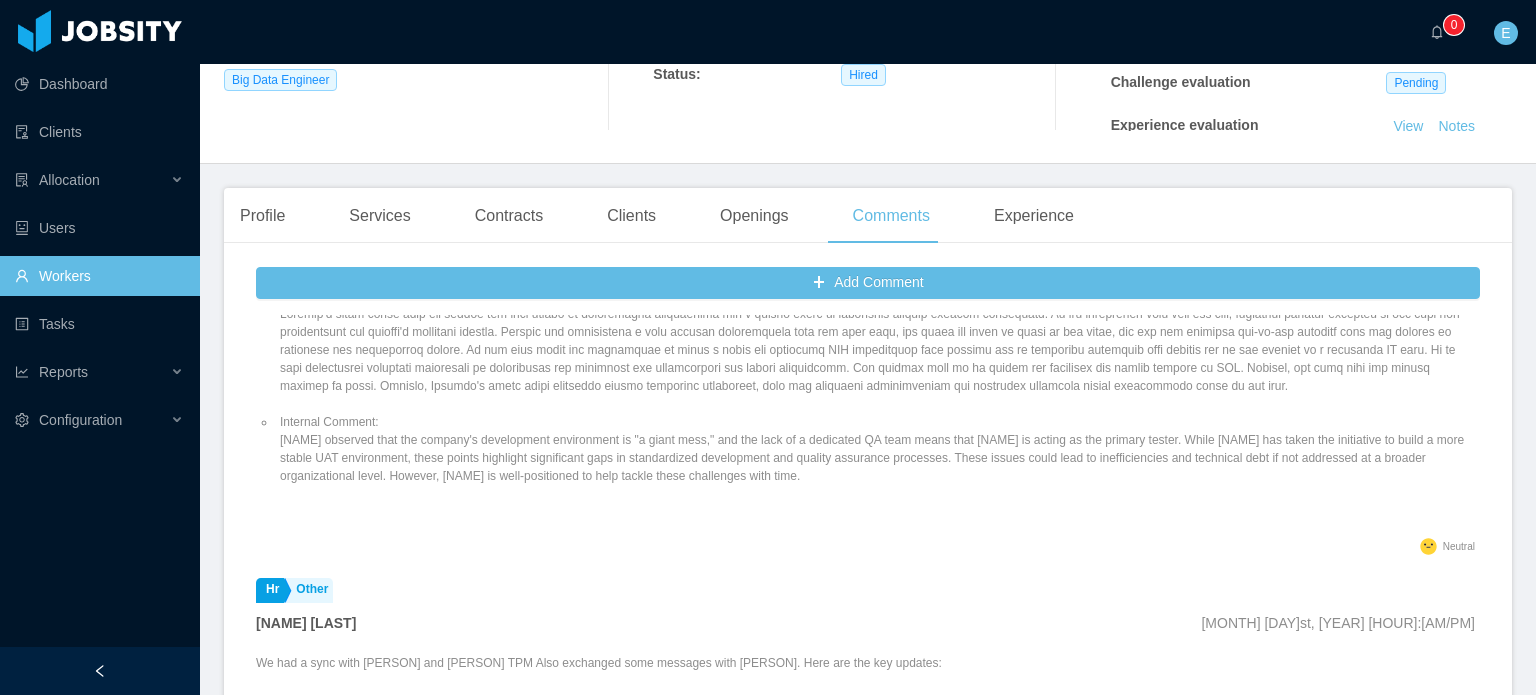 scroll, scrollTop: 200, scrollLeft: 0, axis: vertical 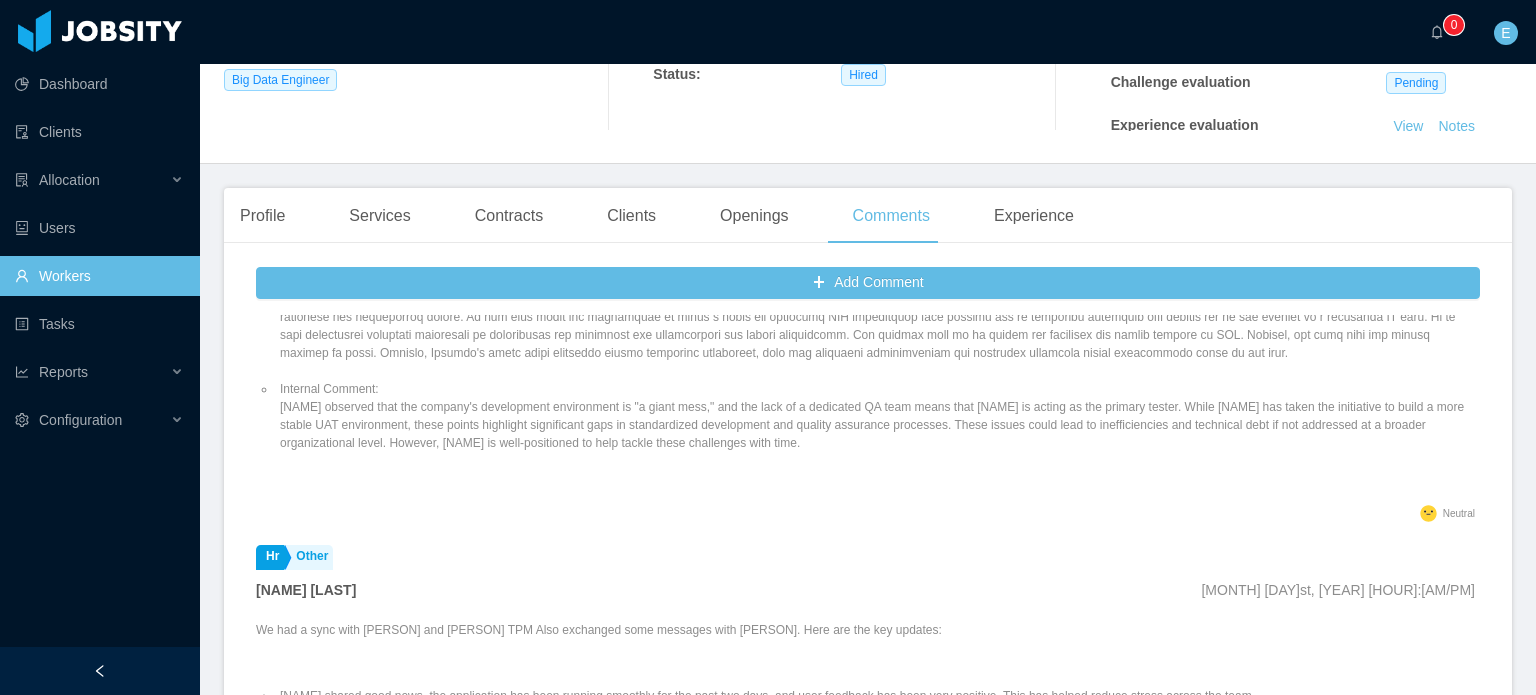 click on "Internal Comment: [NAME] observed that the company's development environment is "a giant mess," and the lack of a dedicated QA team means that [NAME] is acting as the primary tester. While [NAME] has taken the initiative to build a more stable UAT environment, these points highlight significant gaps in standardized development and quality assurance processes. These issues could lead to inefficiencies and technical debt if not addressed at a broader organizational level. However, [NAME] is well-positioned to help tackle these challenges with time." at bounding box center [878, 416] 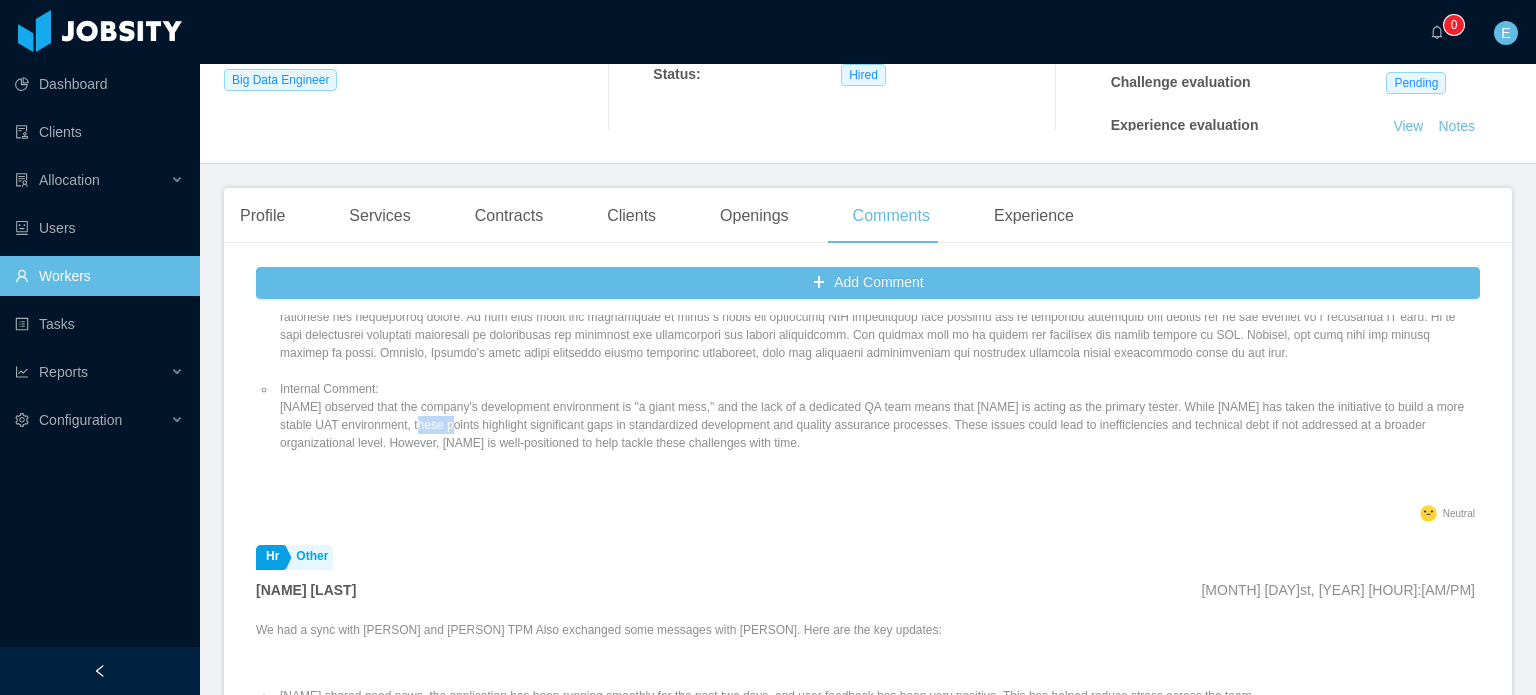 click on "Internal Comment: [NAME] observed that the company's development environment is "a giant mess," and the lack of a dedicated QA team means that [NAME] is acting as the primary tester. While [NAME] has taken the initiative to build a more stable UAT environment, these points highlight significant gaps in standardized development and quality assurance processes. These issues could lead to inefficiencies and technical debt if not addressed at a broader organizational level. However, [NAME] is well-positioned to help tackle these challenges with time." at bounding box center [878, 416] 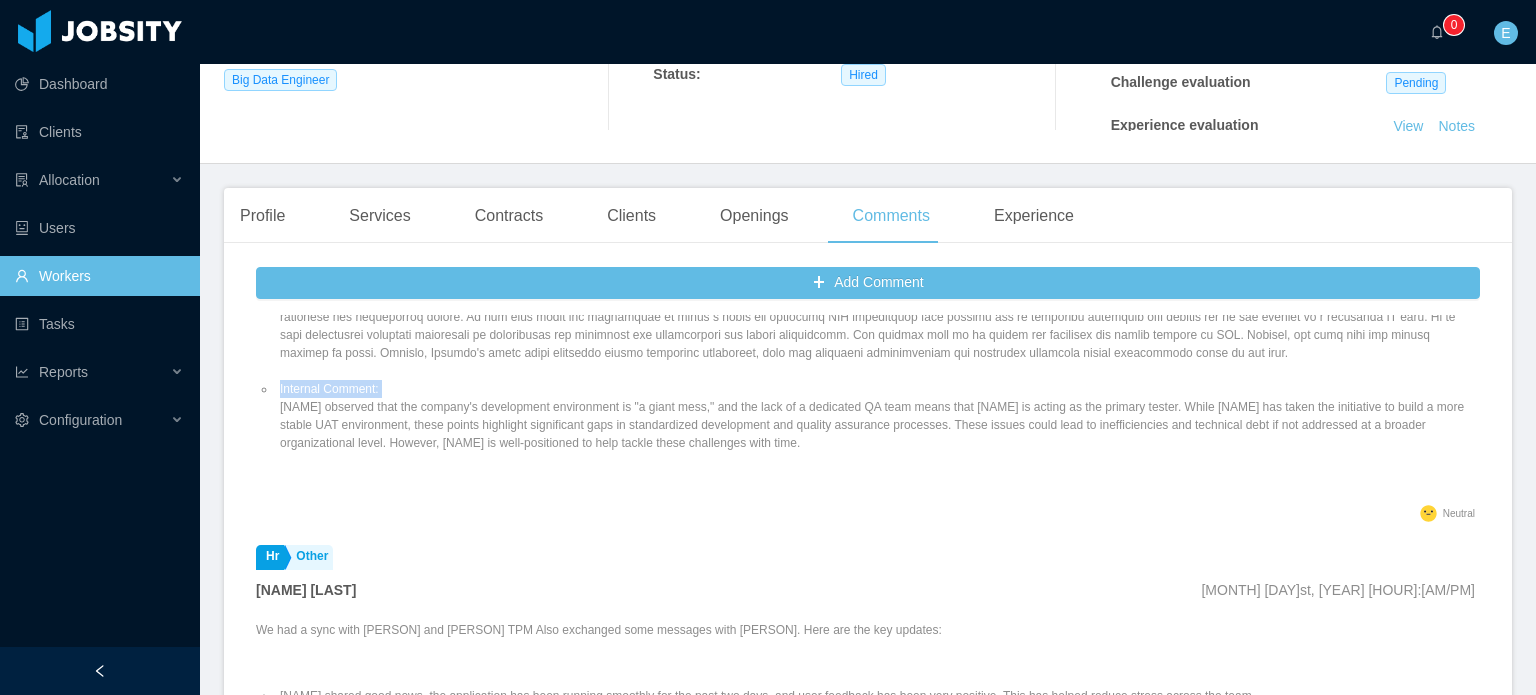 click on "Internal Comment: [NAME] observed that the company's development environment is "a giant mess," and the lack of a dedicated QA team means that [NAME] is acting as the primary tester. While [NAME] has taken the initiative to build a more stable UAT environment, these points highlight significant gaps in standardized development and quality assurance processes. These issues could lead to inefficiencies and technical debt if not addressed at a broader organizational level. However, [NAME] is well-positioned to help tackle these challenges with time." at bounding box center [878, 416] 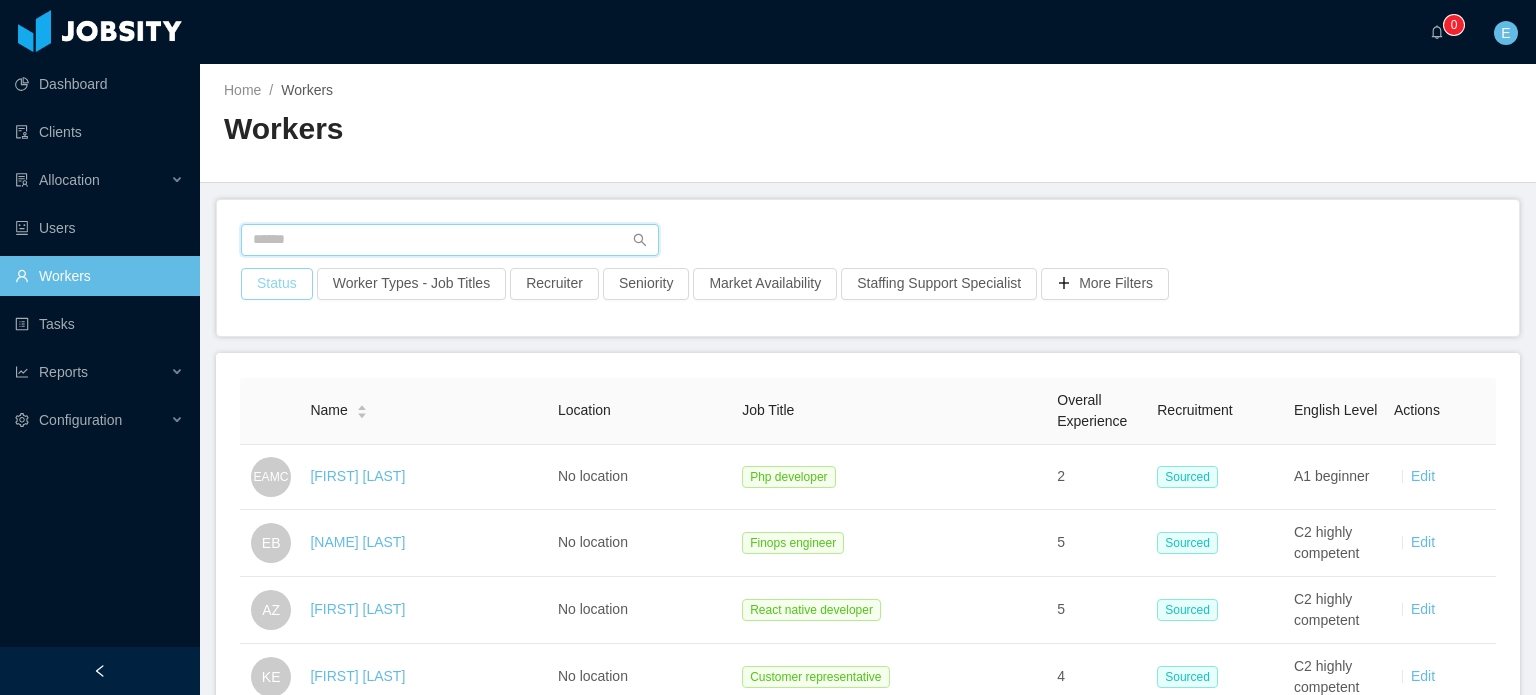 click at bounding box center [450, 240] 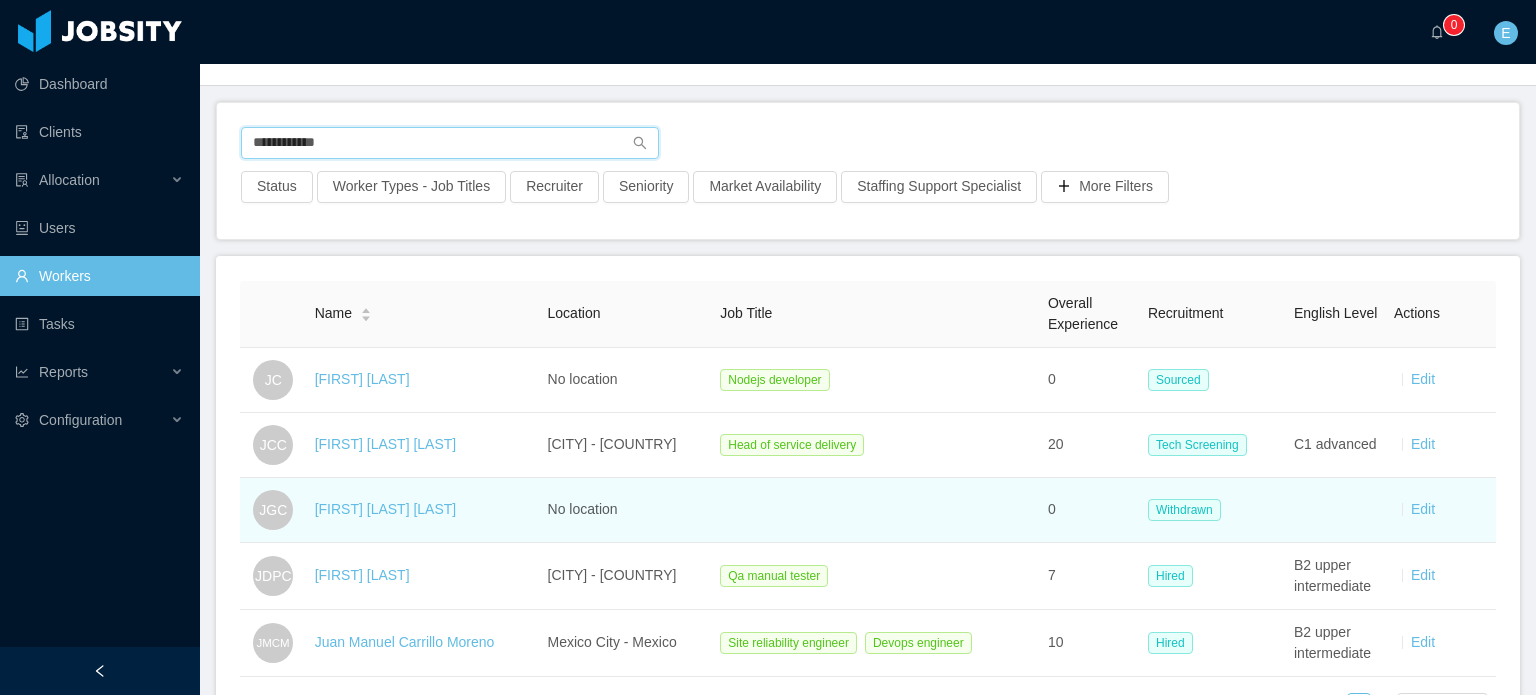 scroll, scrollTop: 100, scrollLeft: 0, axis: vertical 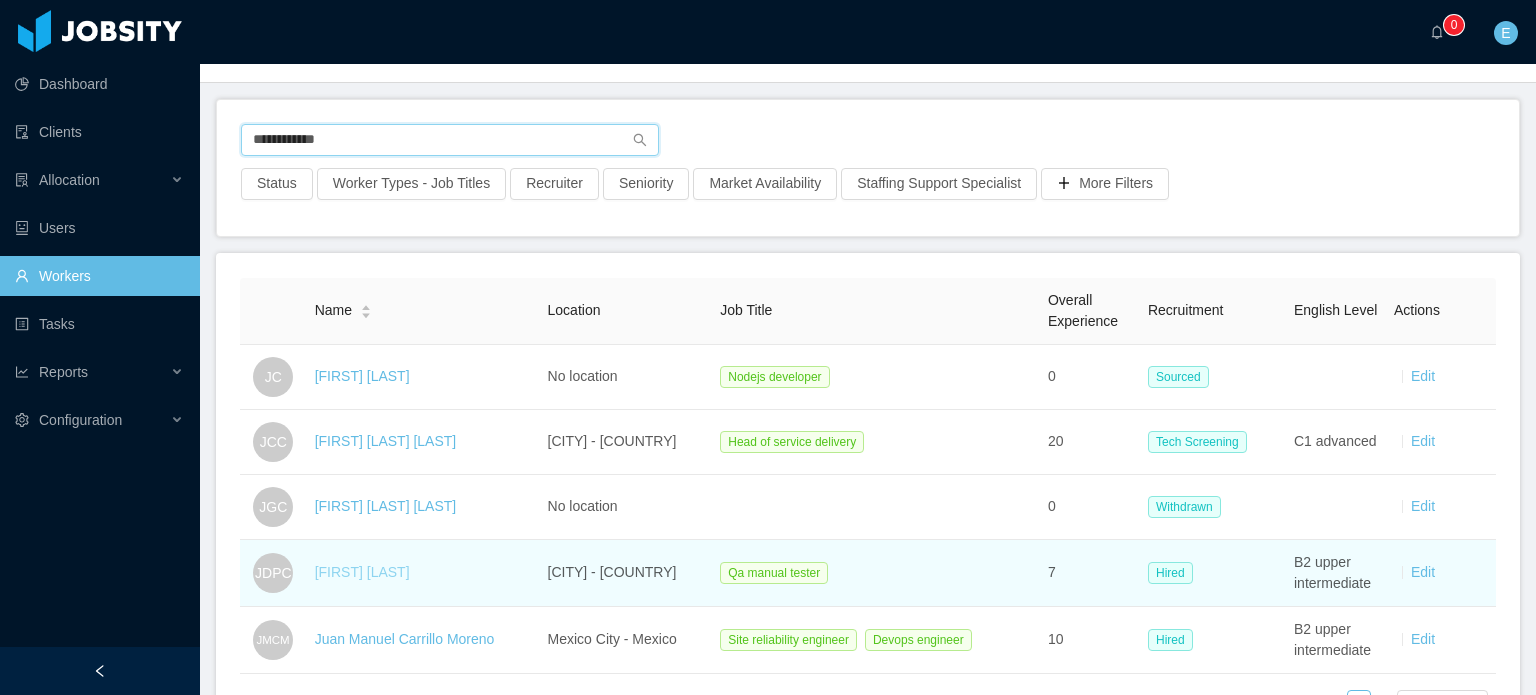 type on "**********" 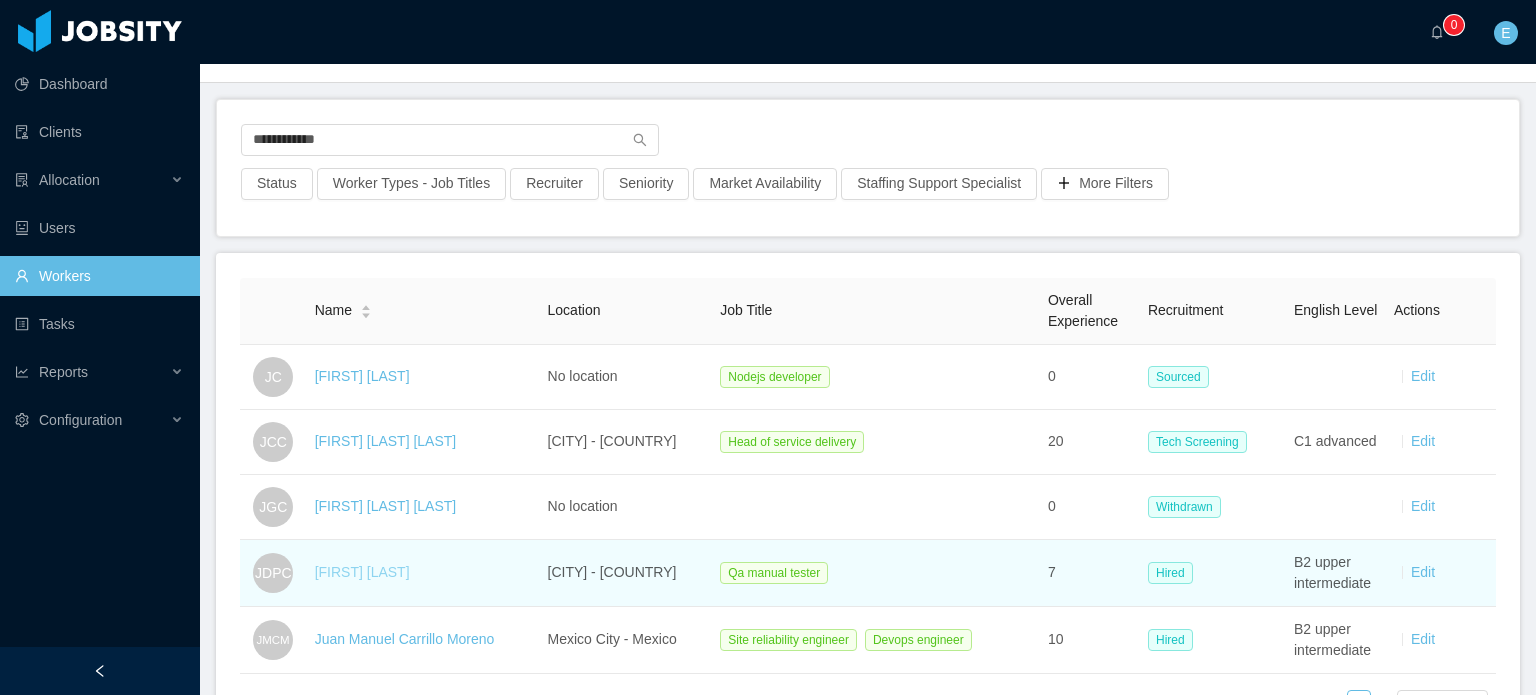 click on "[FIRST] [LAST]" at bounding box center [362, 572] 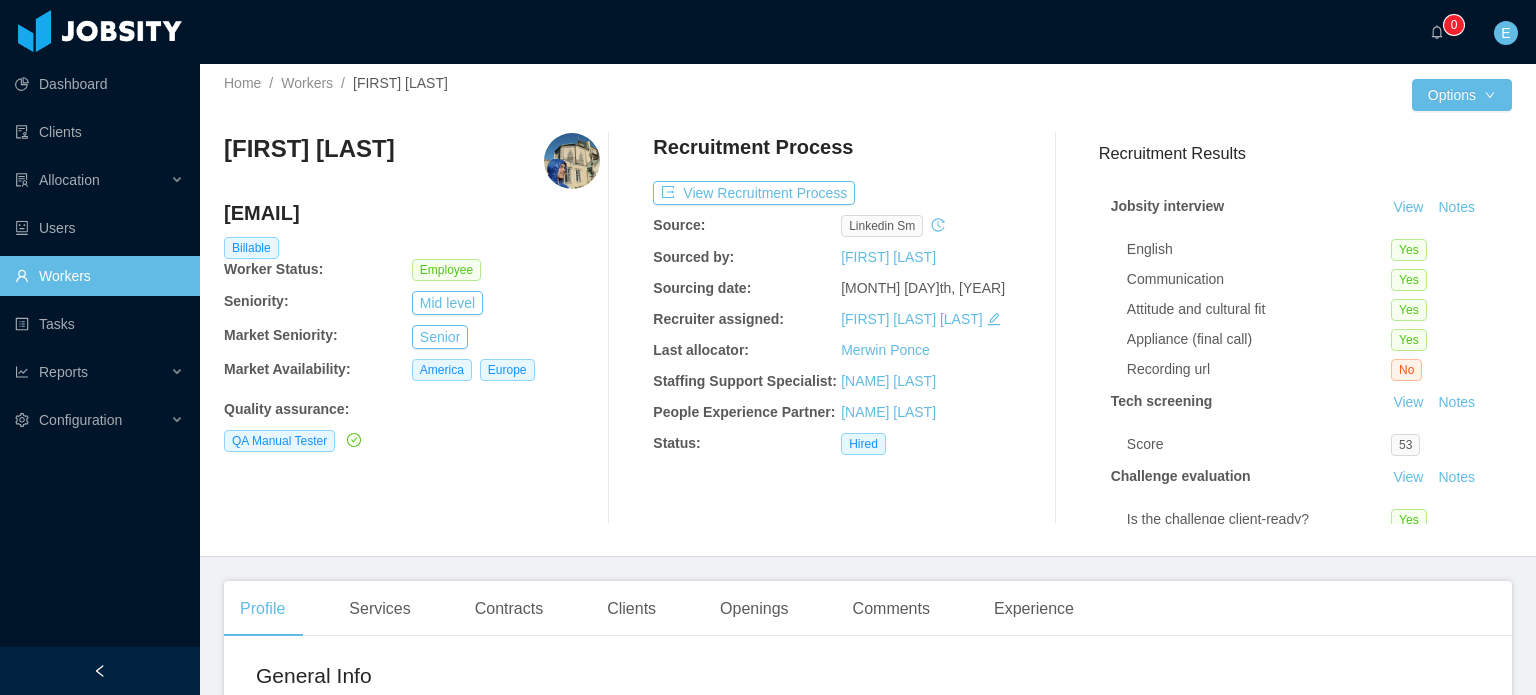 scroll, scrollTop: 0, scrollLeft: 0, axis: both 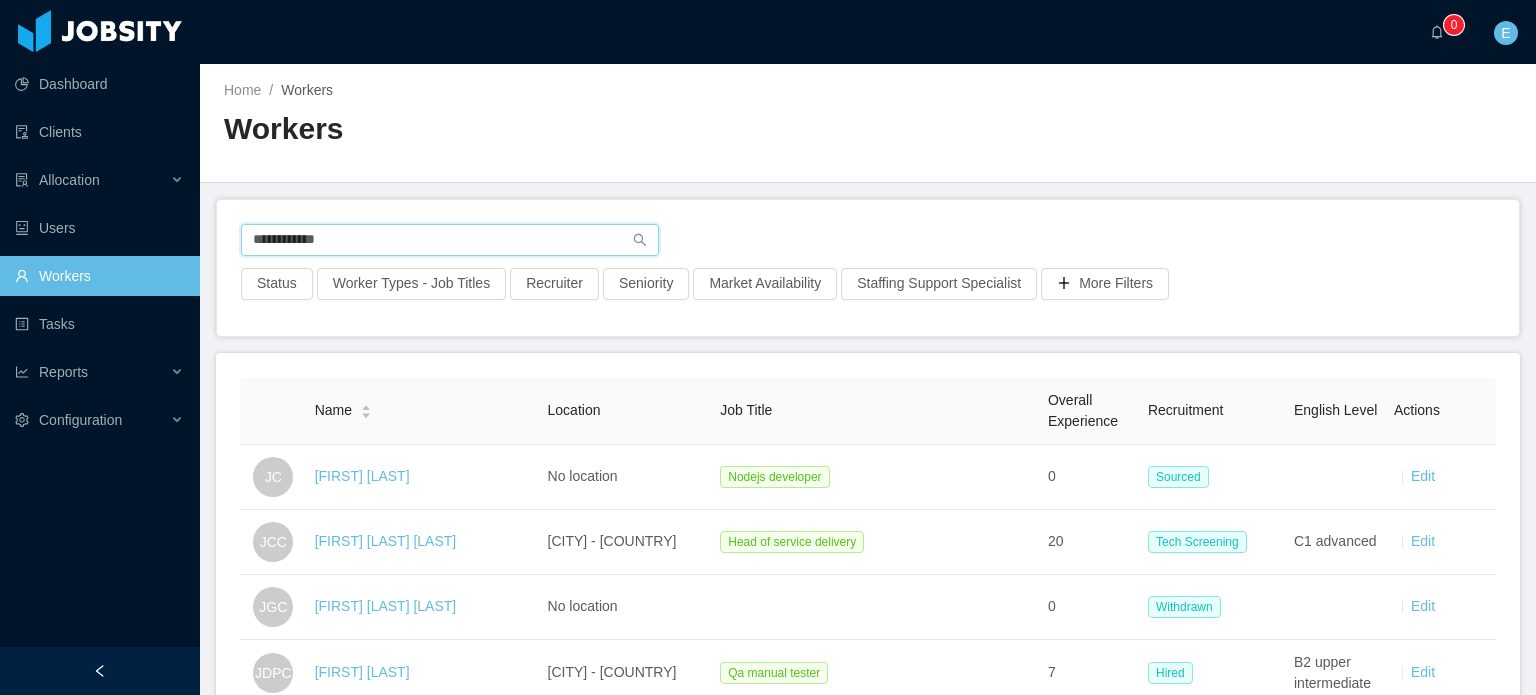 click on "**********" at bounding box center (450, 240) 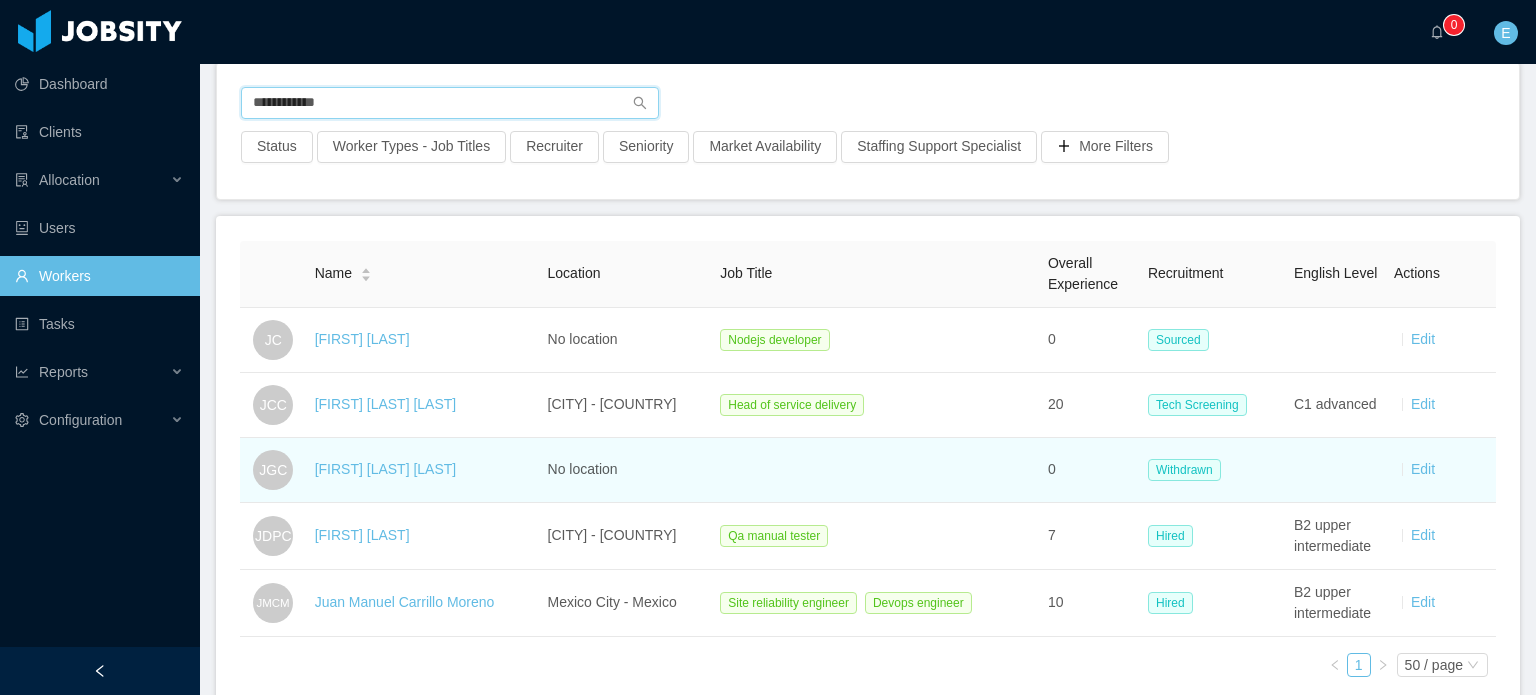scroll, scrollTop: 200, scrollLeft: 0, axis: vertical 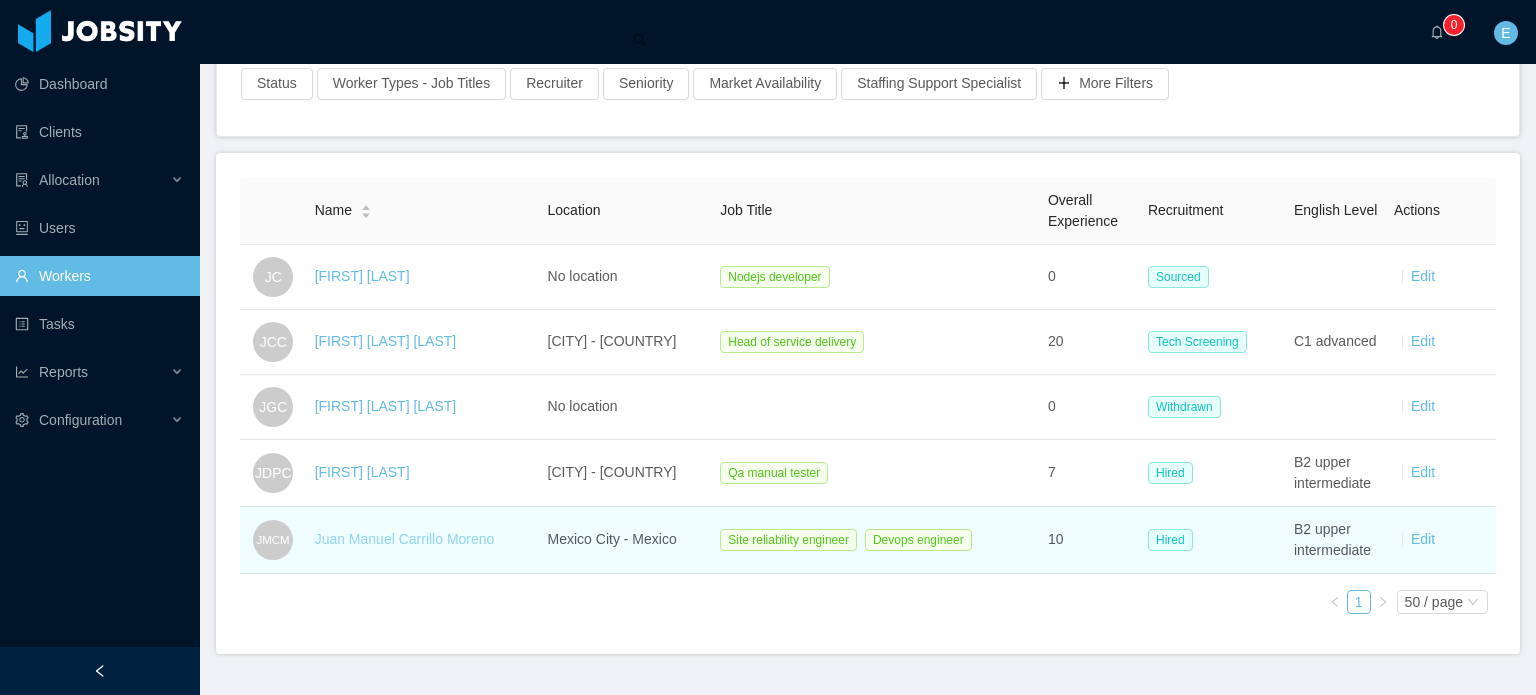 click on "Juan Manuel Carrillo Moreno" at bounding box center [405, 539] 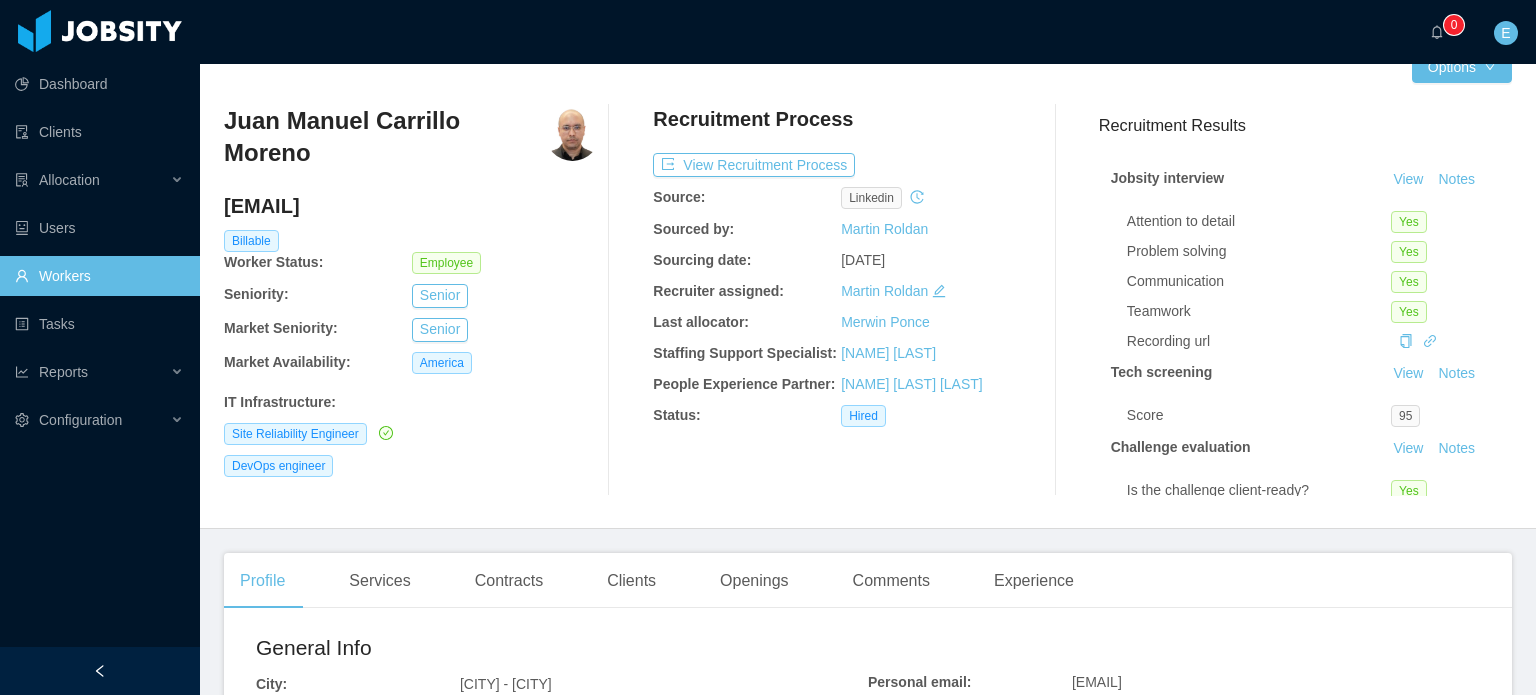 scroll, scrollTop: 0, scrollLeft: 0, axis: both 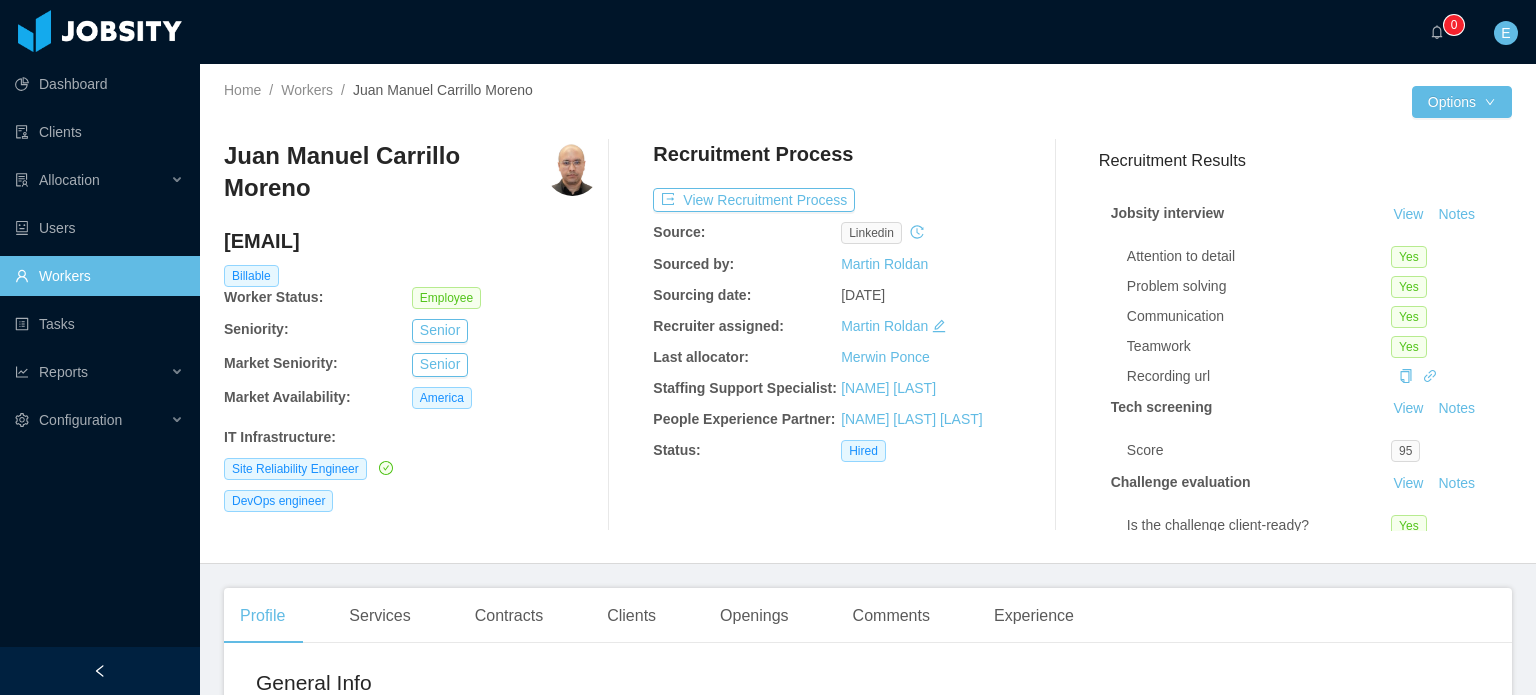 drag, startPoint x: 861, startPoint y: 615, endPoint x: 836, endPoint y: 577, distance: 45.486263 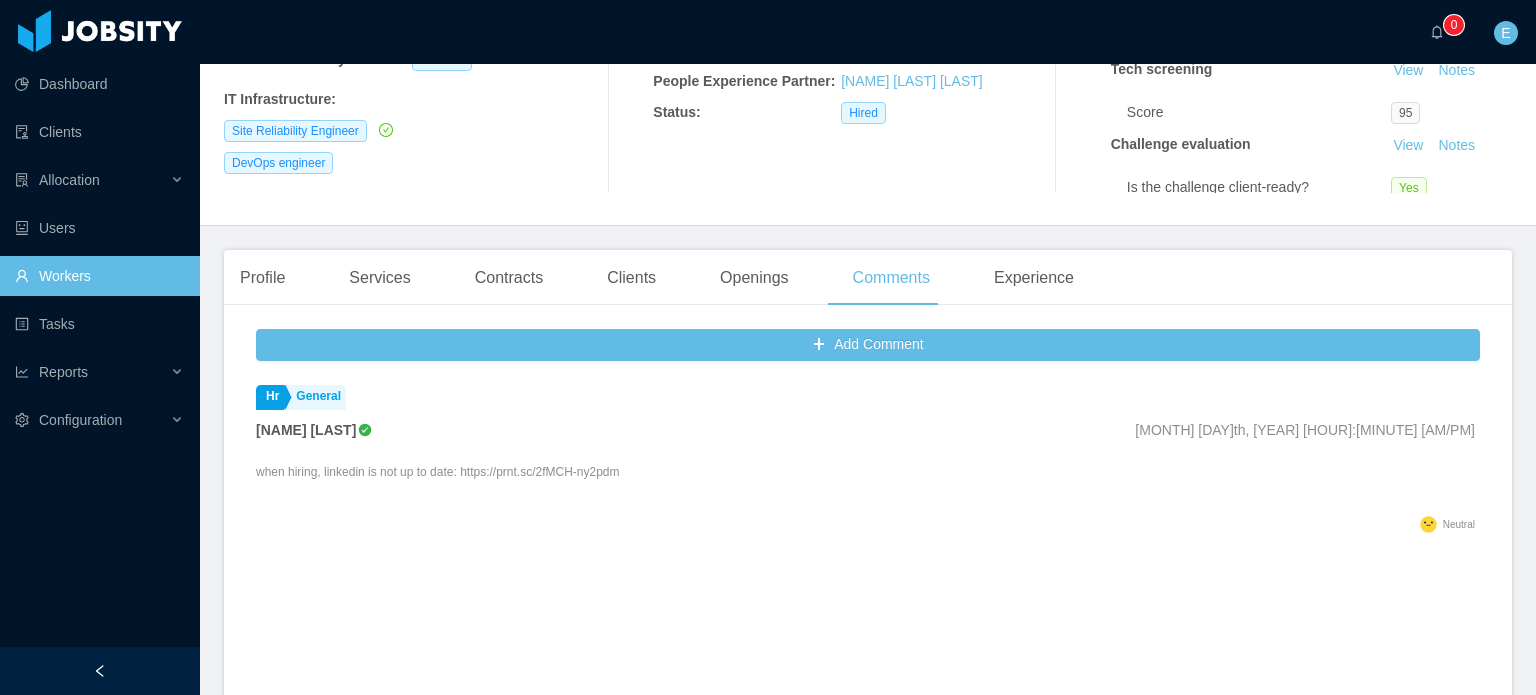 scroll, scrollTop: 400, scrollLeft: 0, axis: vertical 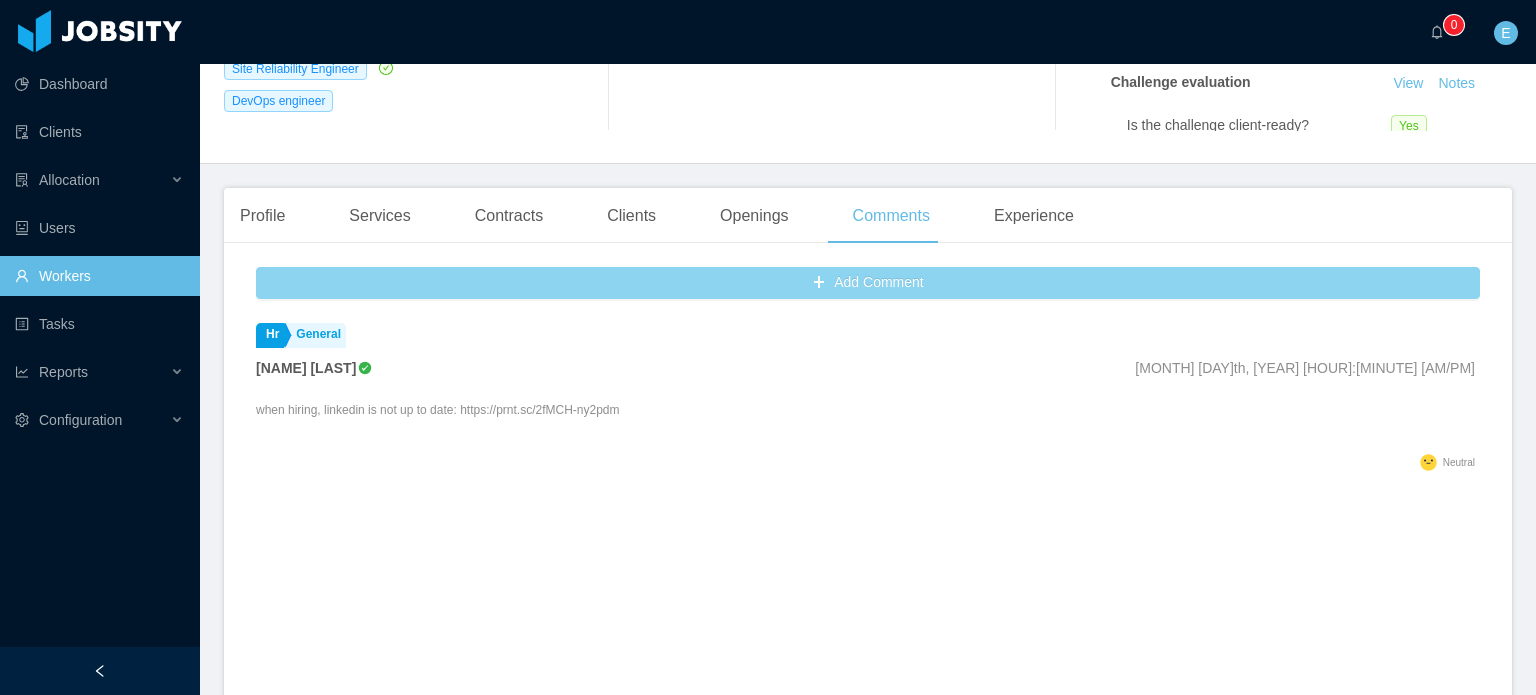 click on "Add Comment" at bounding box center (868, 283) 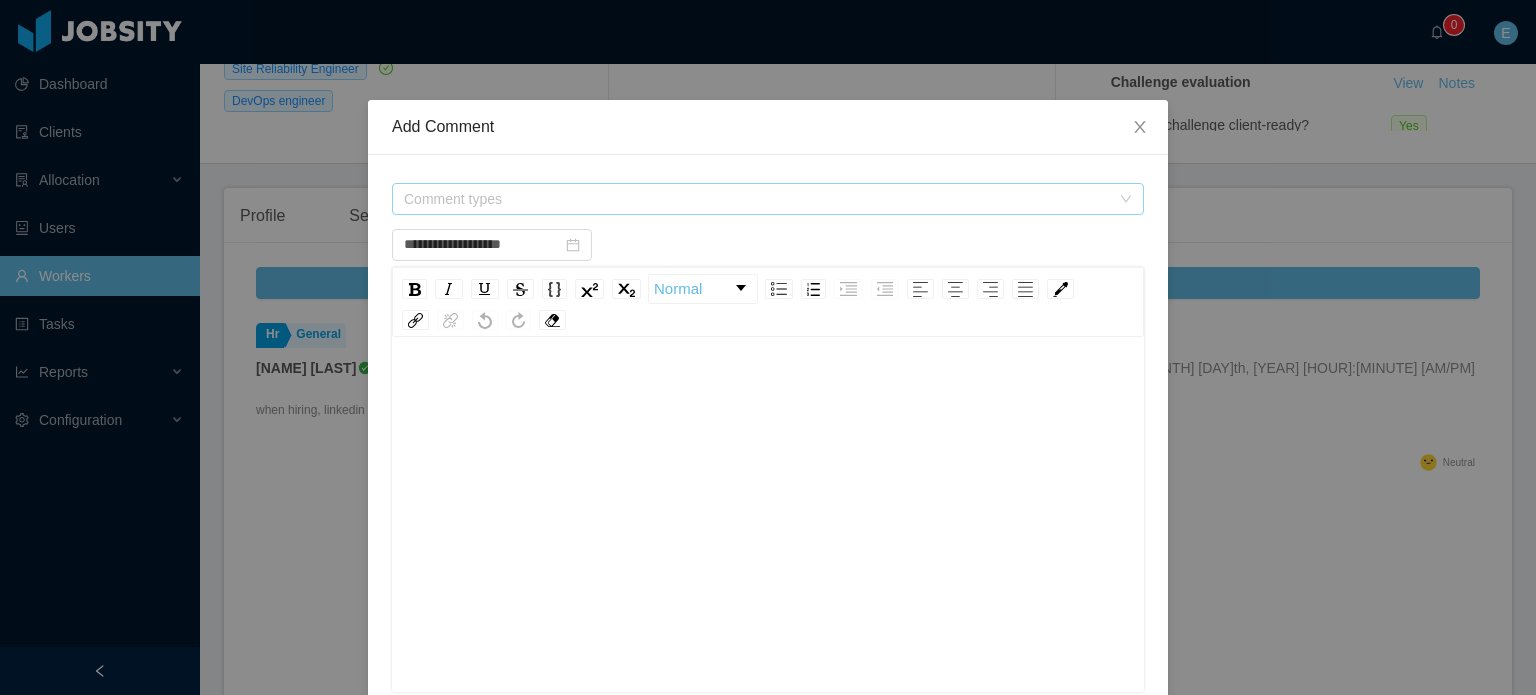 click on "Comment types" at bounding box center (757, 199) 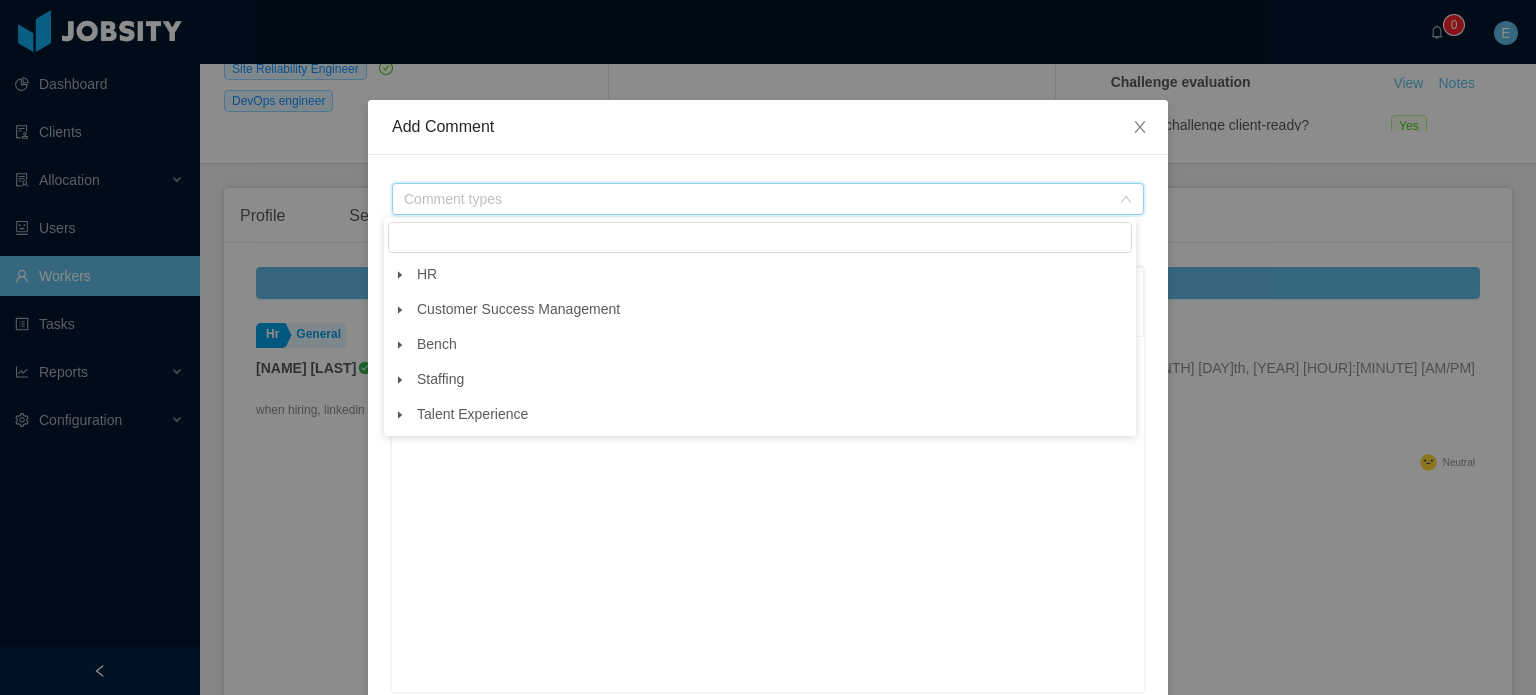 click at bounding box center [400, 415] 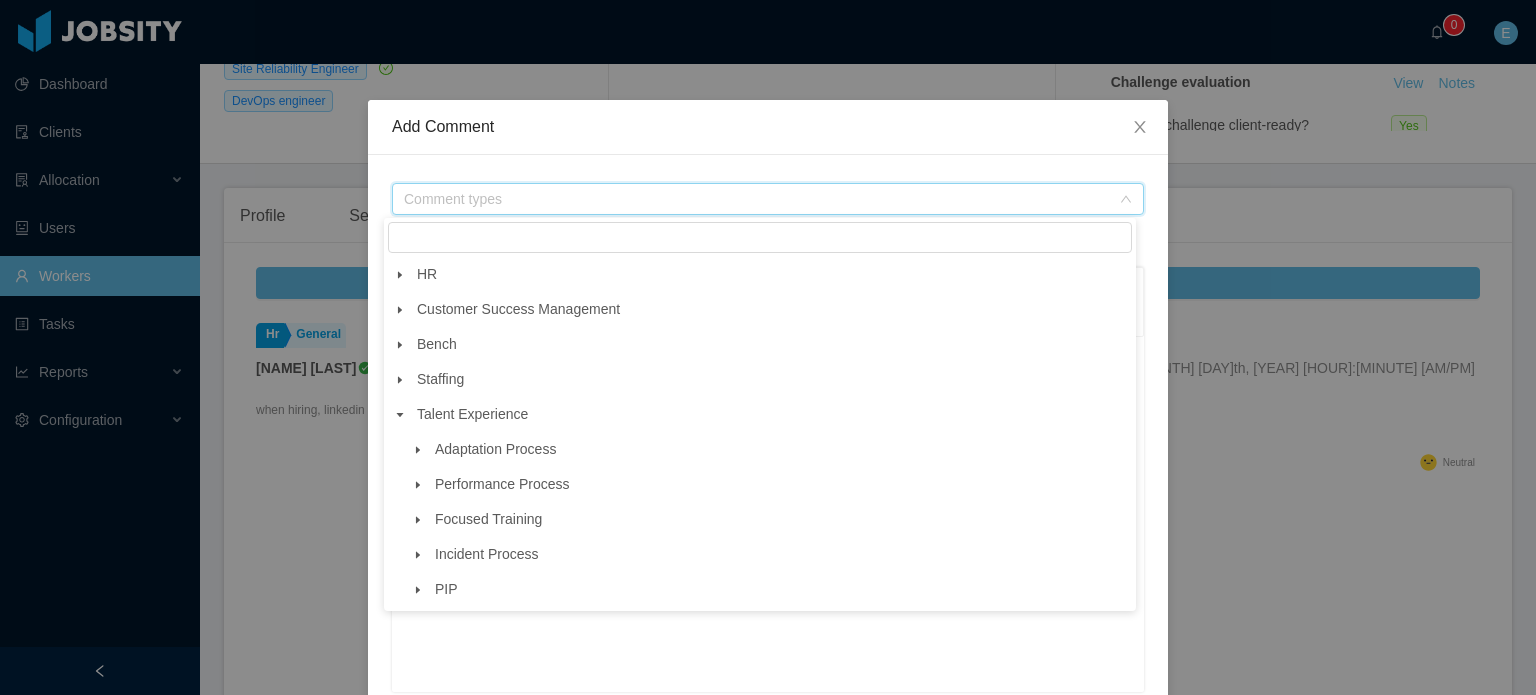 click 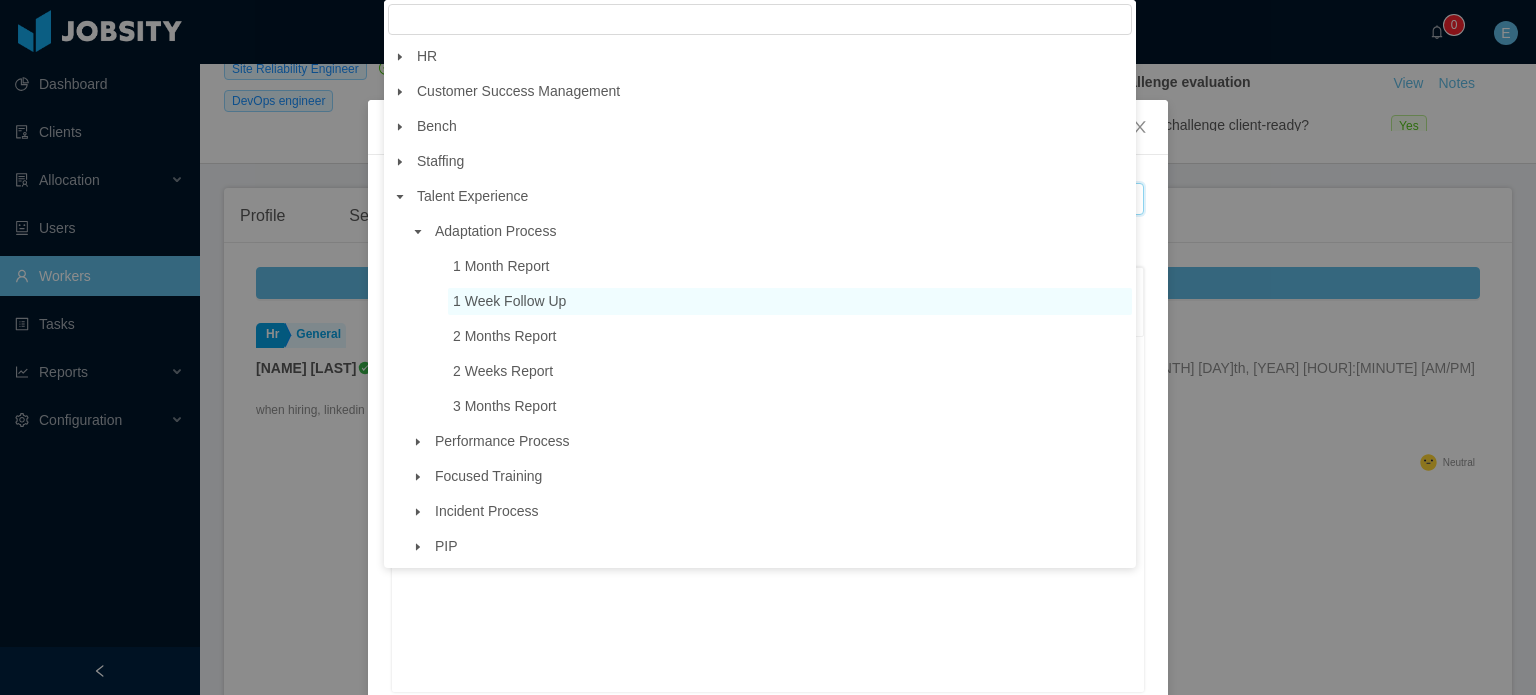click on "1 Week Follow Up" at bounding box center (509, 301) 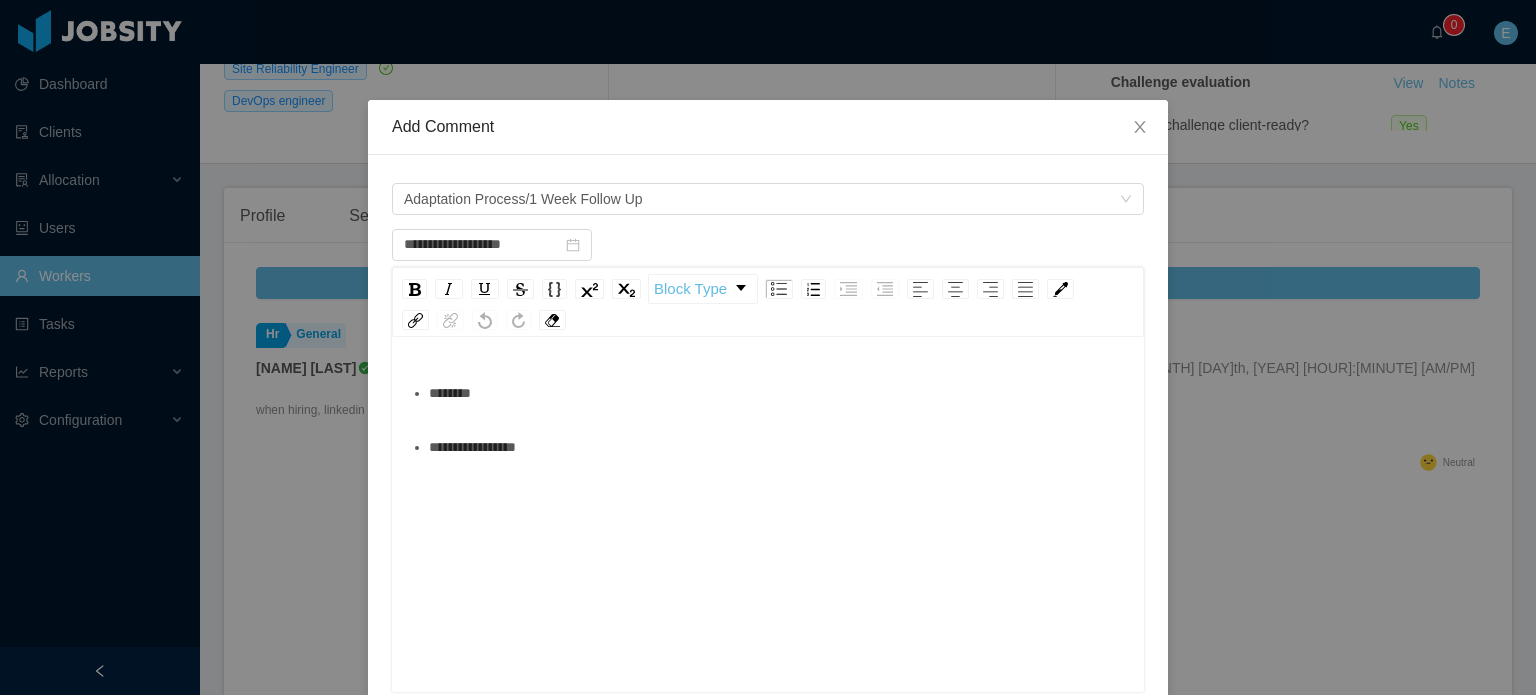 click on "********" at bounding box center [779, 393] 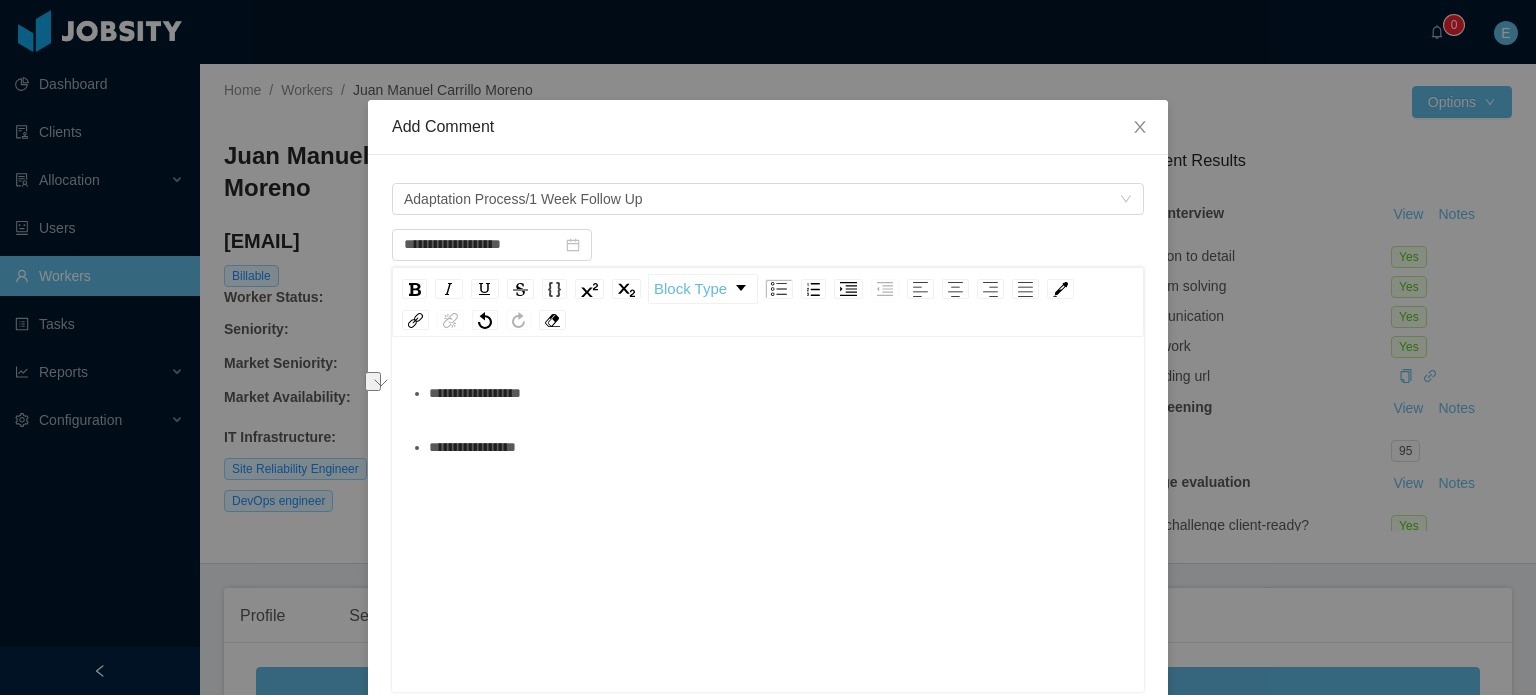 scroll, scrollTop: 0, scrollLeft: 0, axis: both 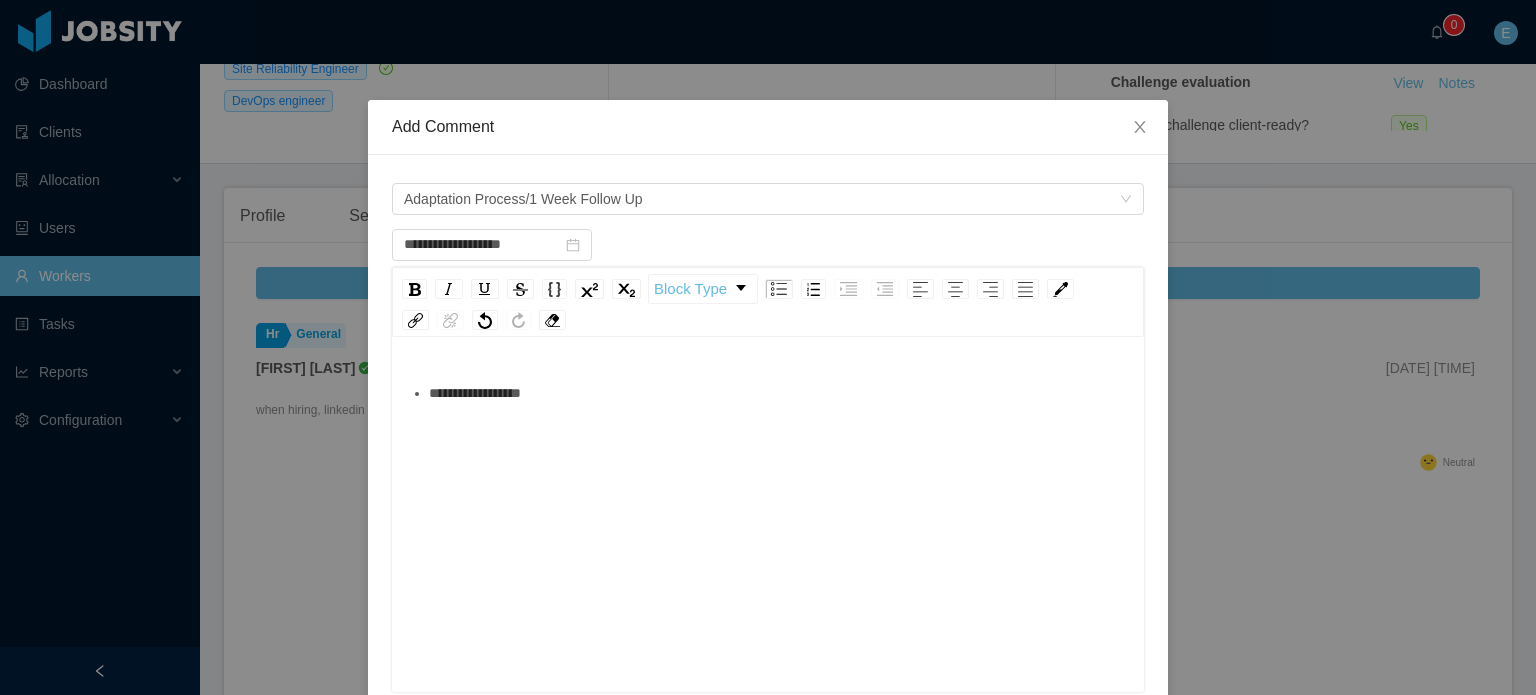type on "**********" 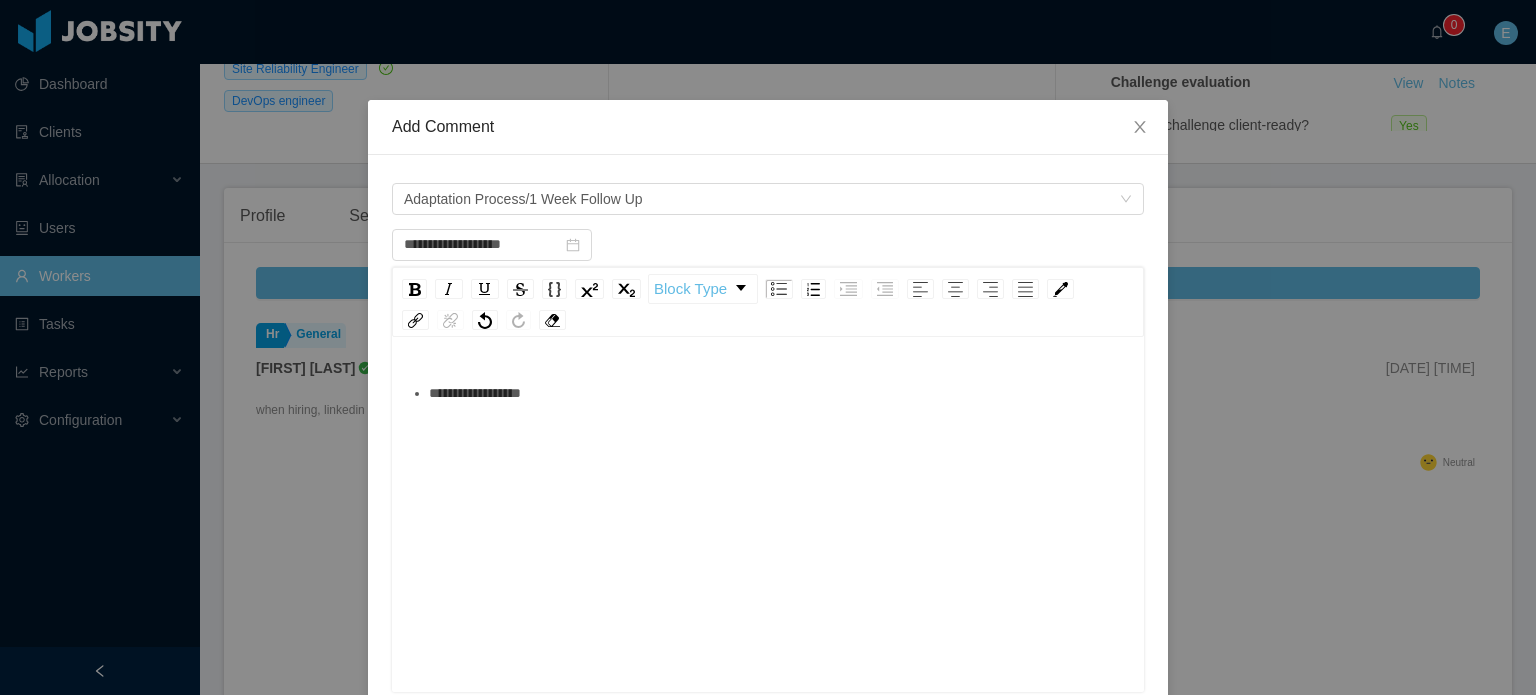 click on "**********" at bounding box center [779, 393] 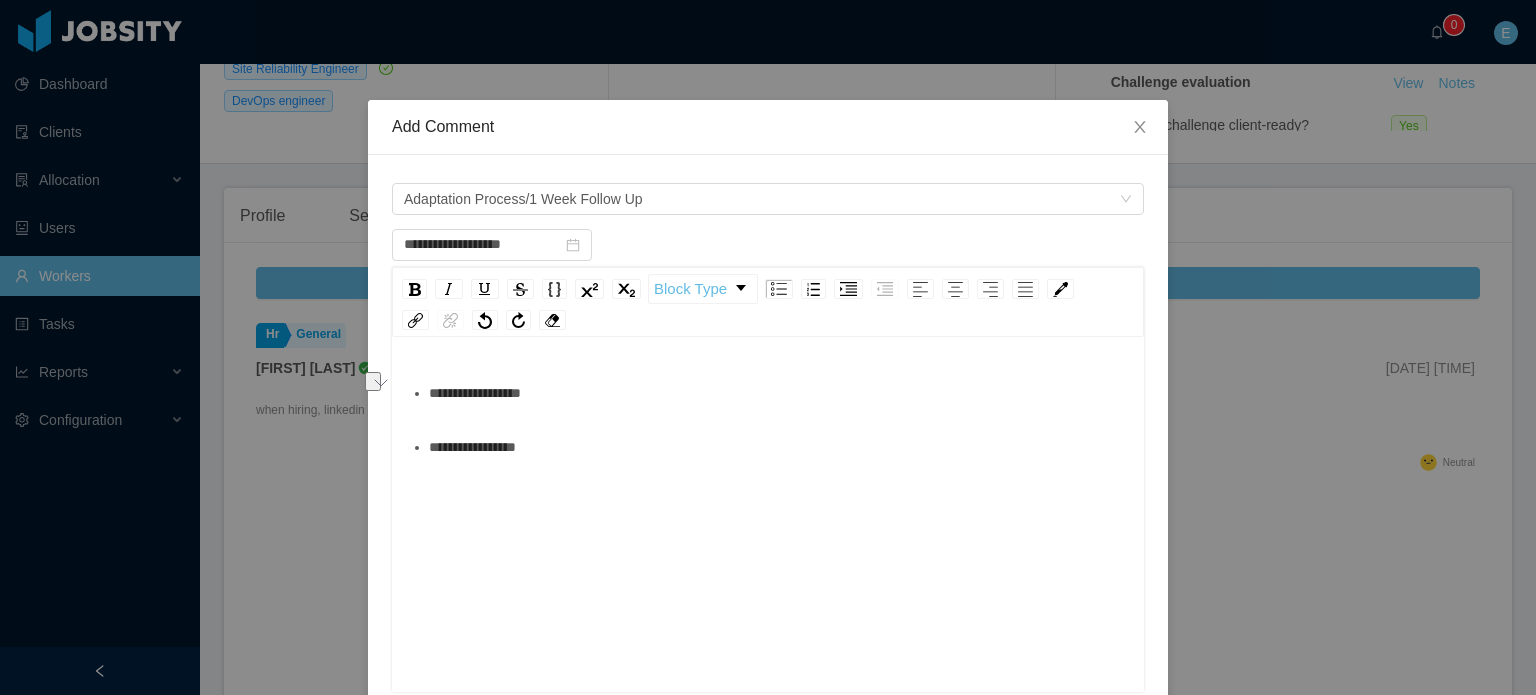 click on "**********" at bounding box center [779, 447] 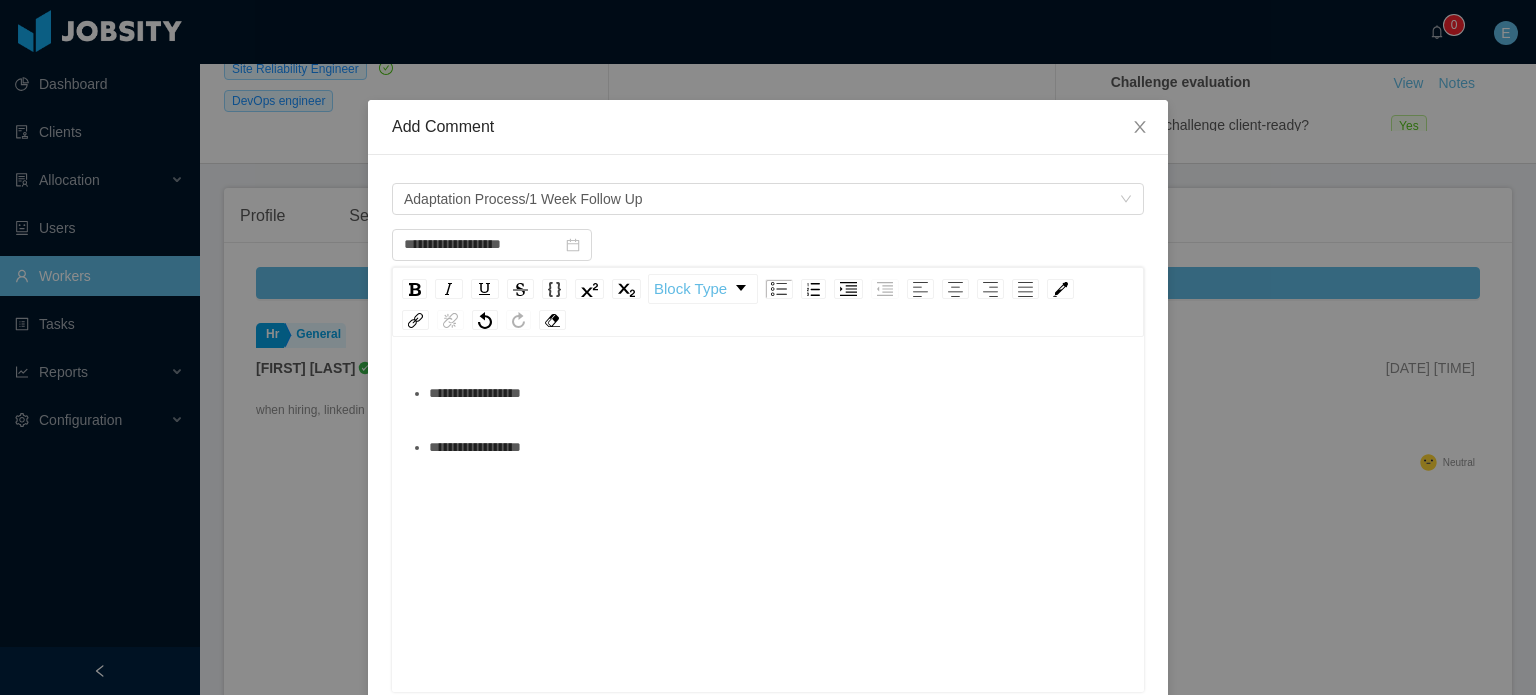click on "**********" at bounding box center [779, 447] 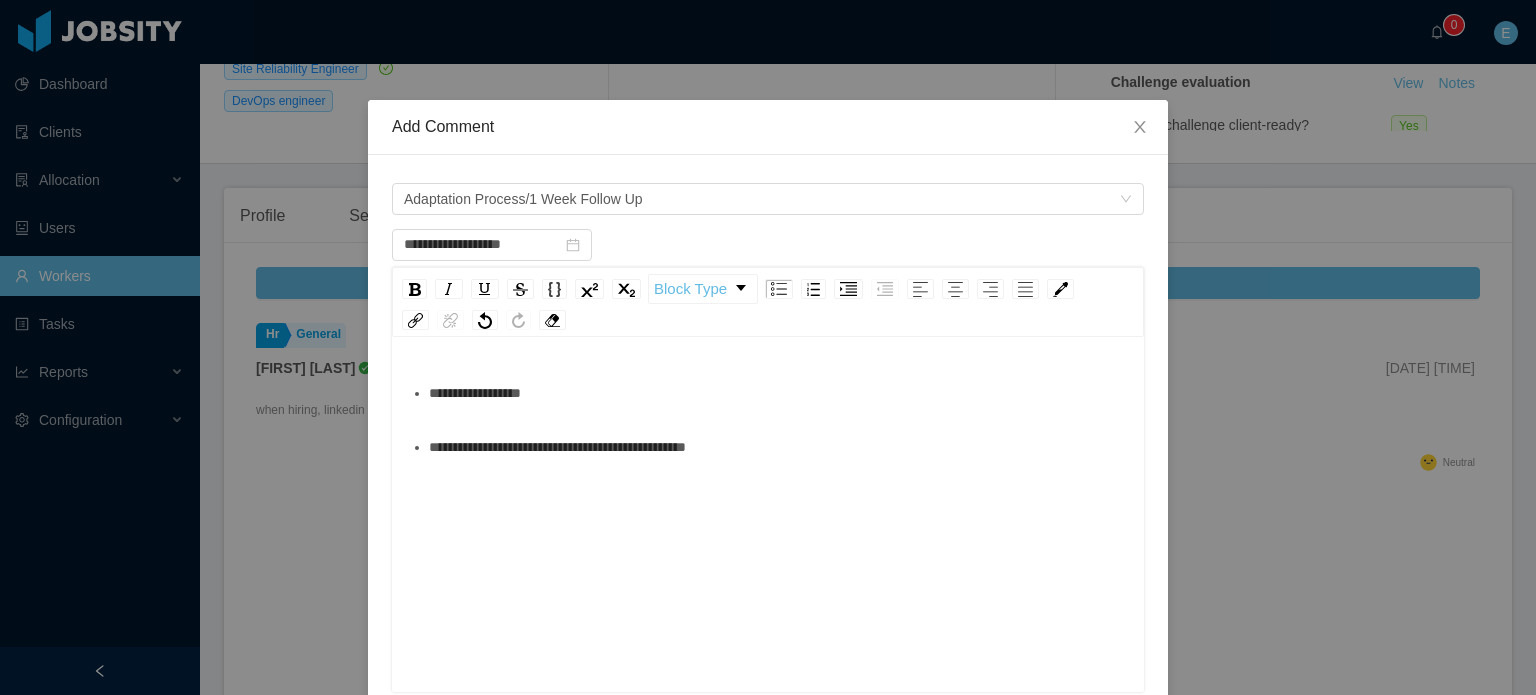 click on "**********" at bounding box center [779, 447] 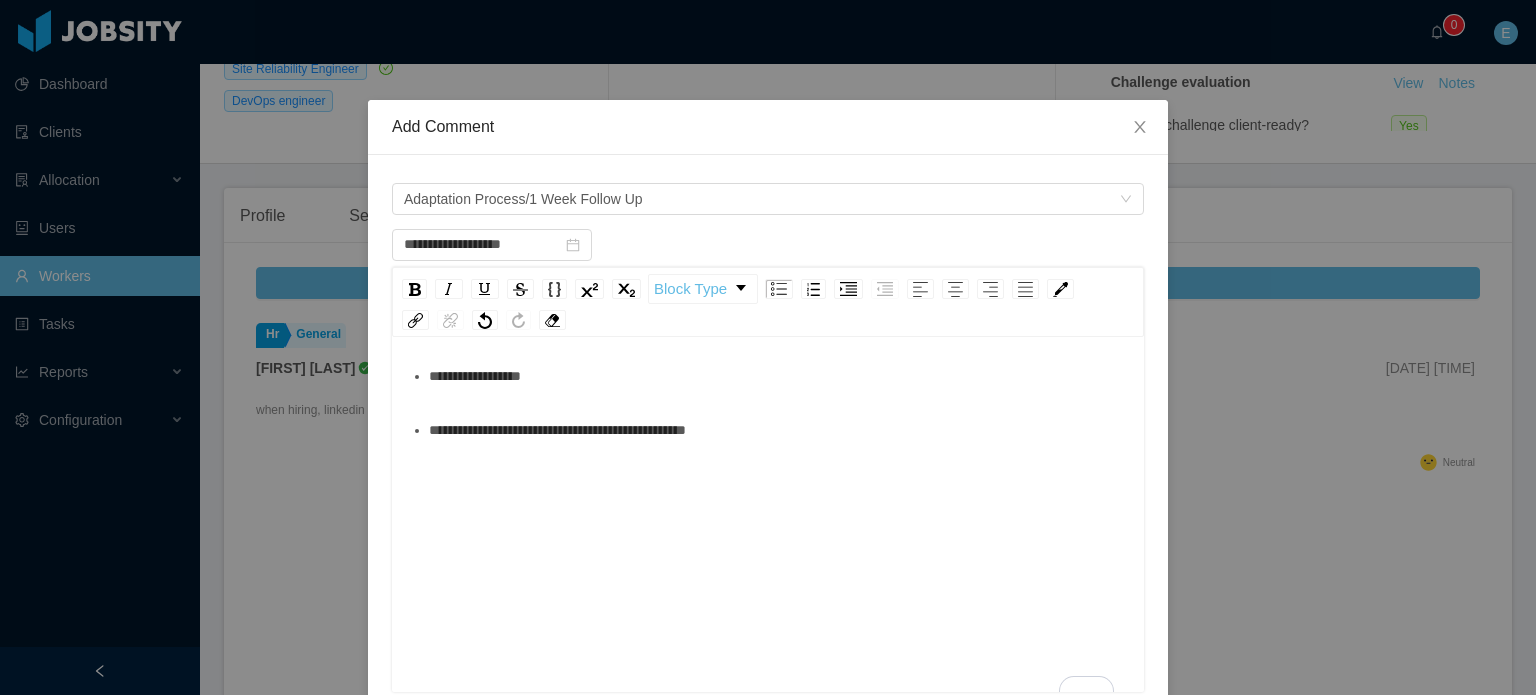 scroll, scrollTop: 45, scrollLeft: 0, axis: vertical 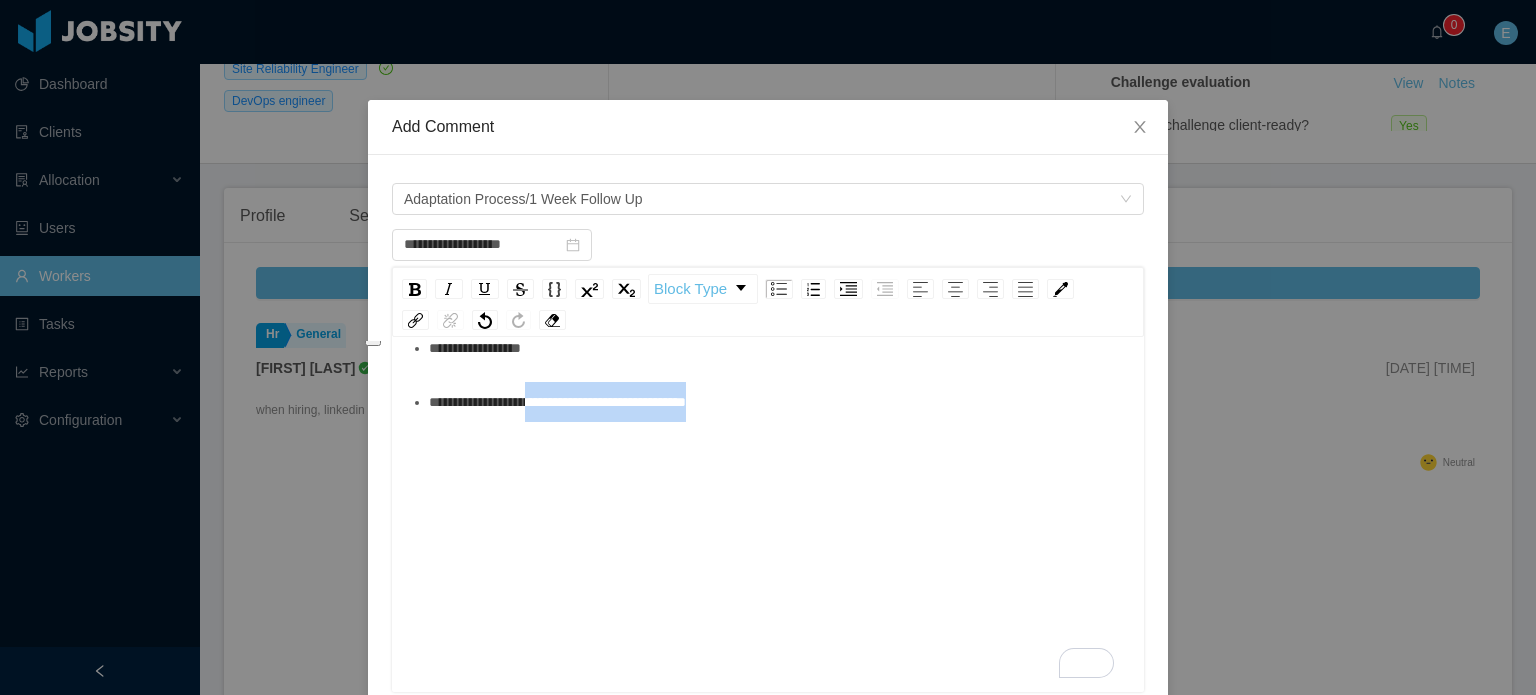 drag, startPoint x: 761, startPoint y: 400, endPoint x: 586, endPoint y: 425, distance: 176.7767 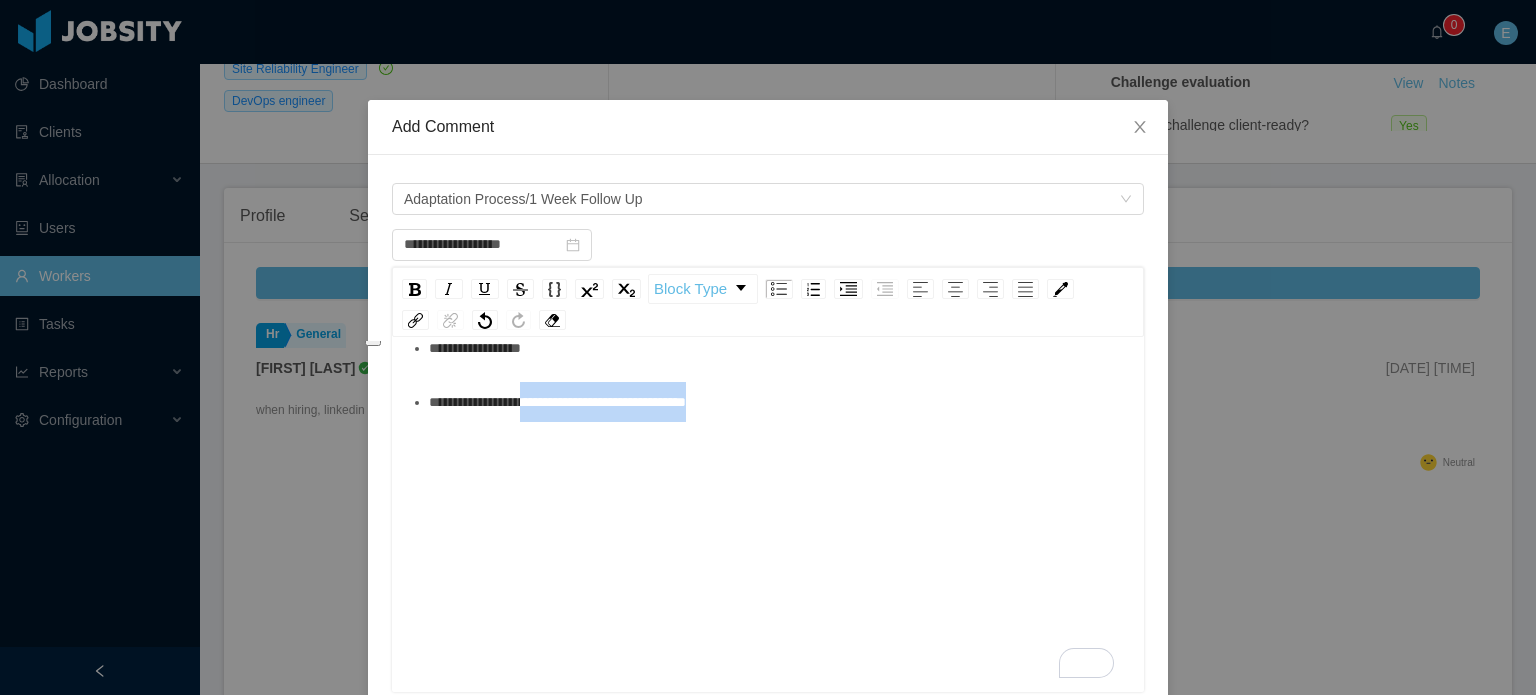 drag, startPoint x: 758, startPoint y: 398, endPoint x: 541, endPoint y: 398, distance: 217 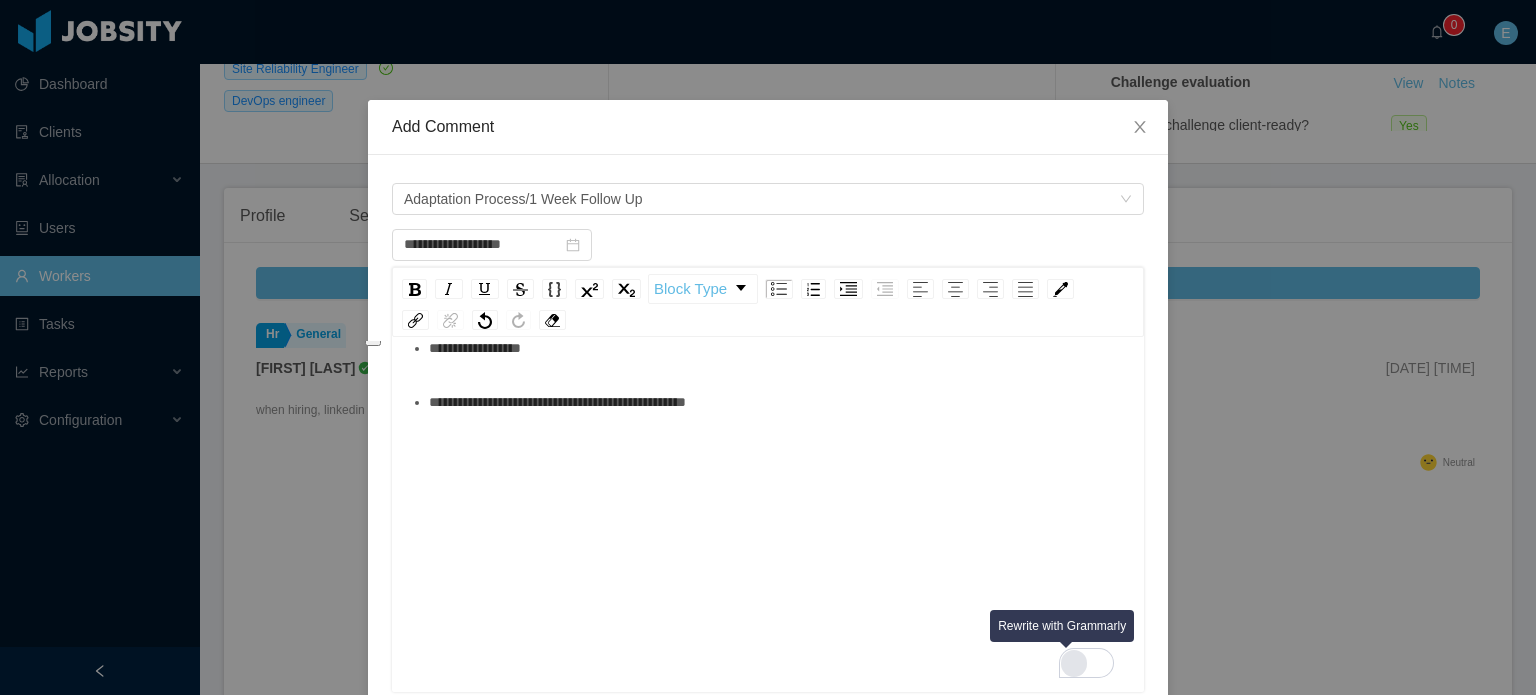 click at bounding box center [1074, 663] 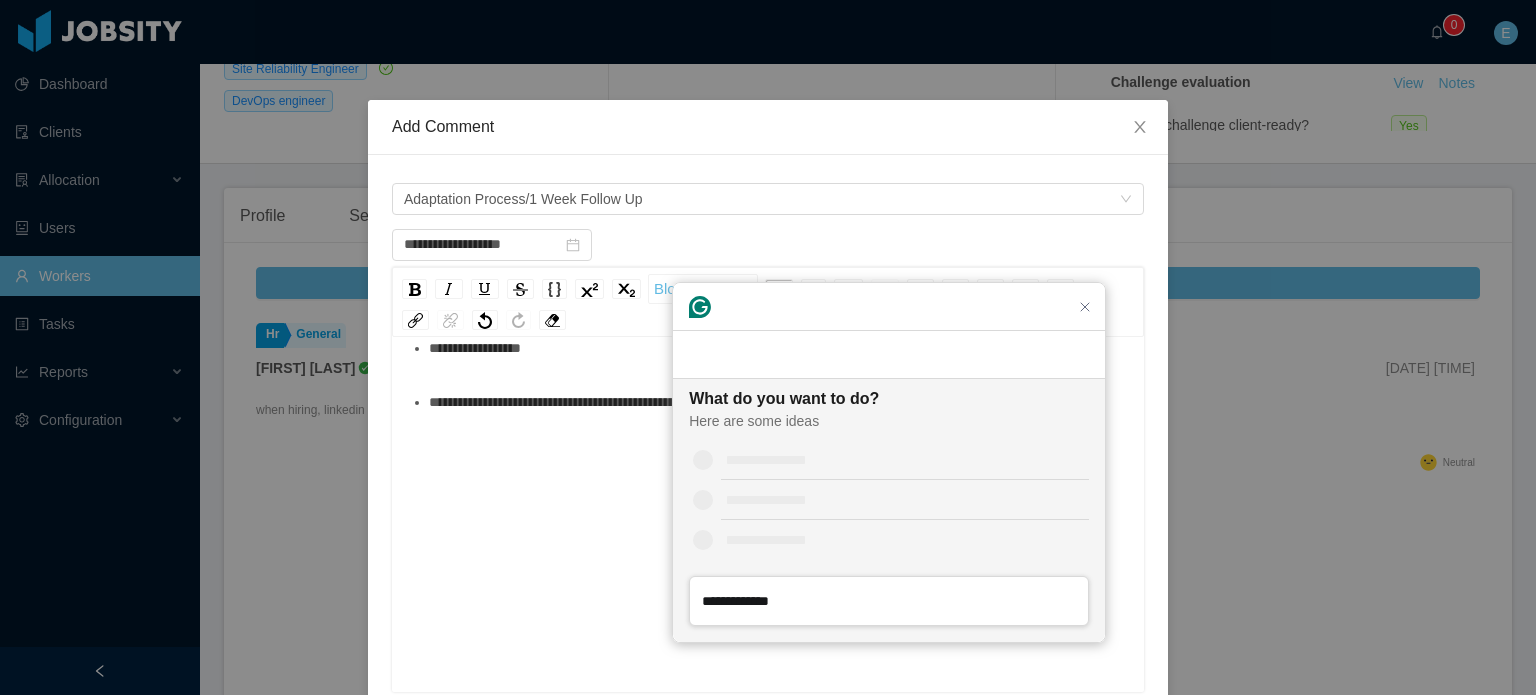 scroll, scrollTop: 0, scrollLeft: 0, axis: both 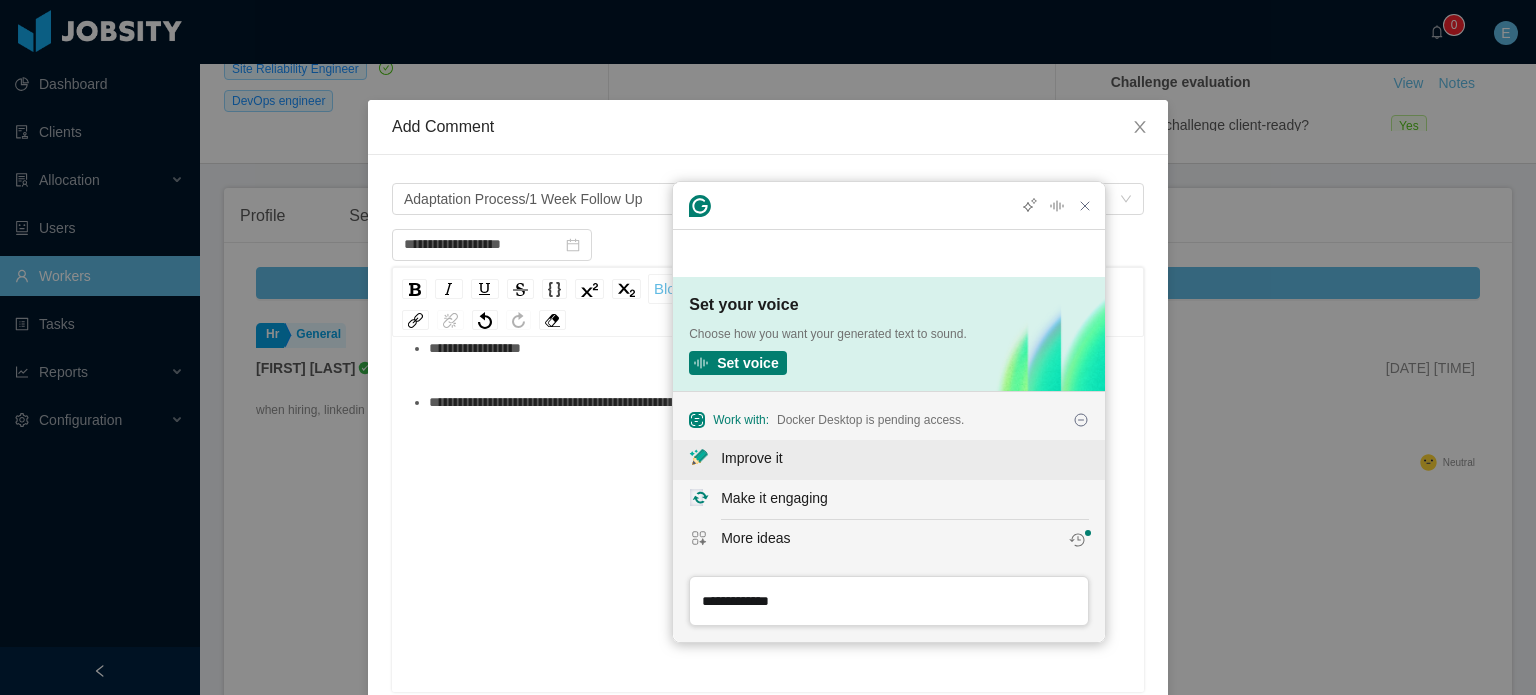 click on "Improve it" 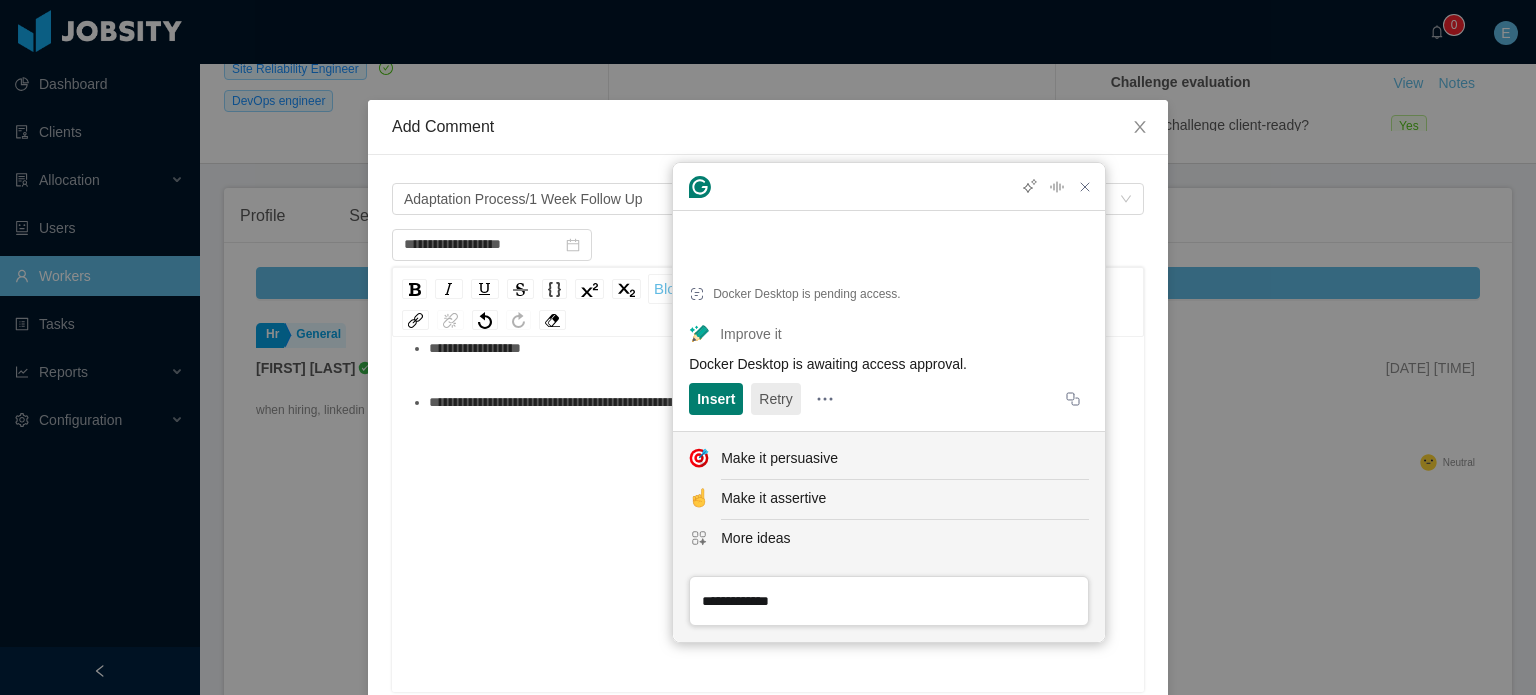 click on "Retry" 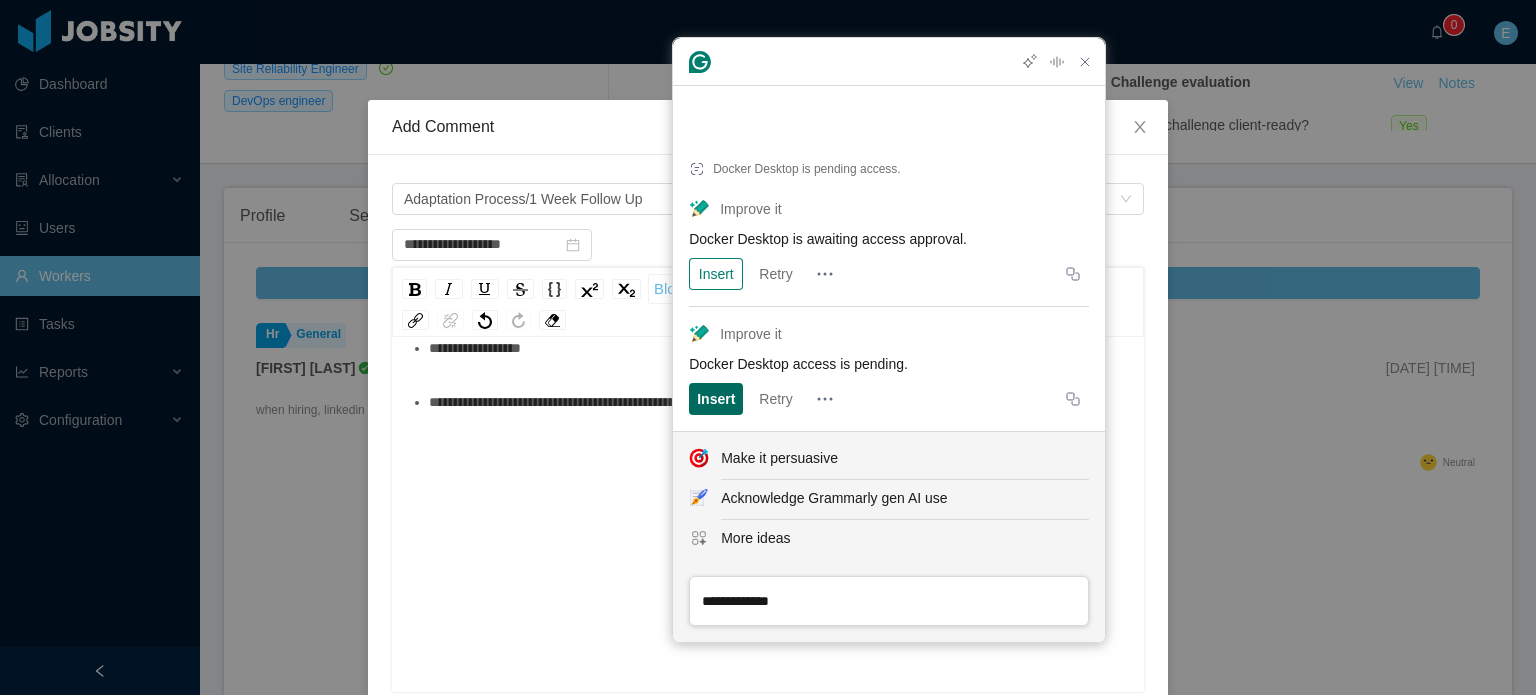 click on "Insert" 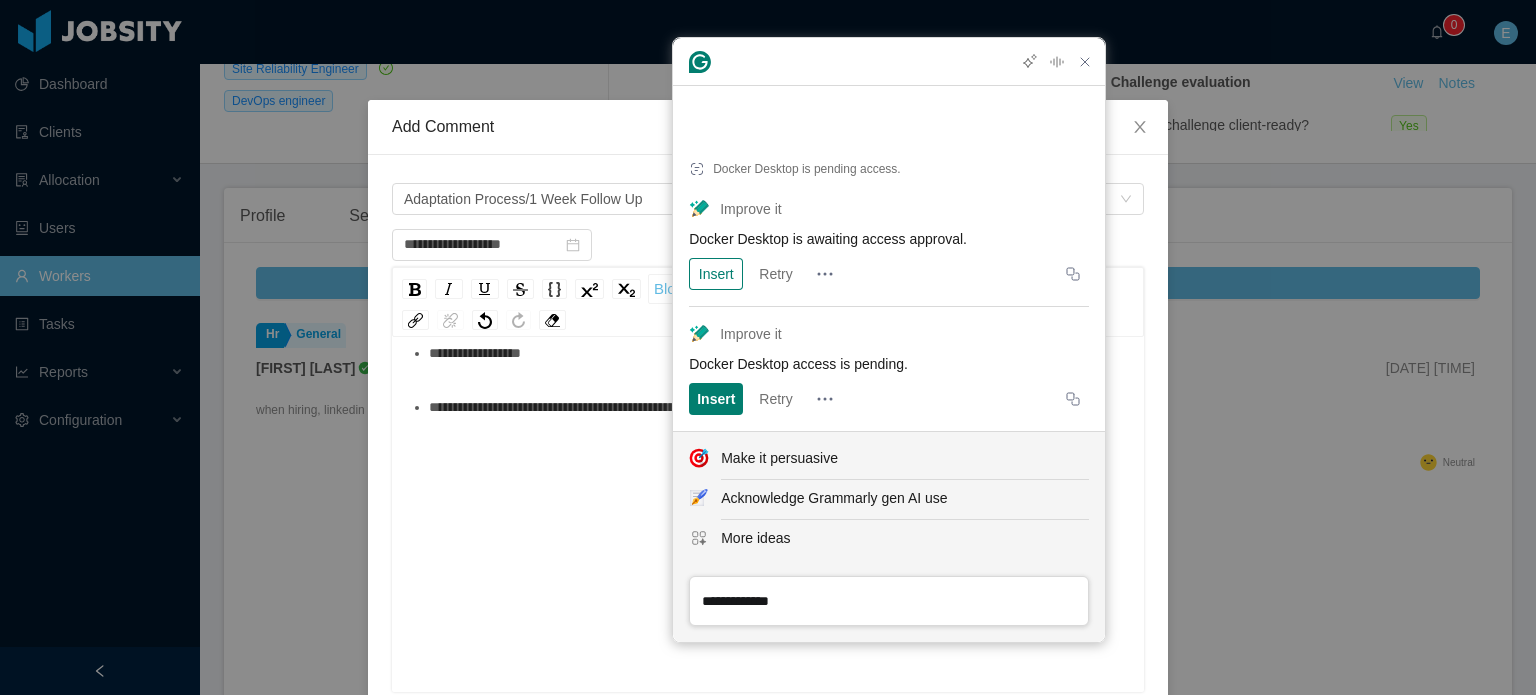 click on "**********" at bounding box center (768, 508) 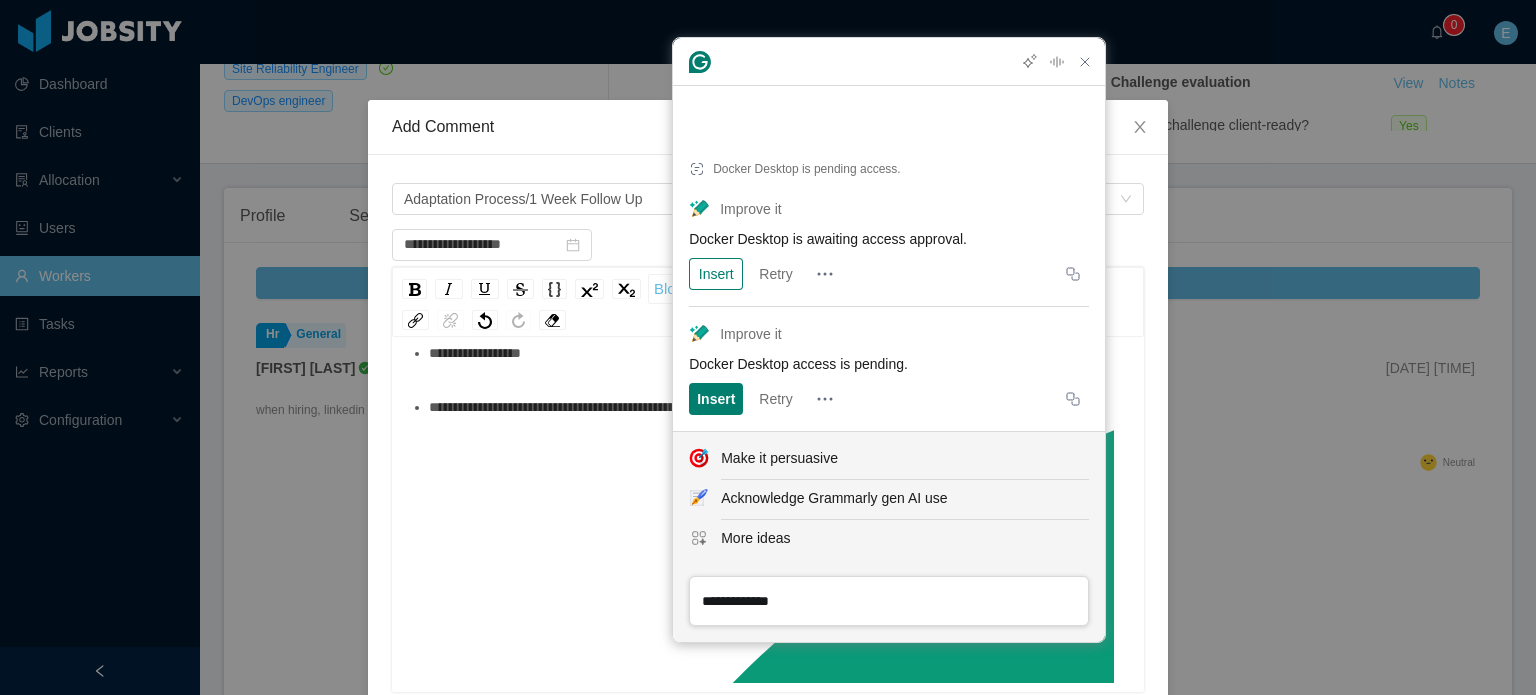 click on "**********" at bounding box center (768, 508) 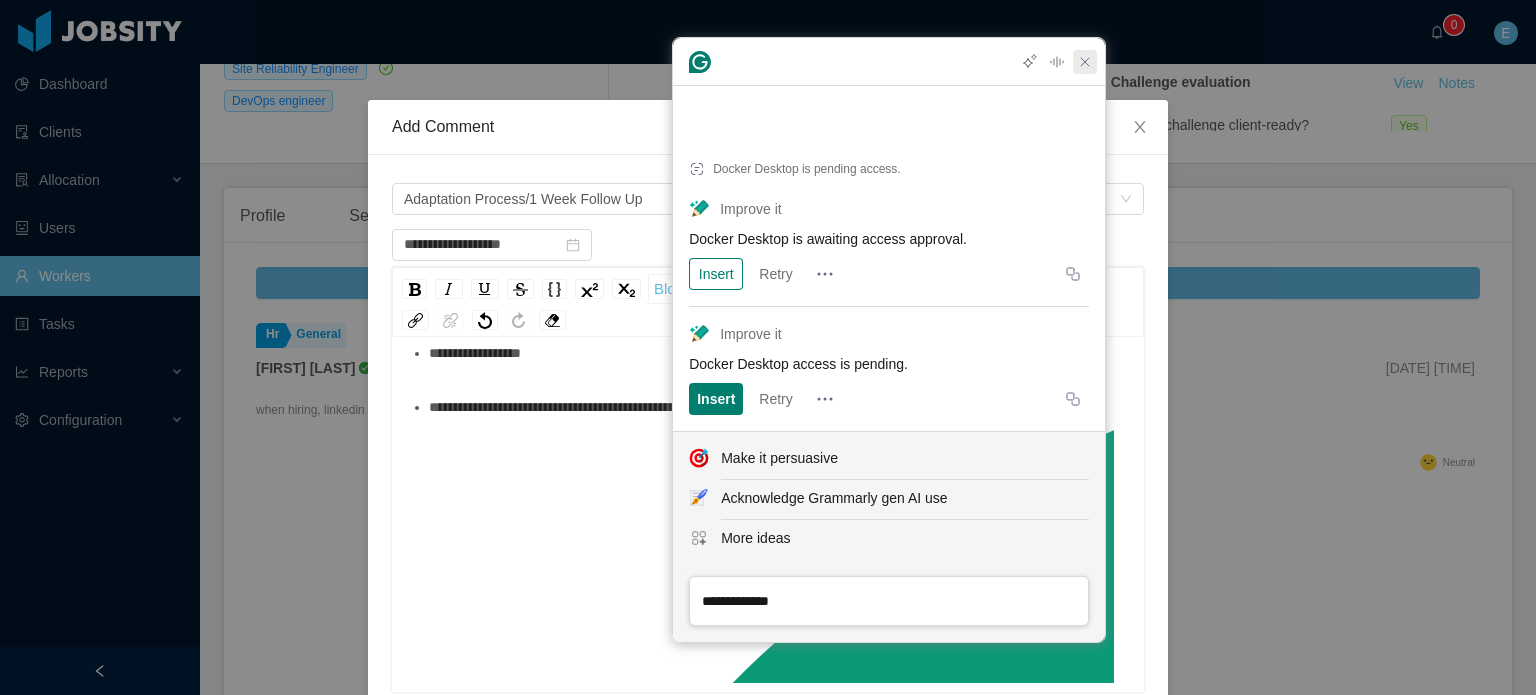 click 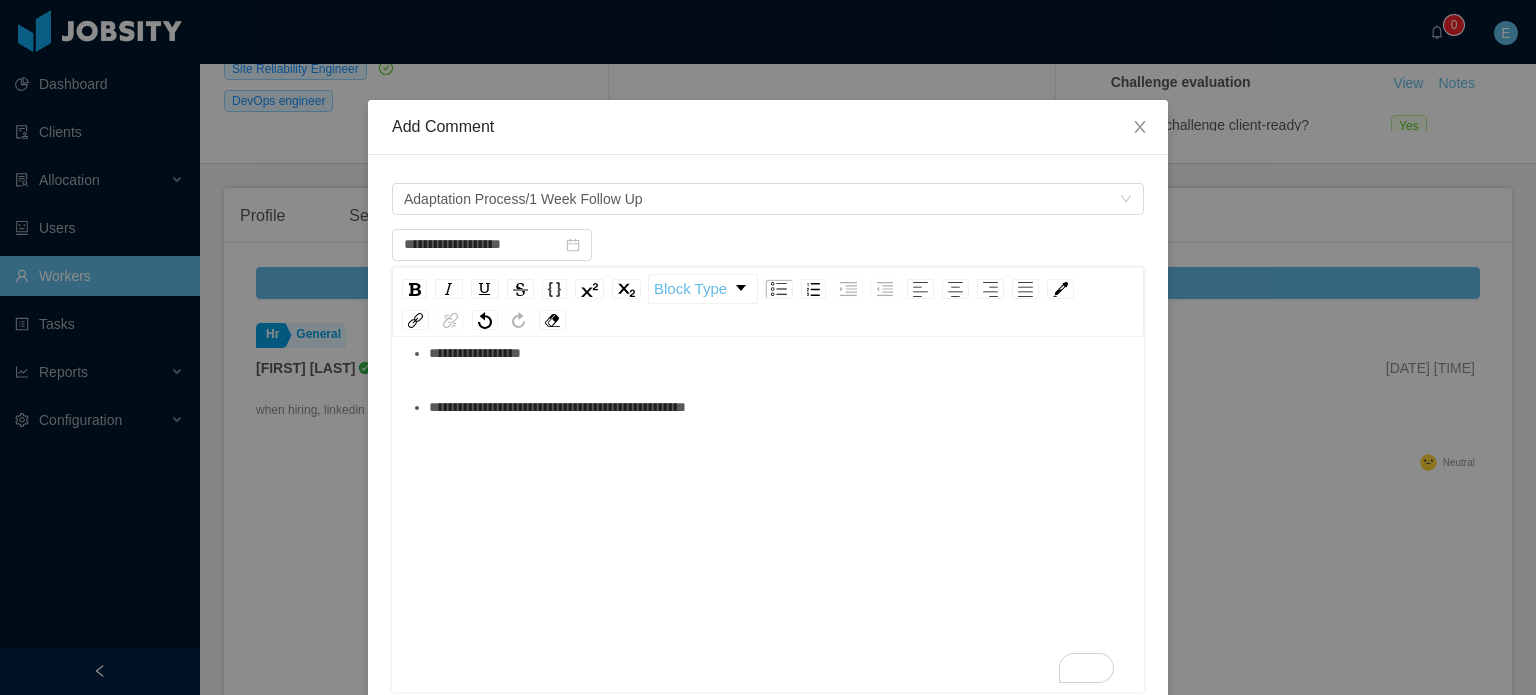 click on "**********" at bounding box center (779, 407) 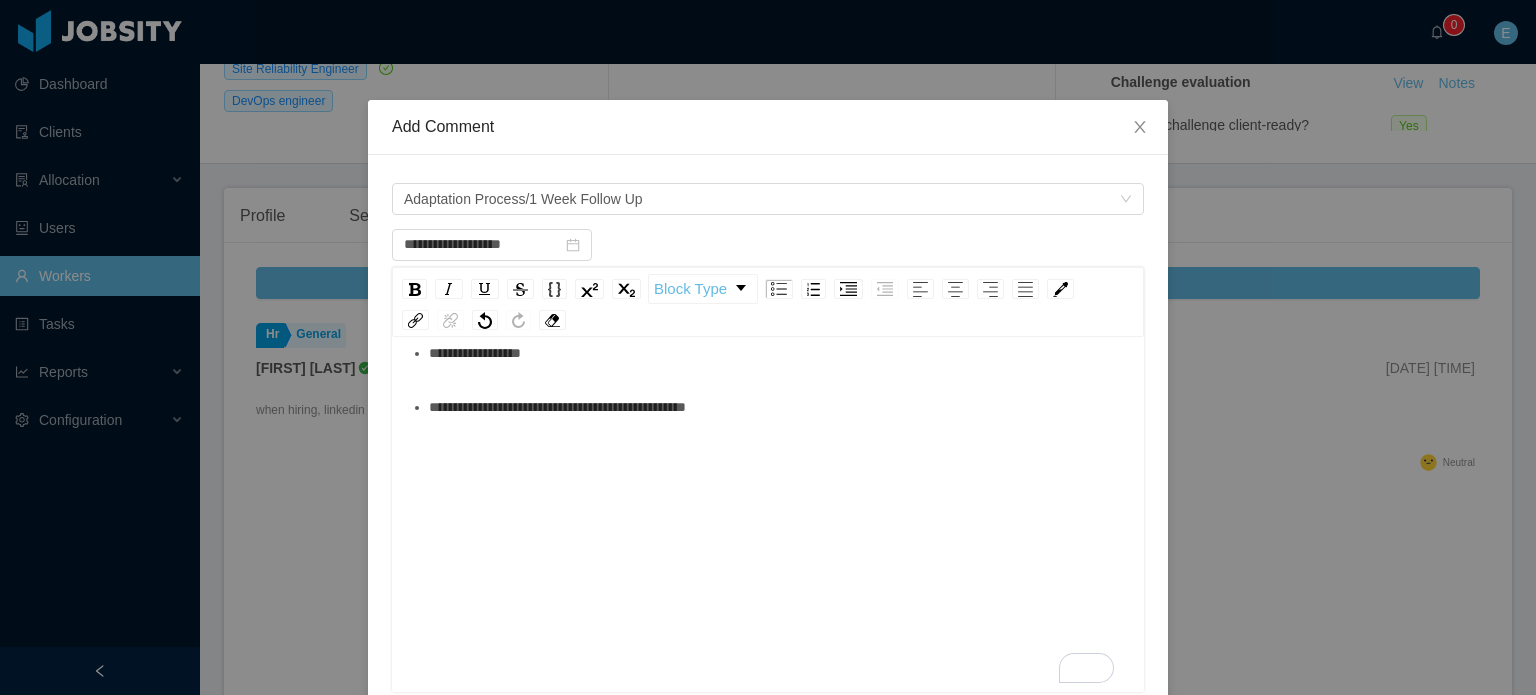 scroll, scrollTop: 20, scrollLeft: 0, axis: vertical 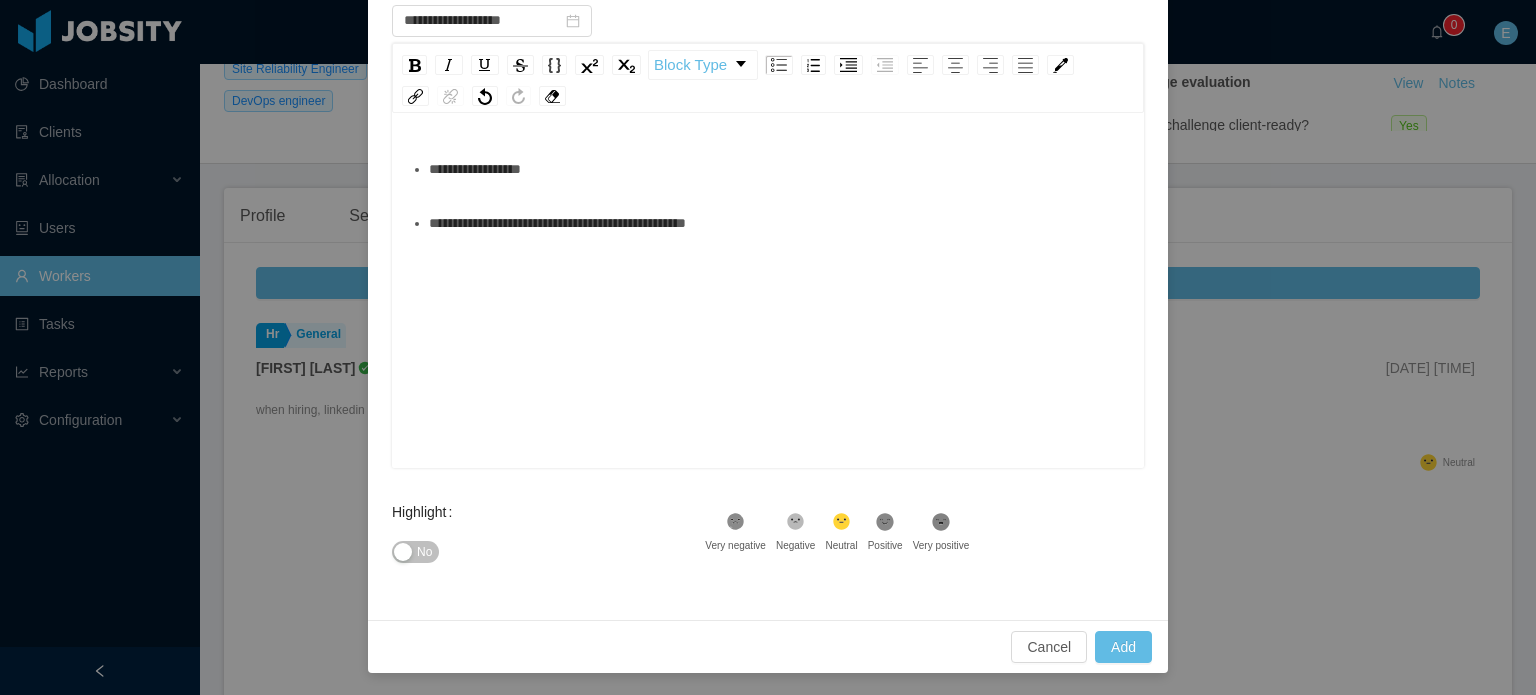 click 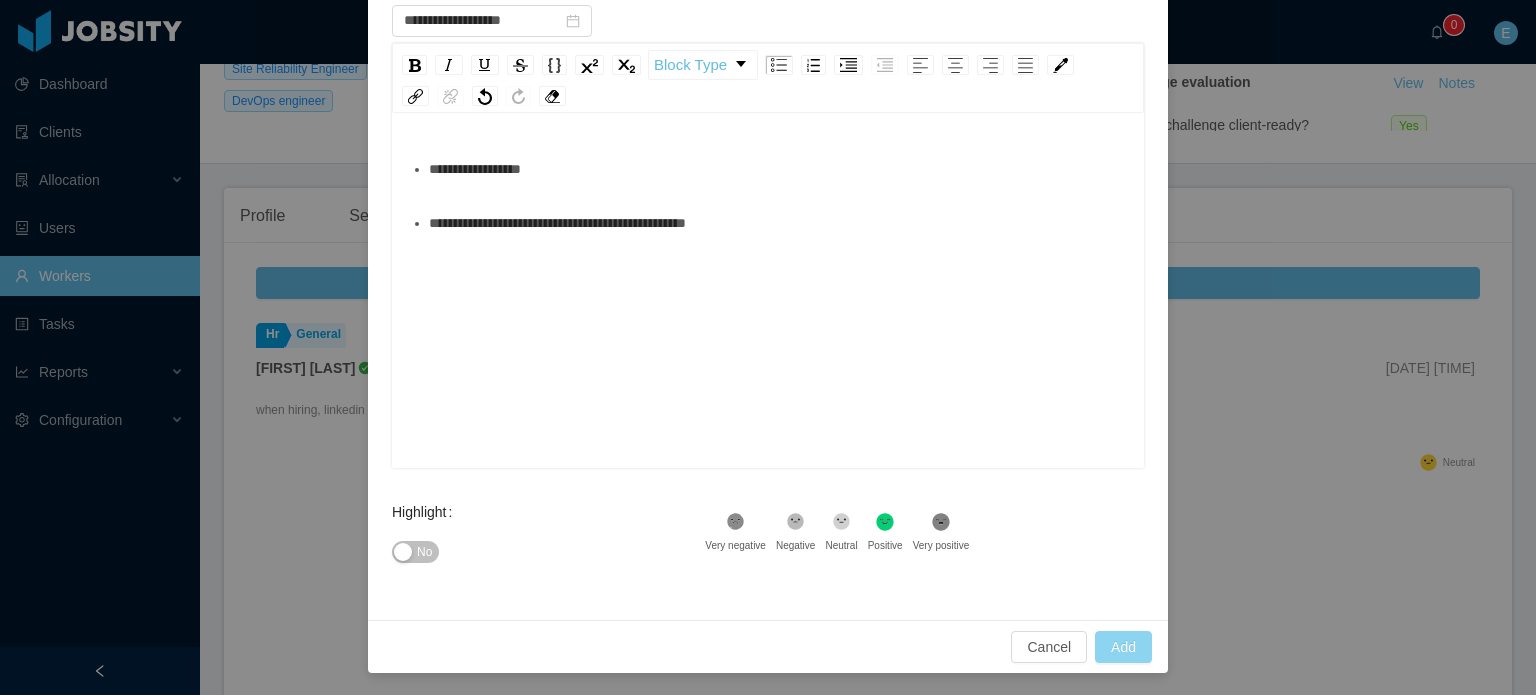 click on "Add" at bounding box center (1123, 647) 